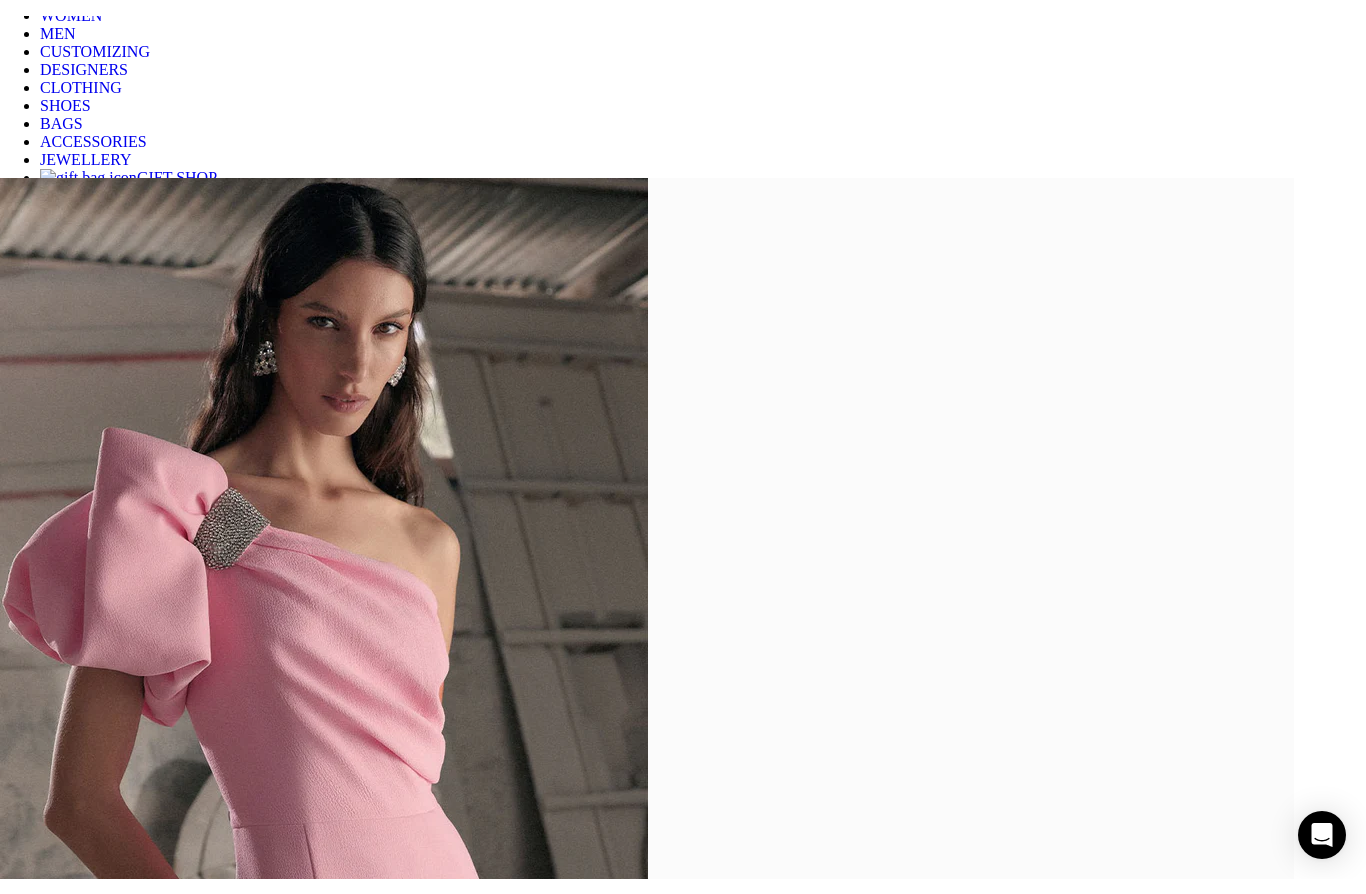 scroll, scrollTop: 0, scrollLeft: 0, axis: both 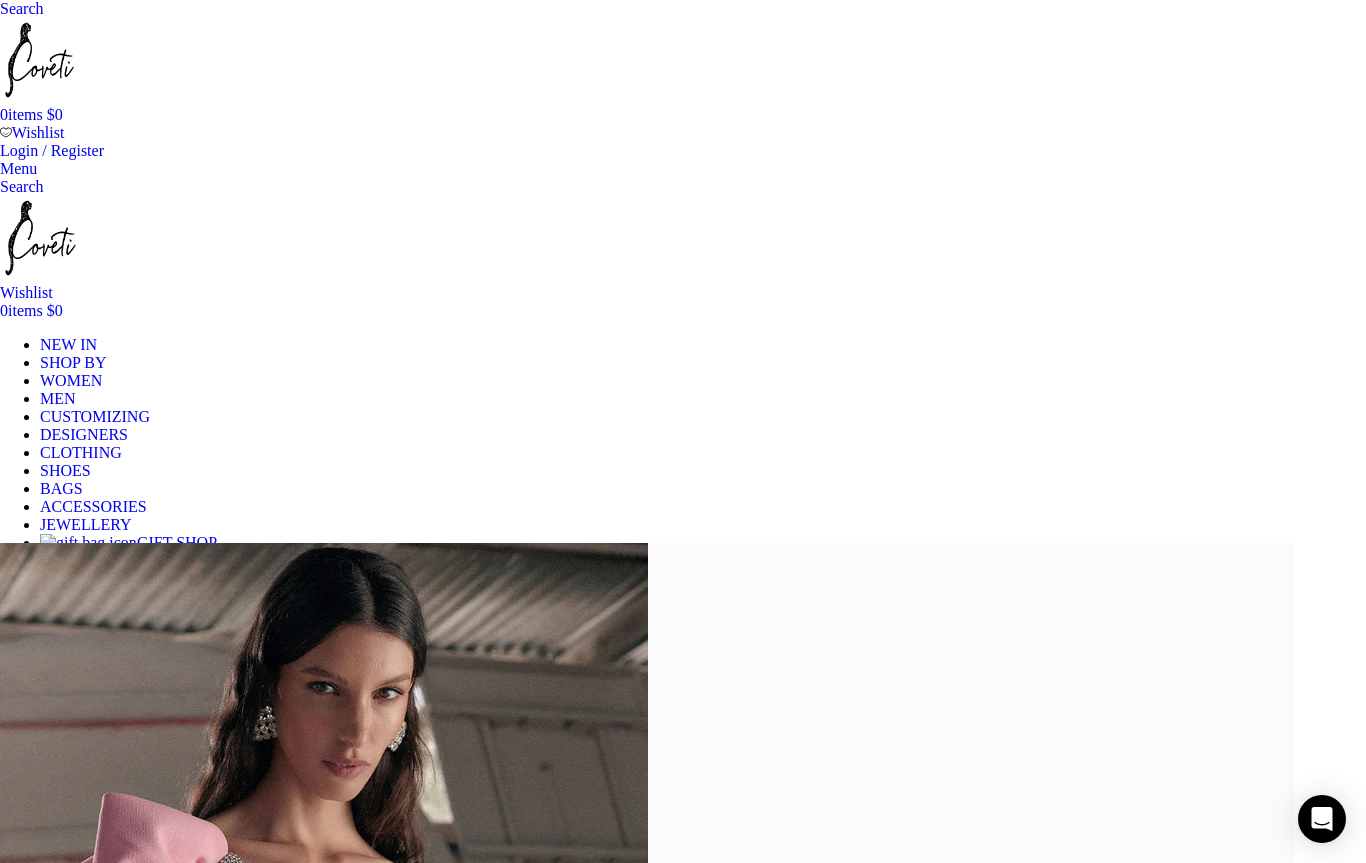 click at bounding box center [88, 903] 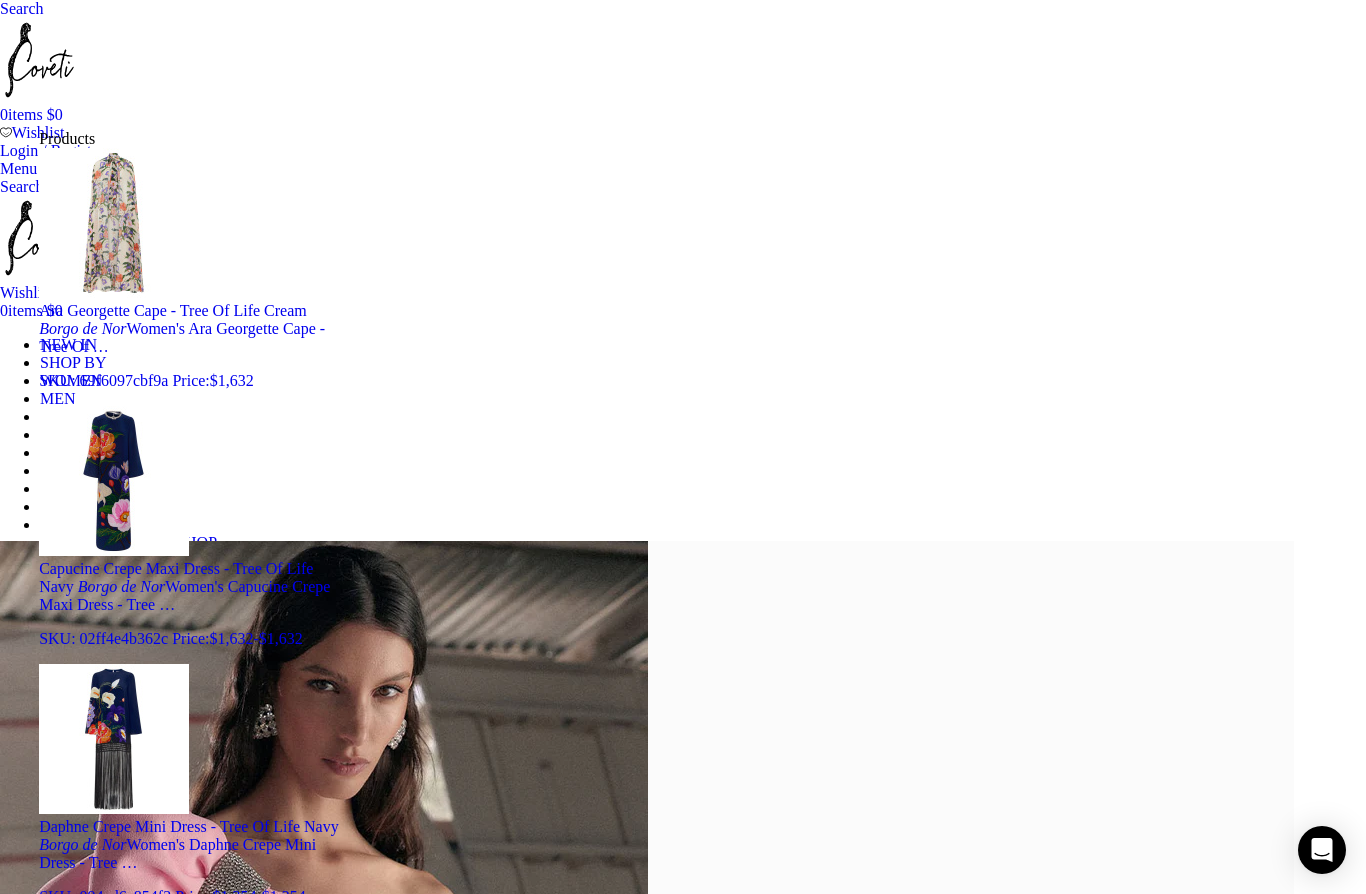 type on "Borgo de Nor" 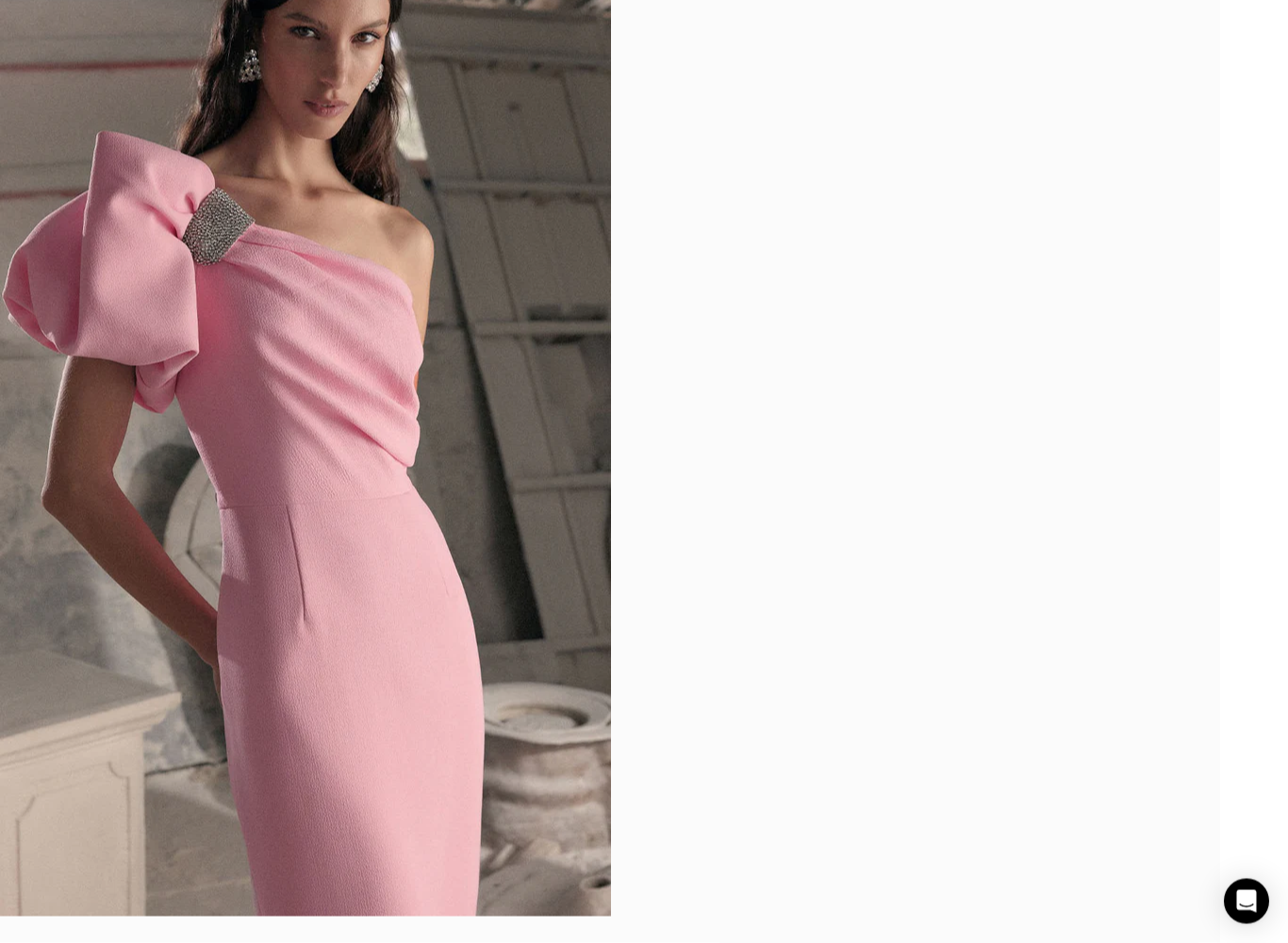 scroll, scrollTop: 610, scrollLeft: 0, axis: vertical 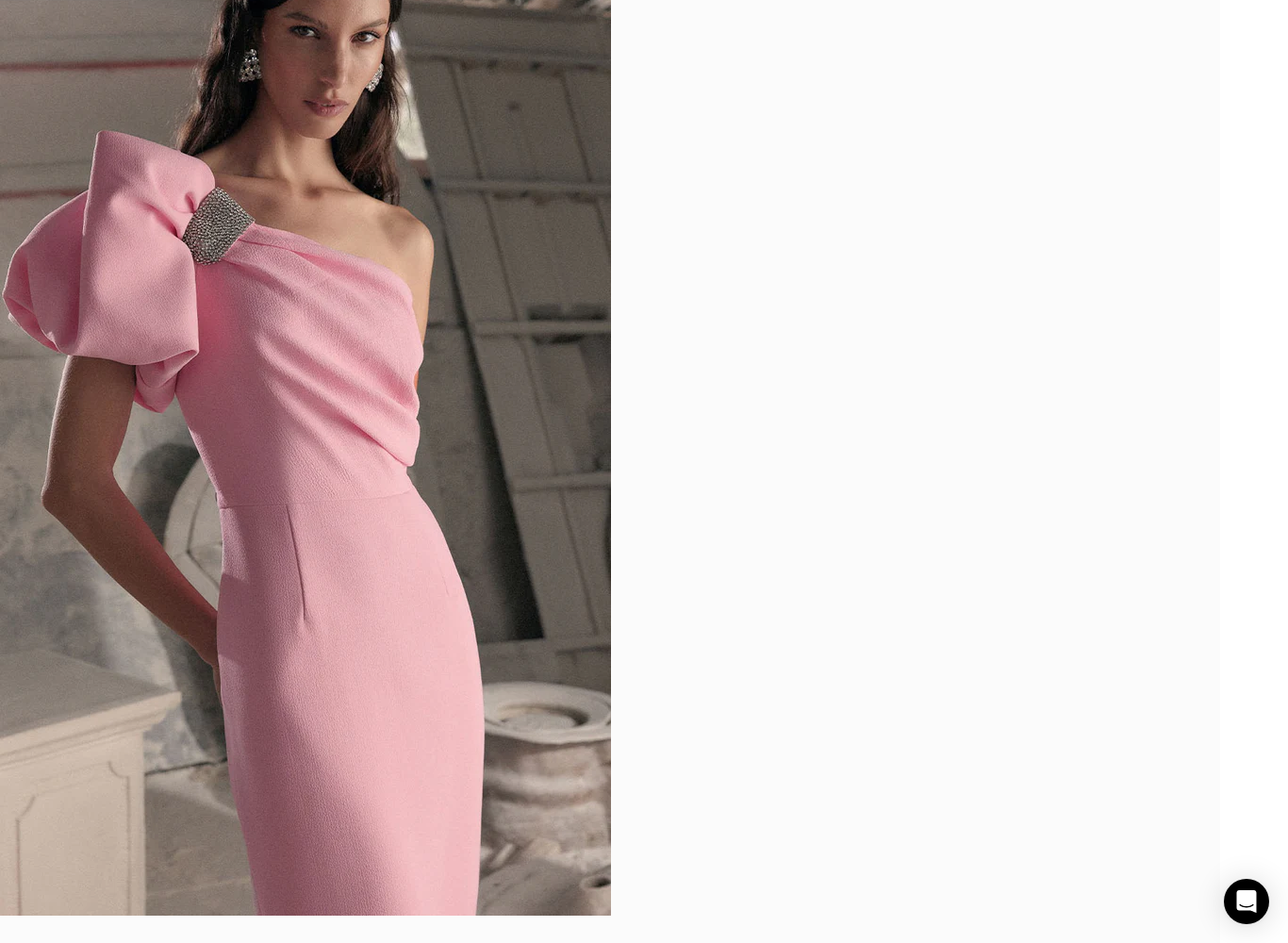 click on "Borgo de Nor" at bounding box center (419, 2586) 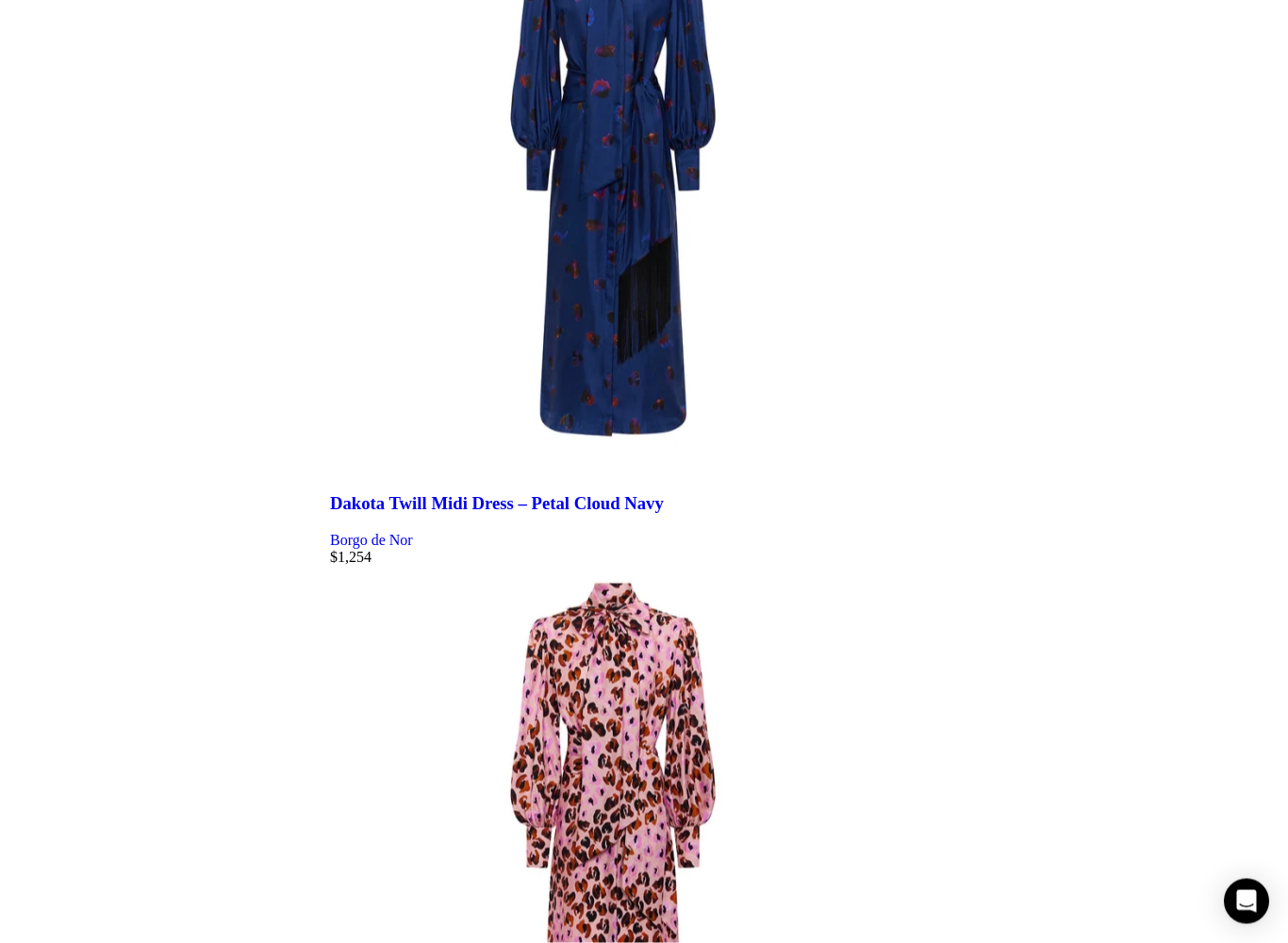 scroll, scrollTop: 5553, scrollLeft: 0, axis: vertical 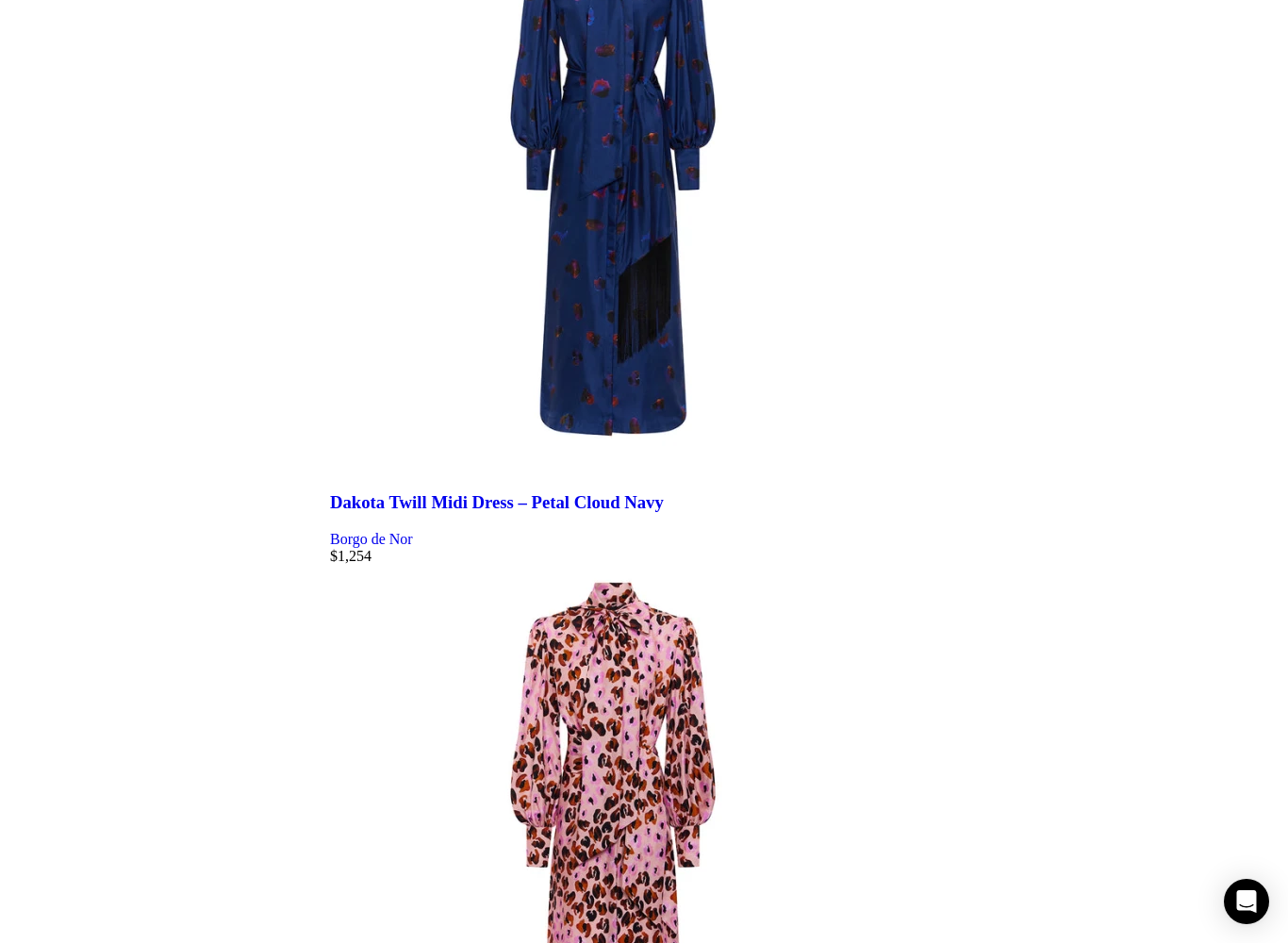 click on "2" at bounding box center [372, 29019] 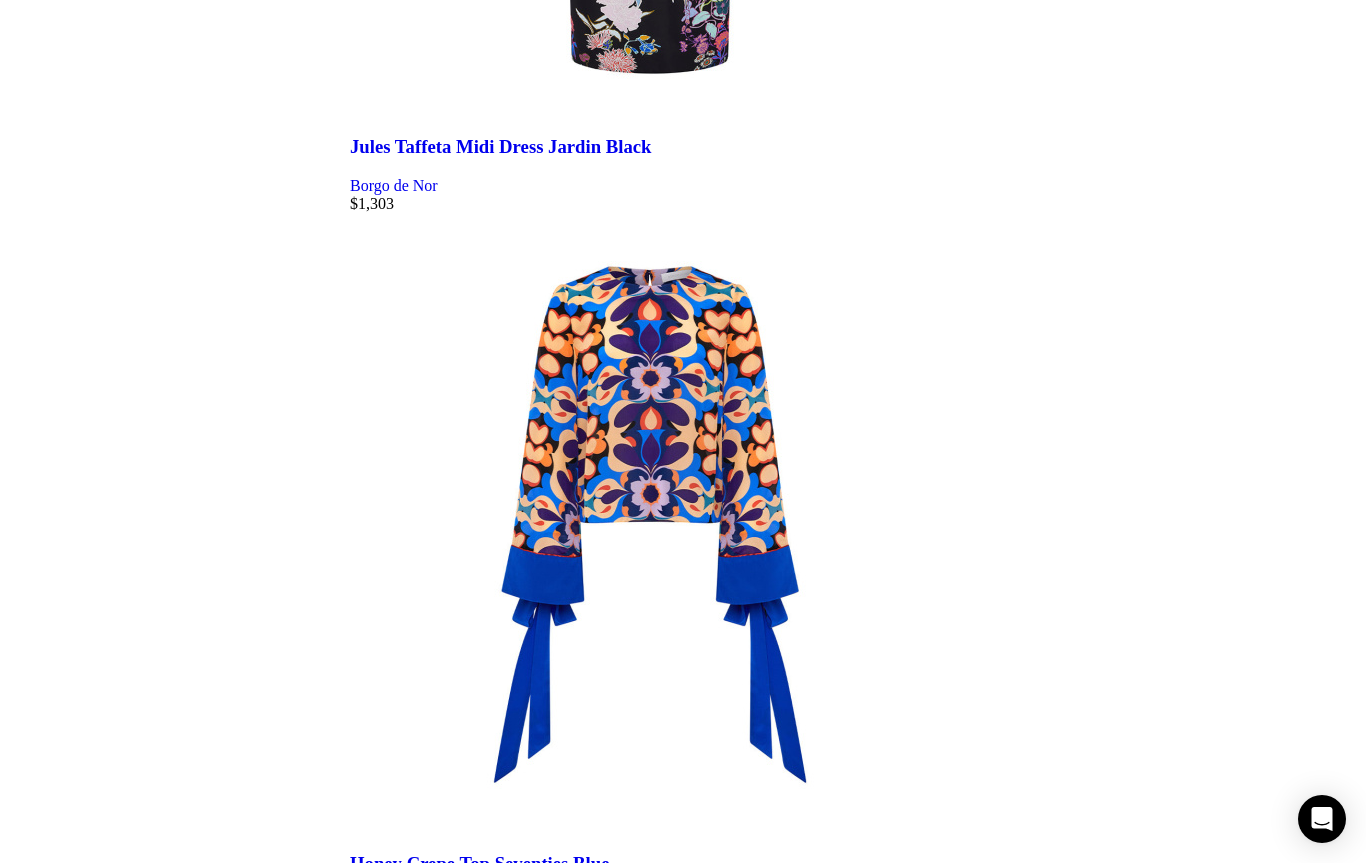 scroll, scrollTop: 6422, scrollLeft: 0, axis: vertical 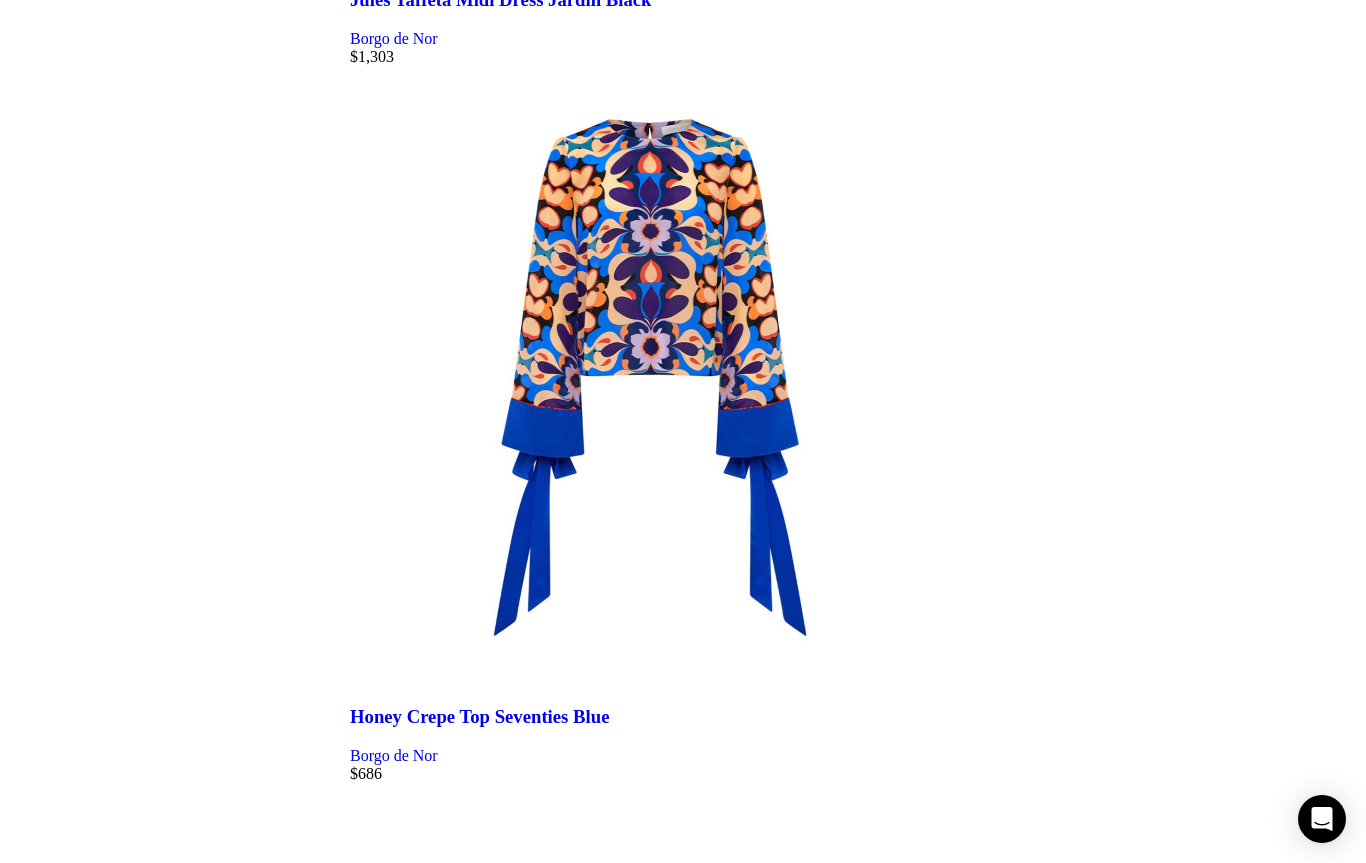 click on "3" at bounding box center [394, 30312] 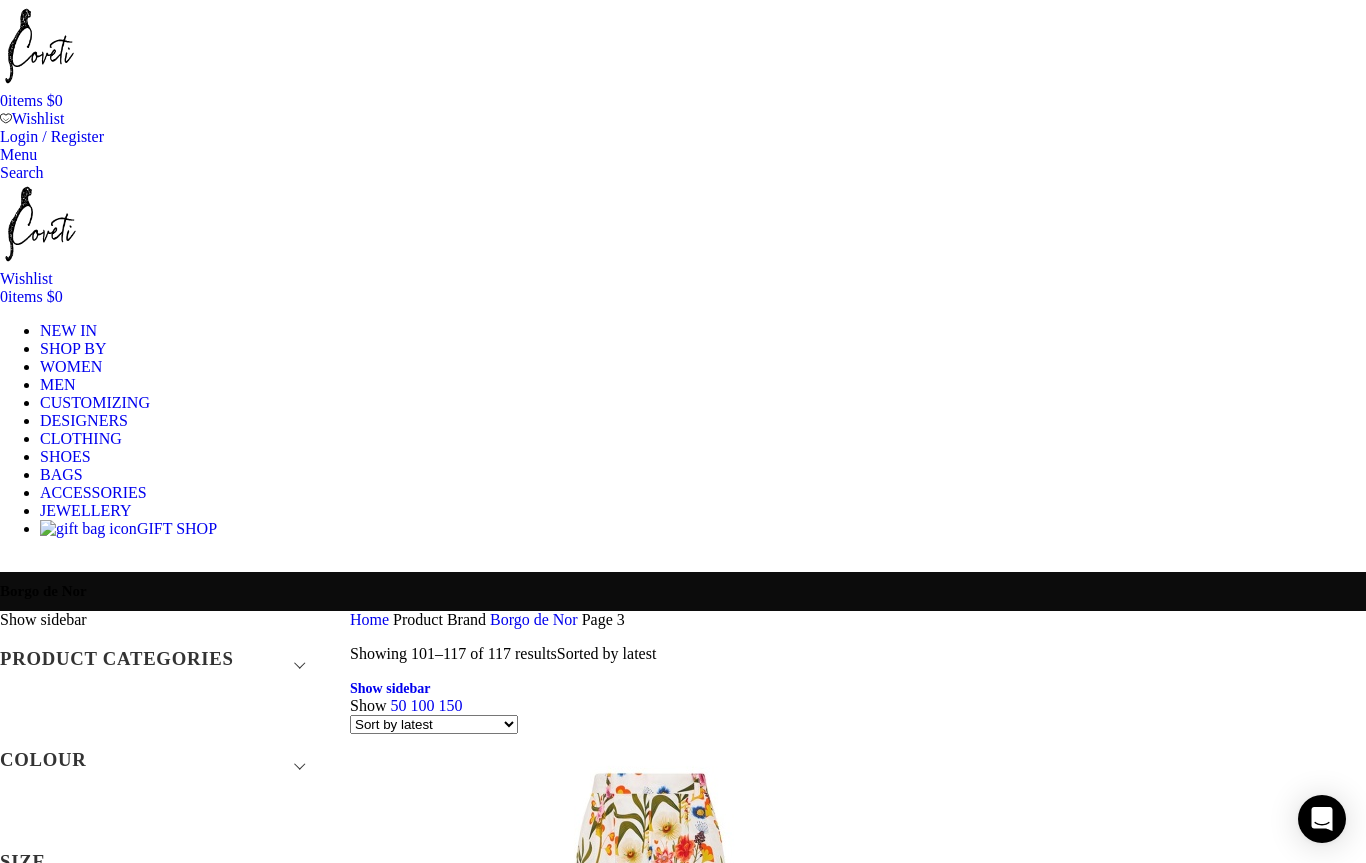 scroll, scrollTop: 0, scrollLeft: 0, axis: both 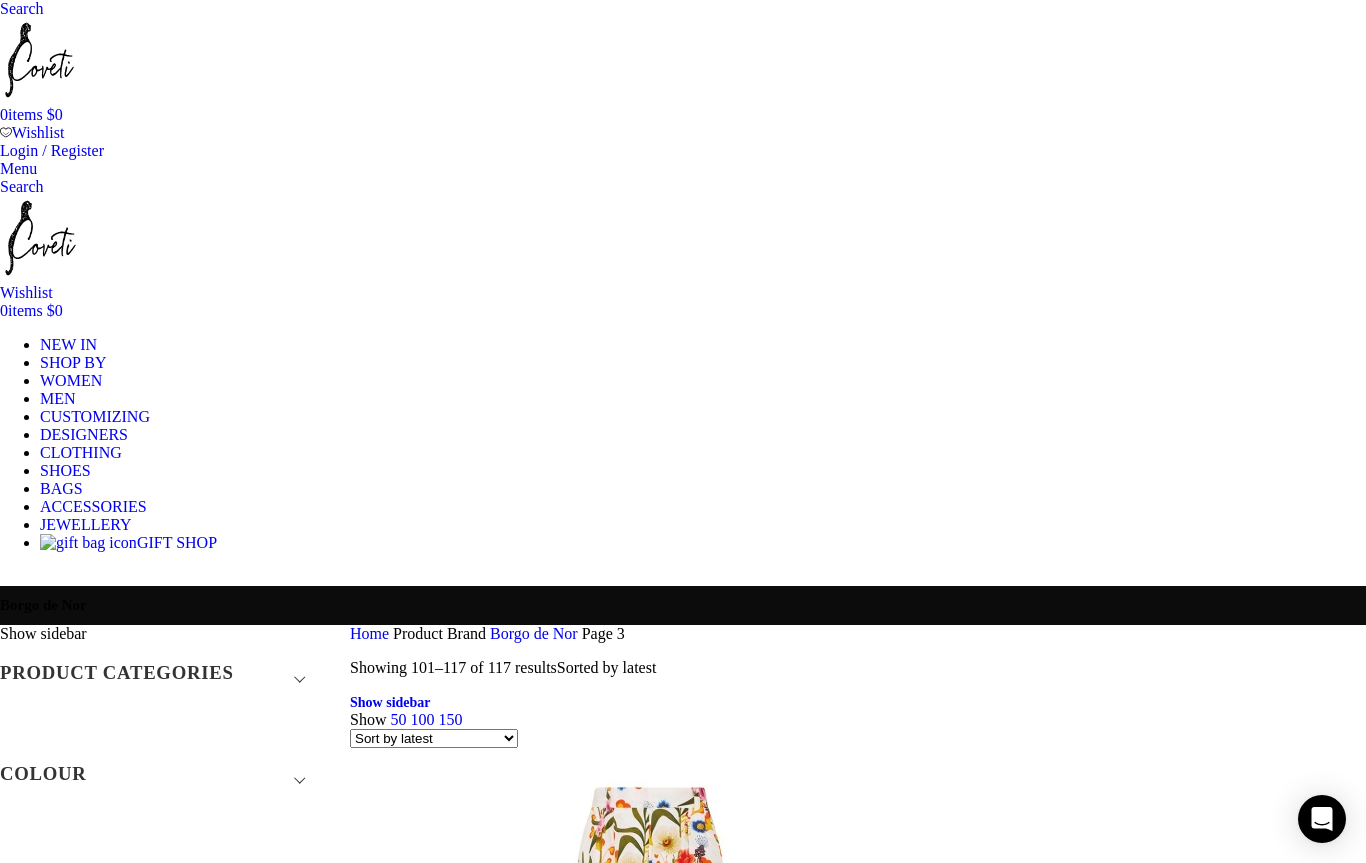 click on "All clothing" at bounding box center [-170, 925] 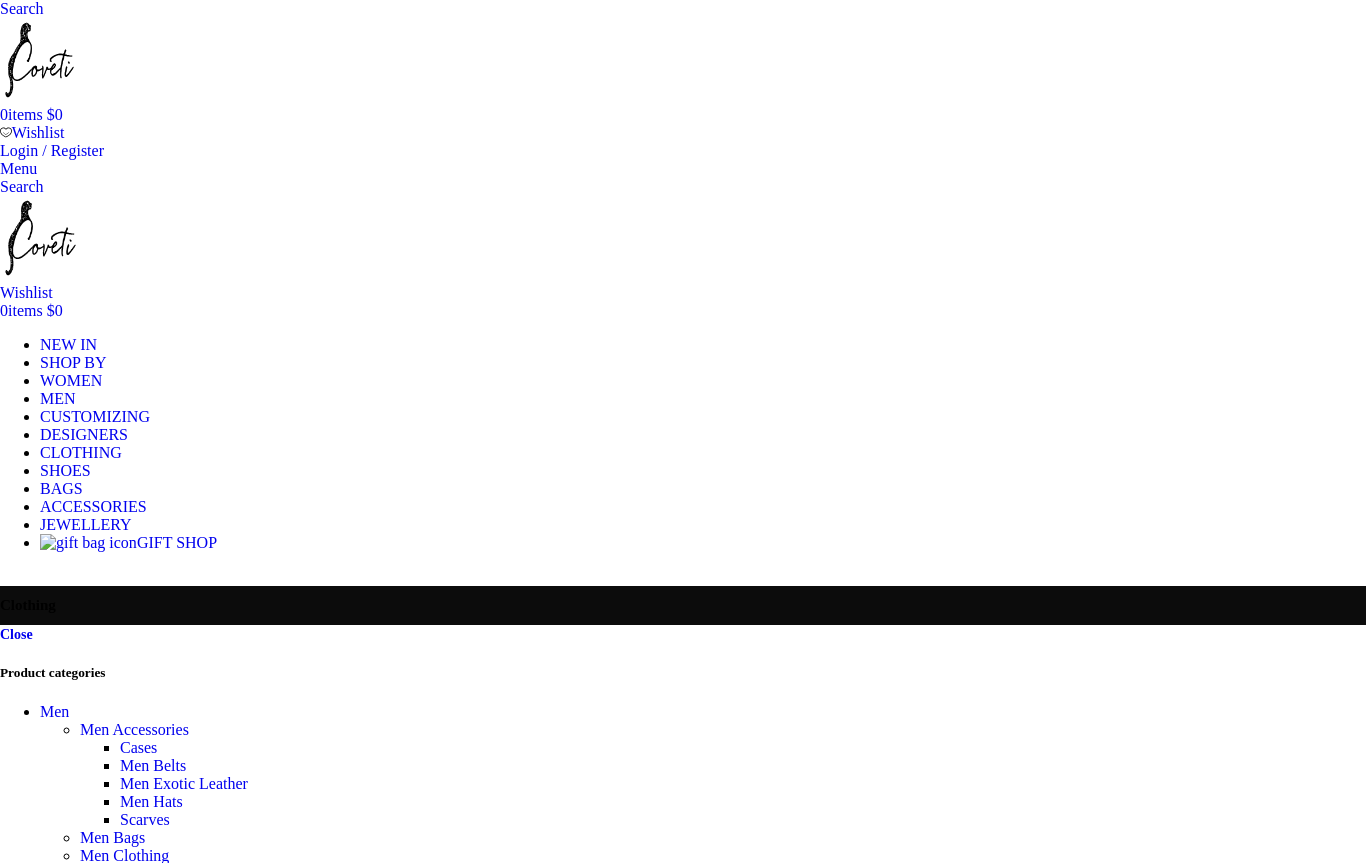 scroll, scrollTop: 0, scrollLeft: 0, axis: both 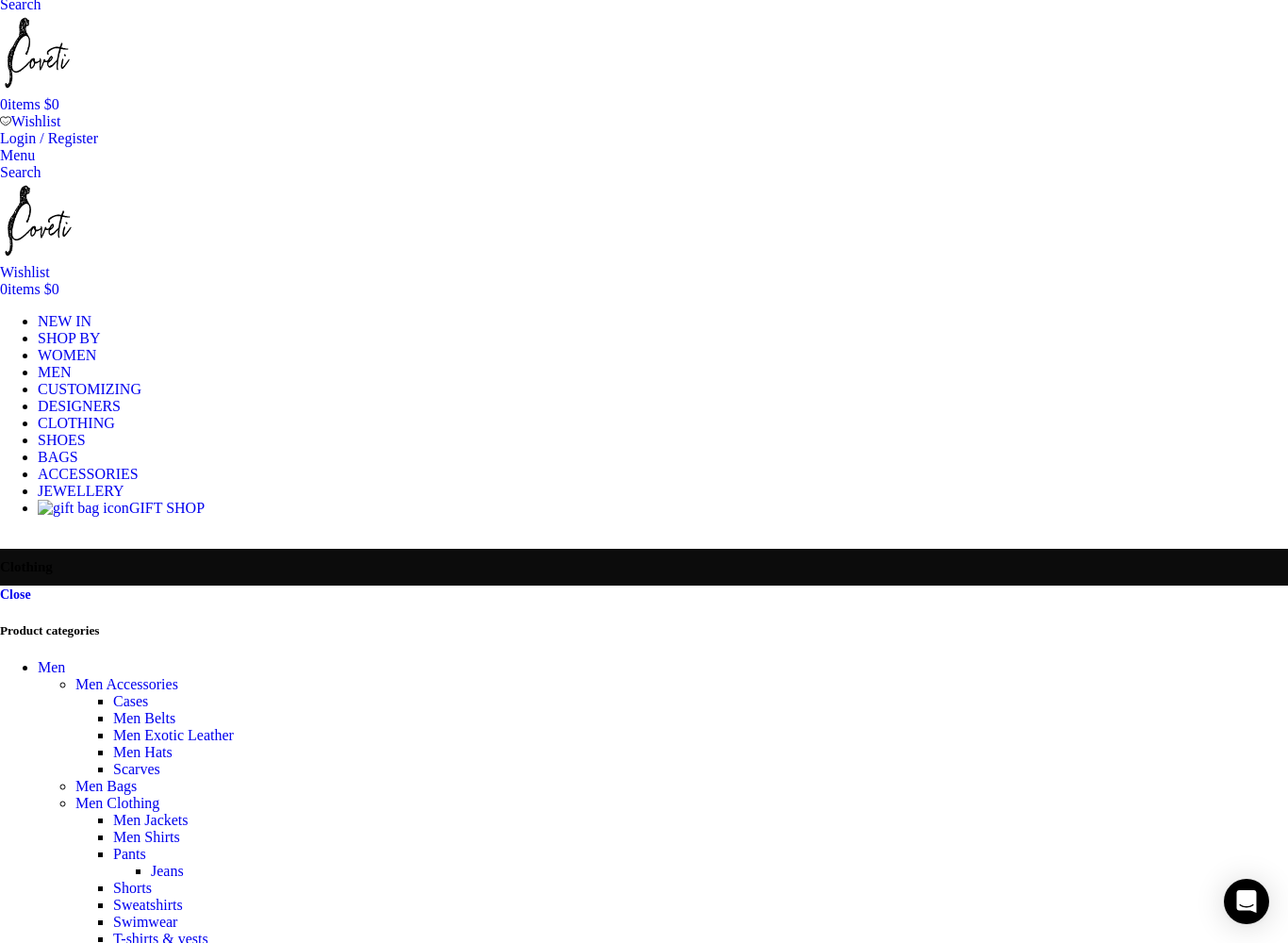 click on "Dresses" at bounding box center [137, 2143] 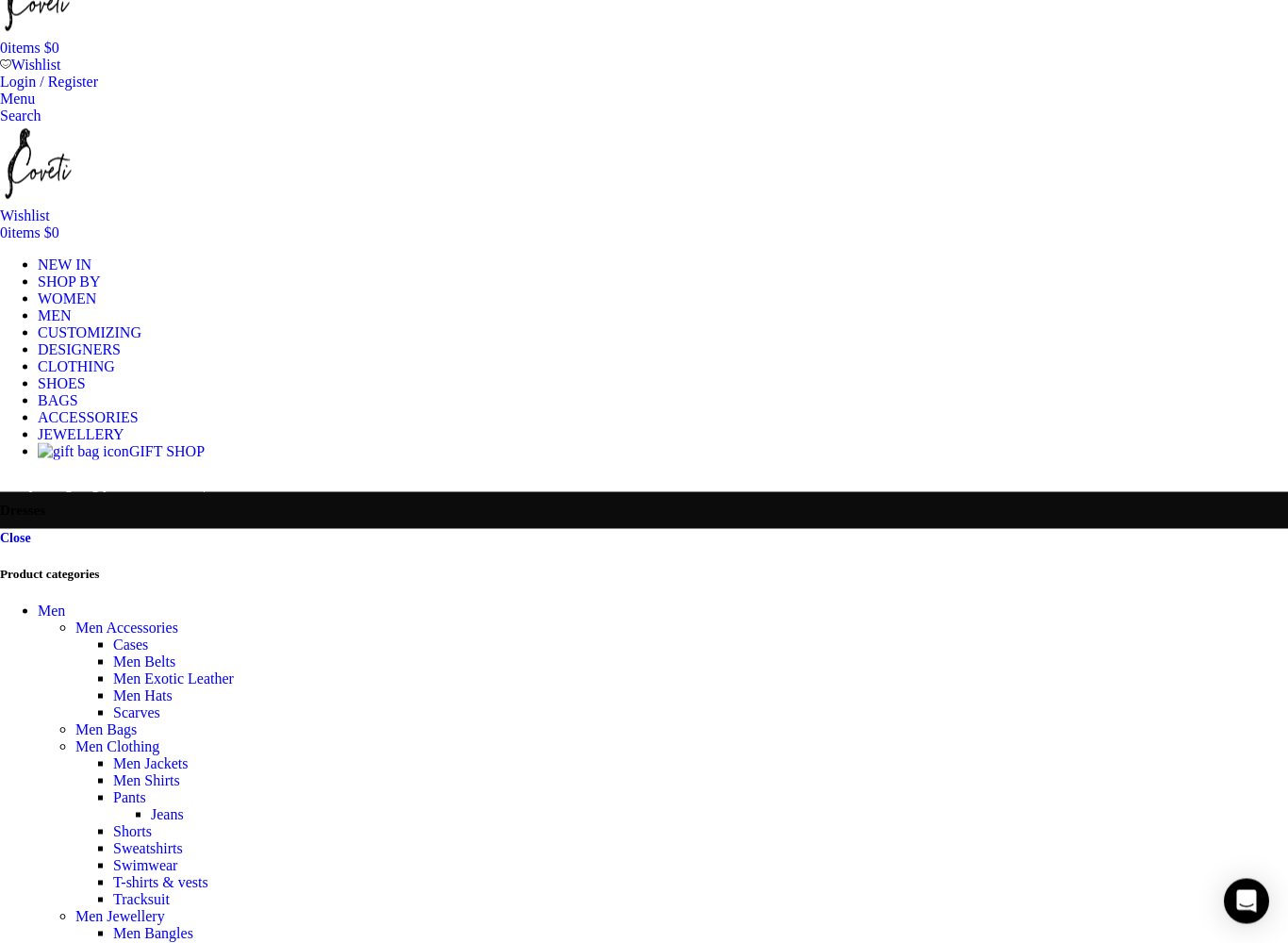scroll, scrollTop: 91, scrollLeft: 0, axis: vertical 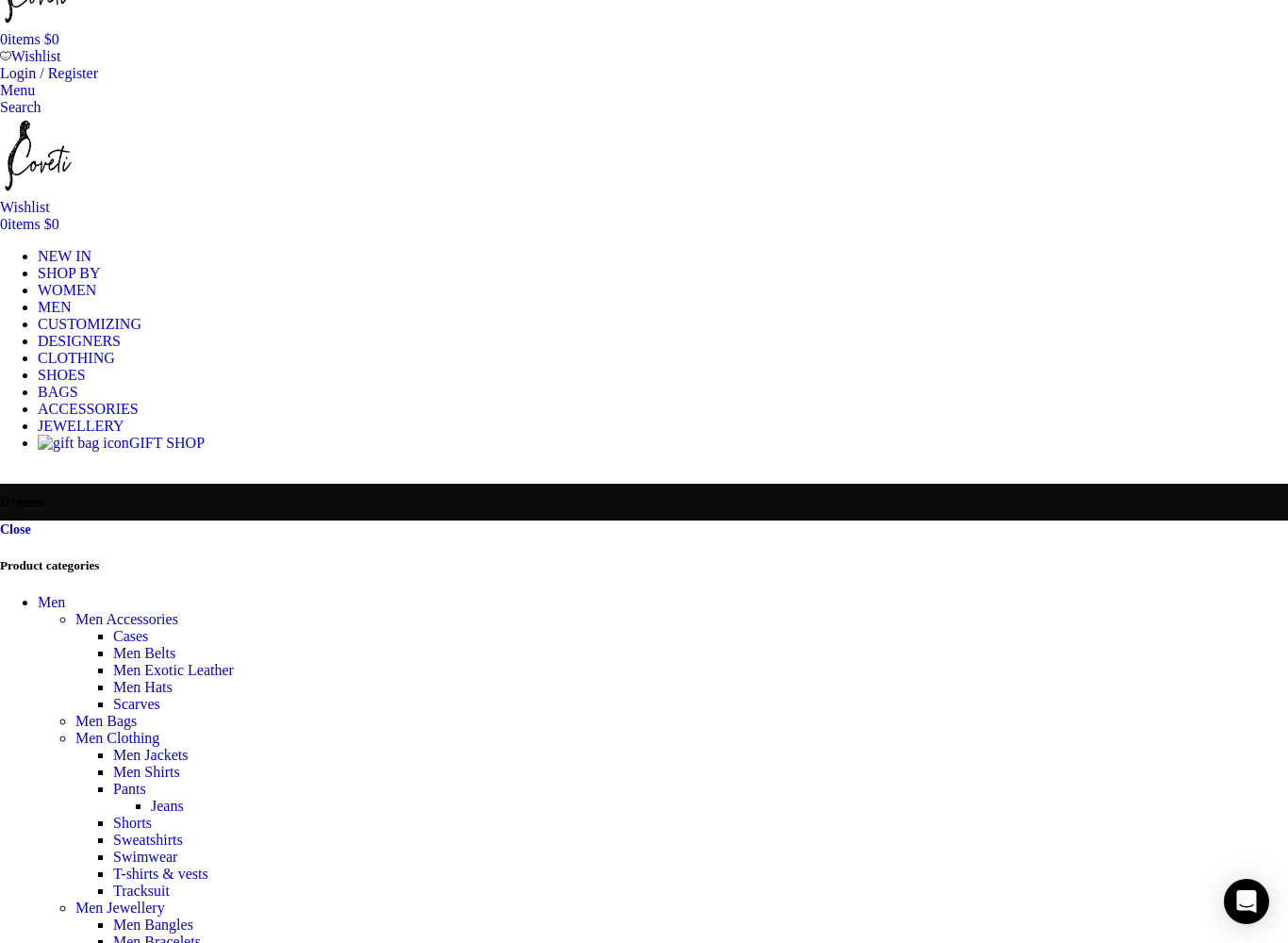 click on "Silver Silver" at bounding box center (356, 3433) 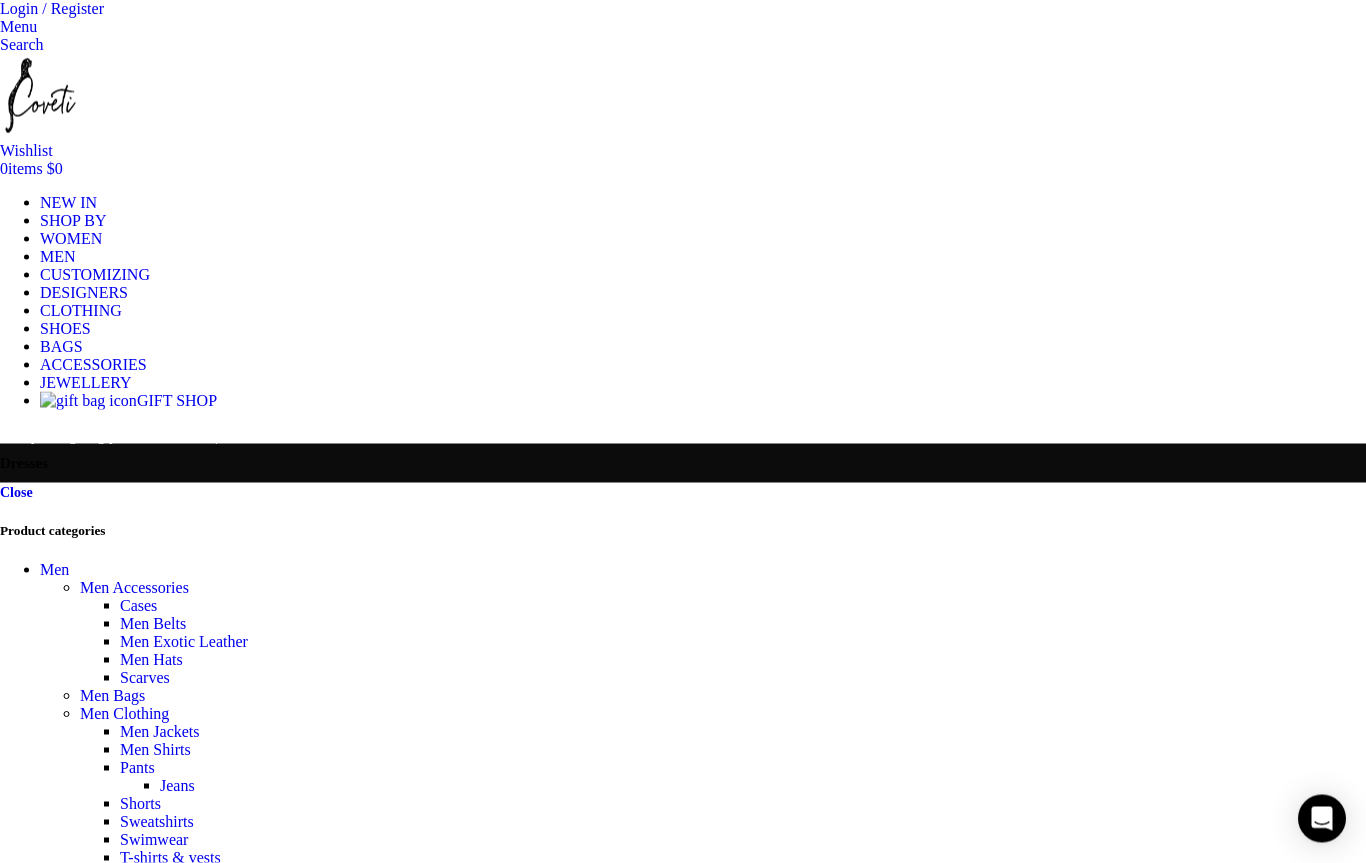 scroll, scrollTop: 0, scrollLeft: 0, axis: both 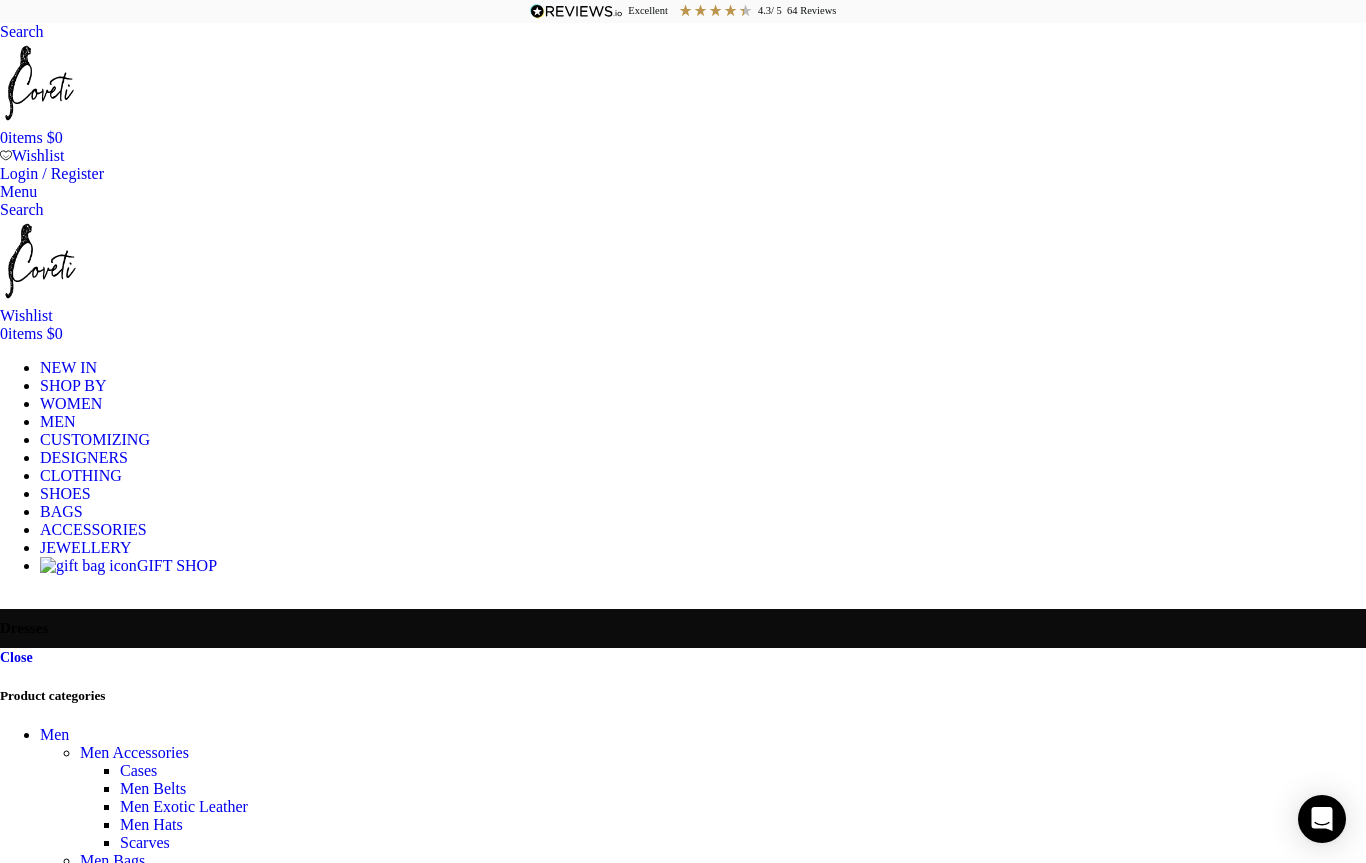 click on "Color" at bounding box center (683, 3275) 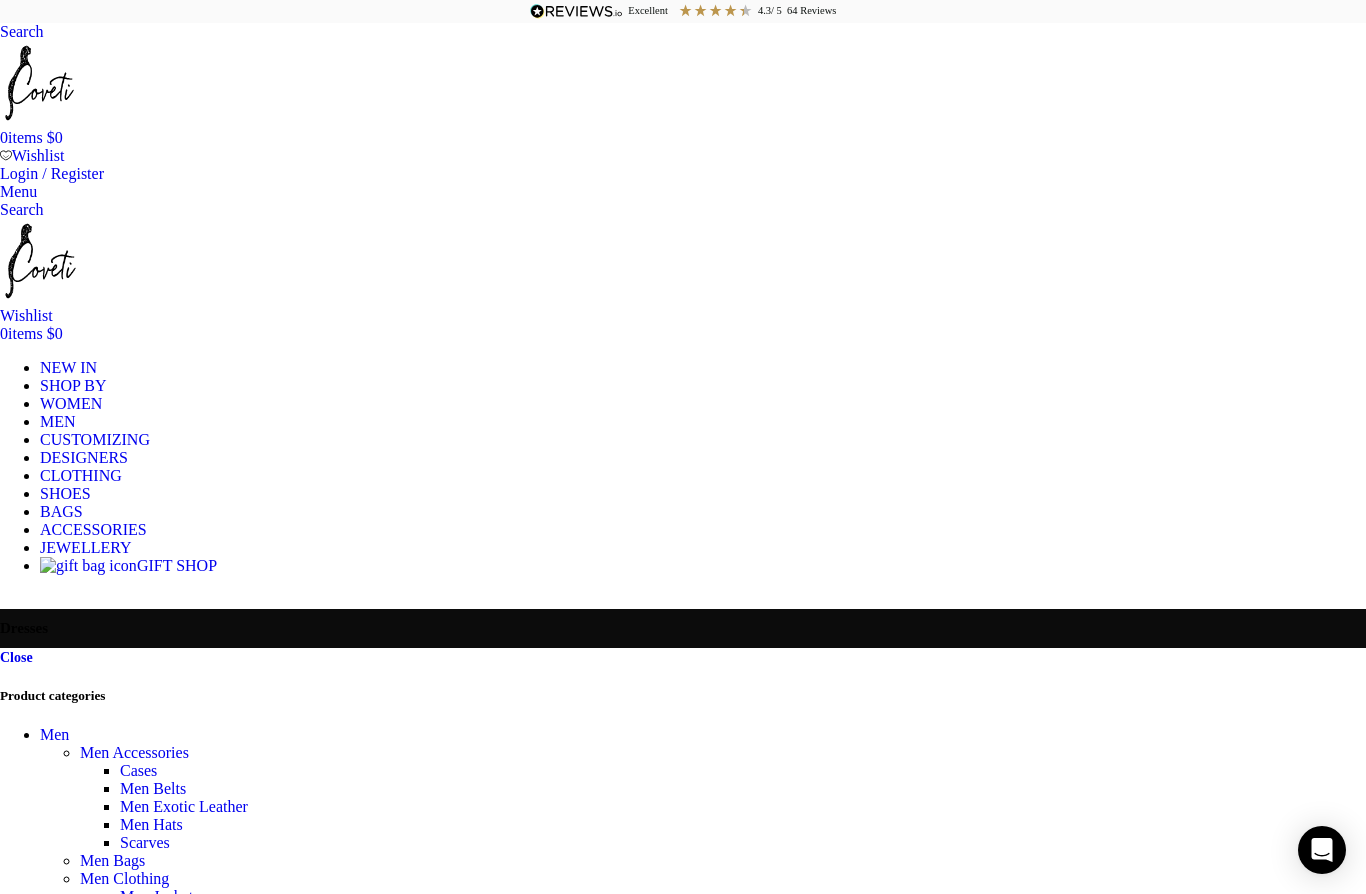 type on "Pink" 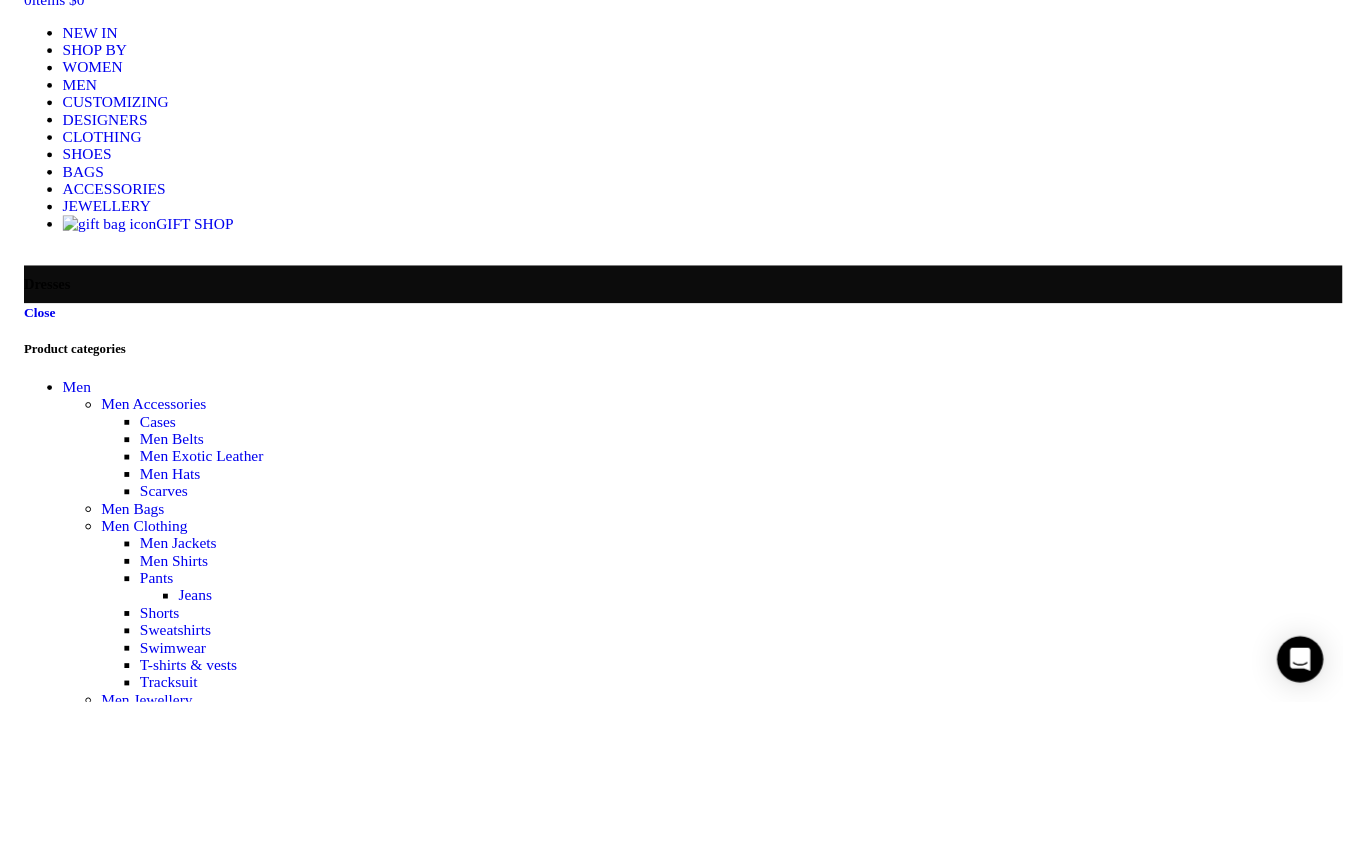scroll, scrollTop: 167, scrollLeft: 0, axis: vertical 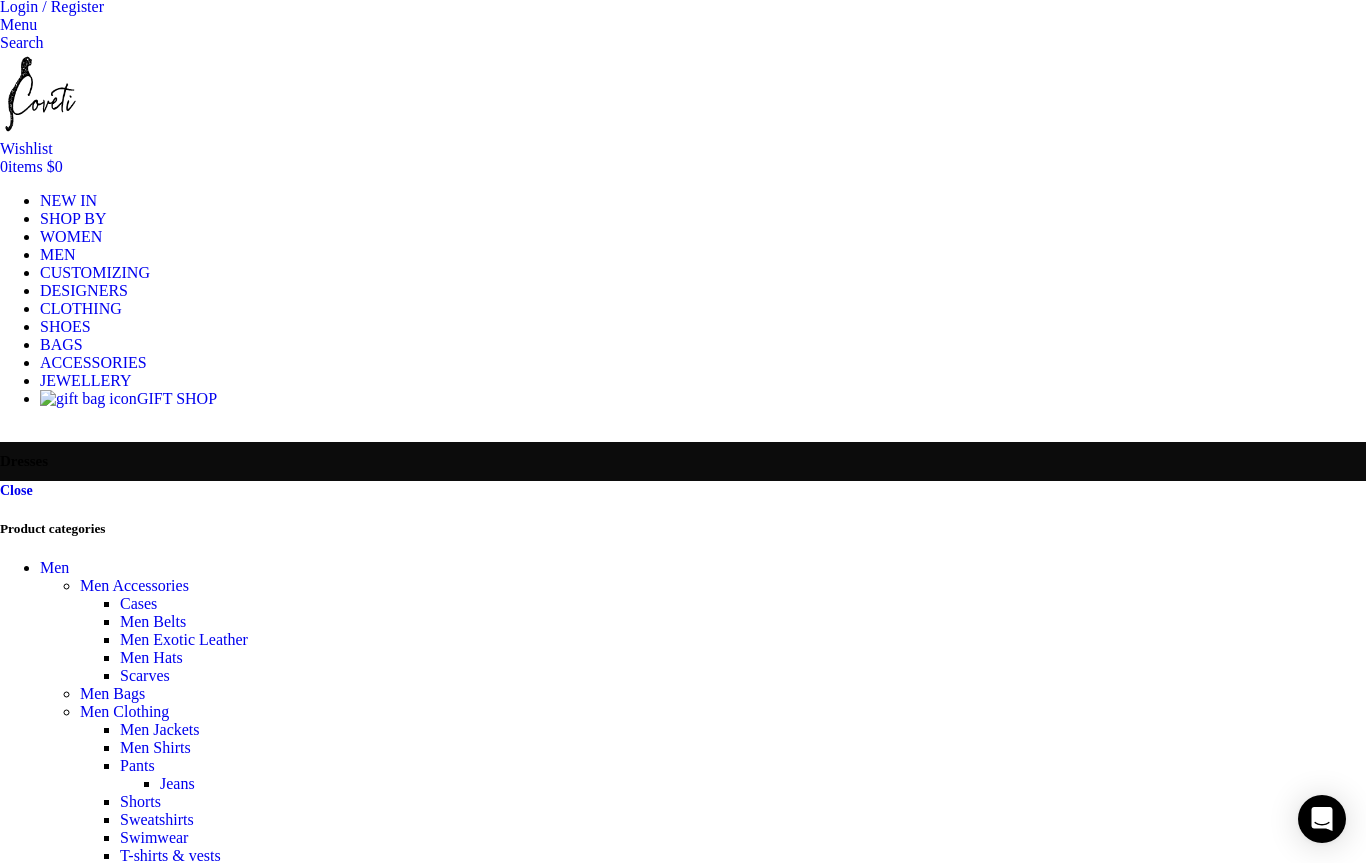 click on "Pink" at bounding box center [88, 3148] 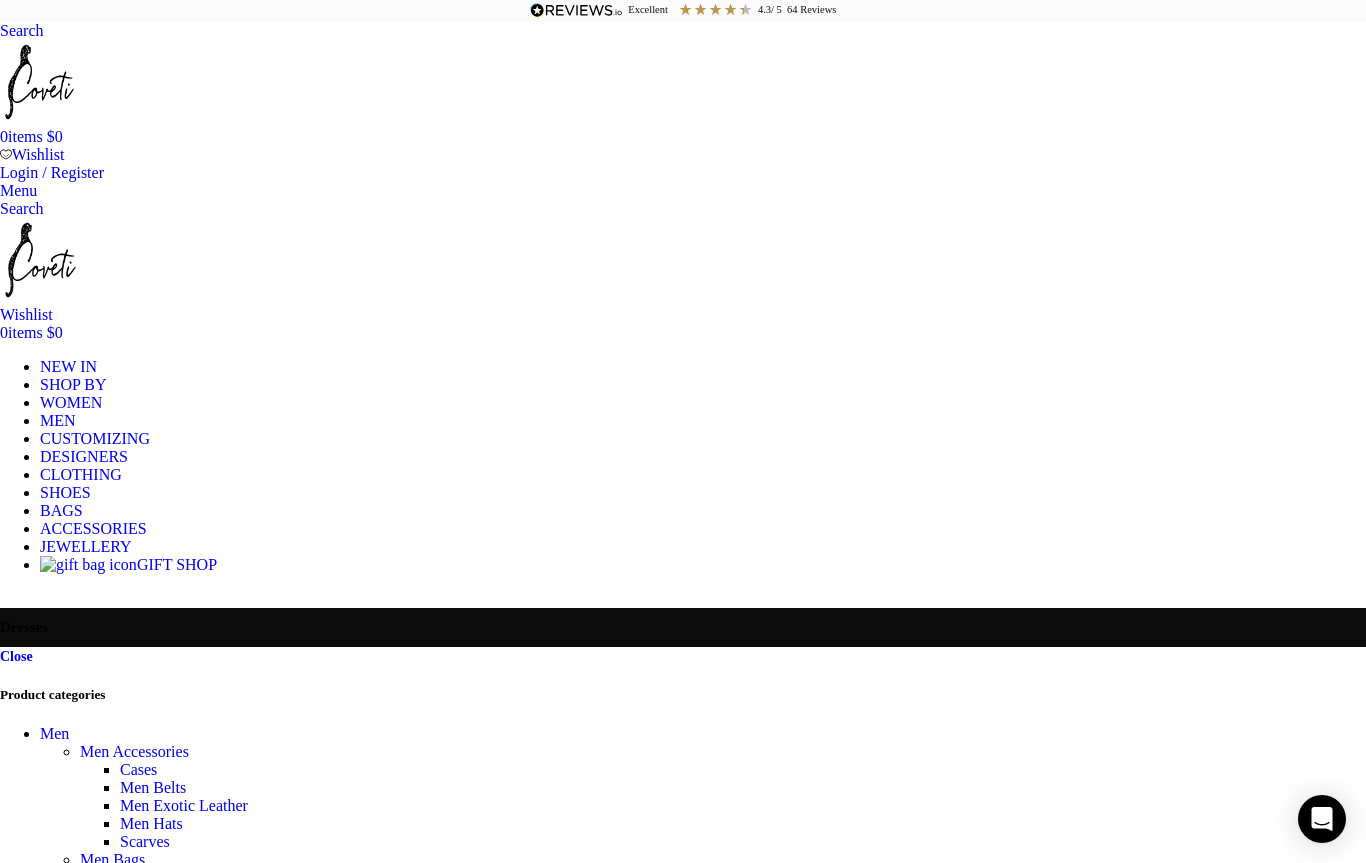 scroll, scrollTop: 0, scrollLeft: 0, axis: both 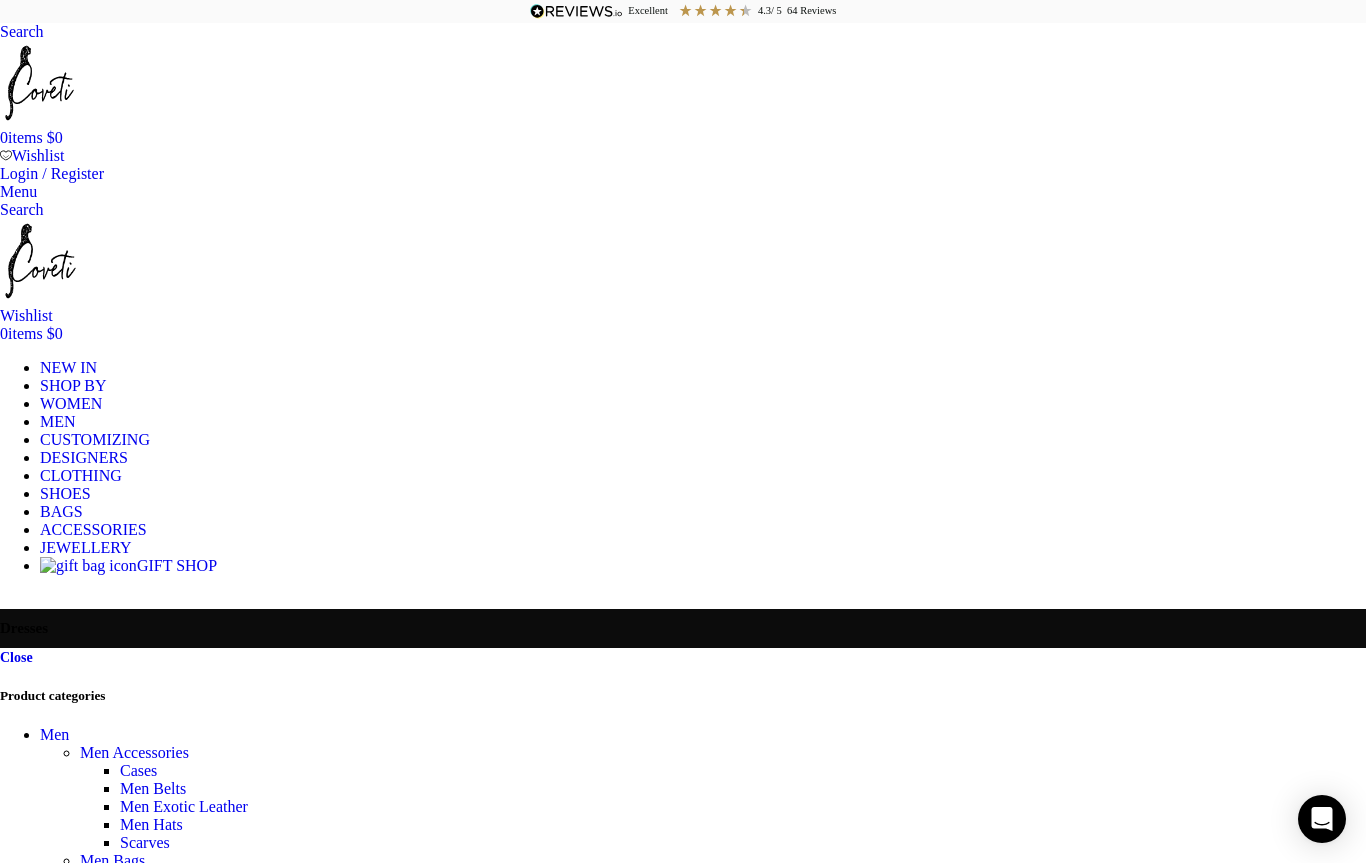 click on "Product categories" at bounding box center [683, 696] 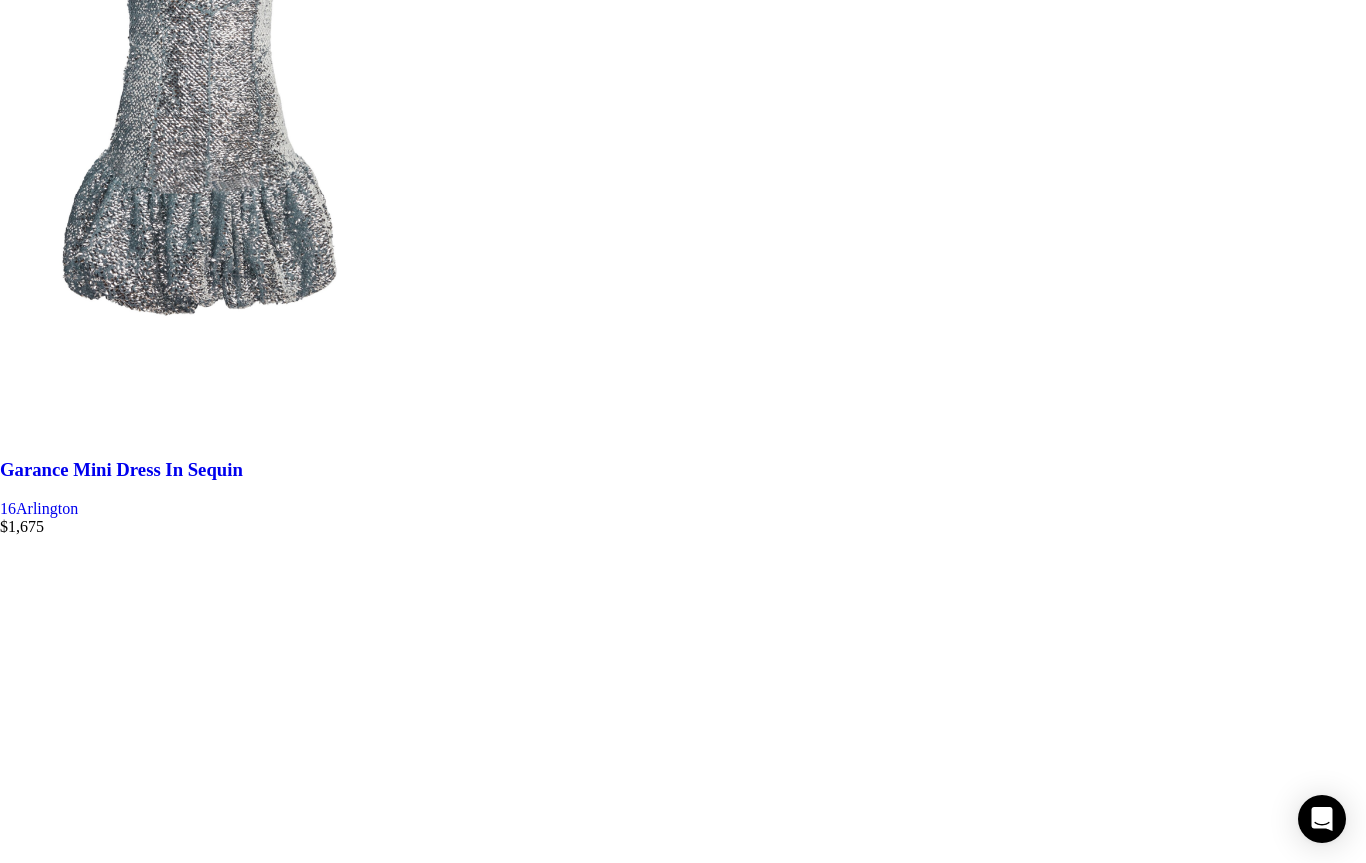 scroll, scrollTop: 4643, scrollLeft: 0, axis: vertical 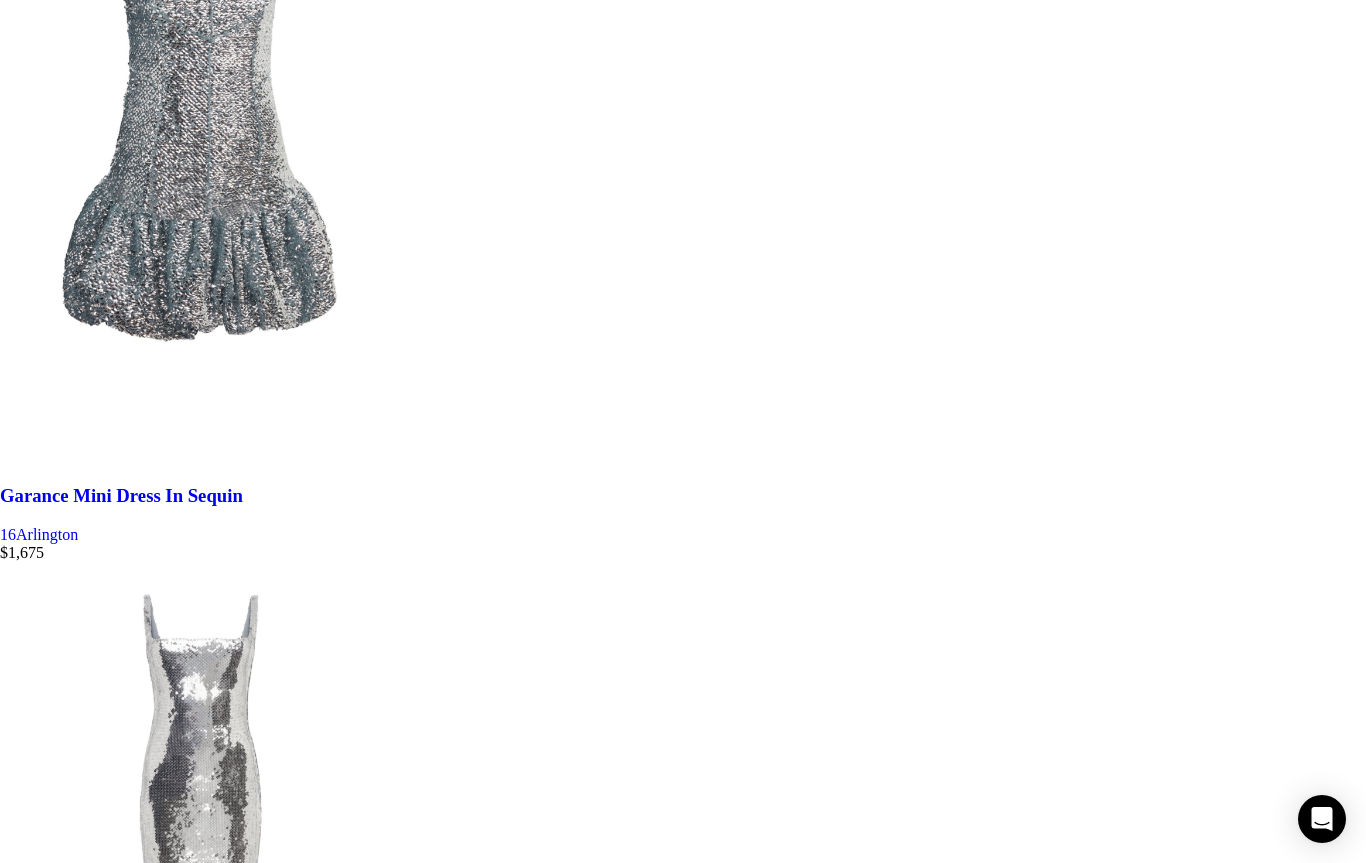 click on "CLOTHING" at bounding box center [81, -4168] 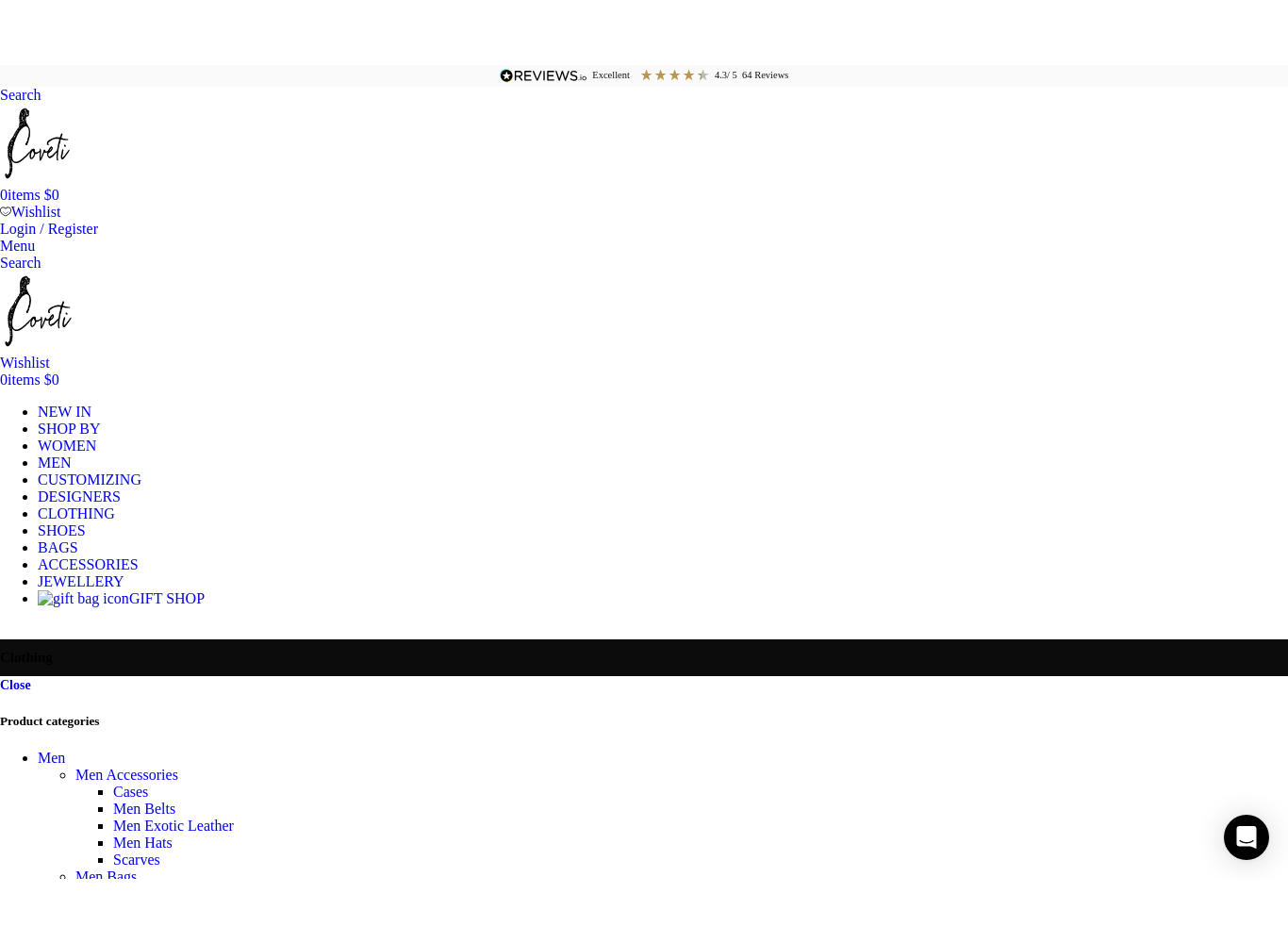 scroll, scrollTop: 0, scrollLeft: 0, axis: both 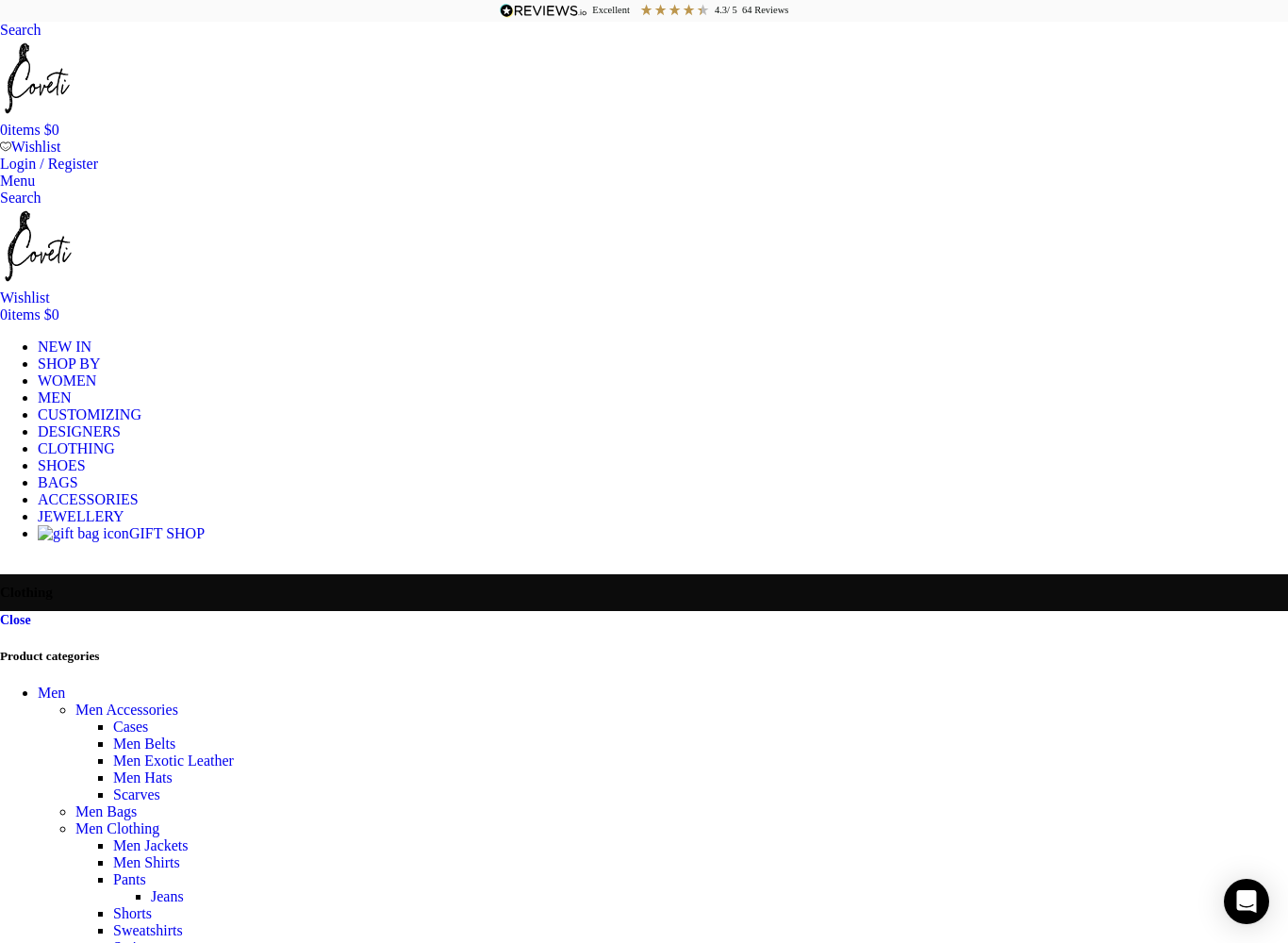click on "The dress edit" at bounding box center (-513, 1392) 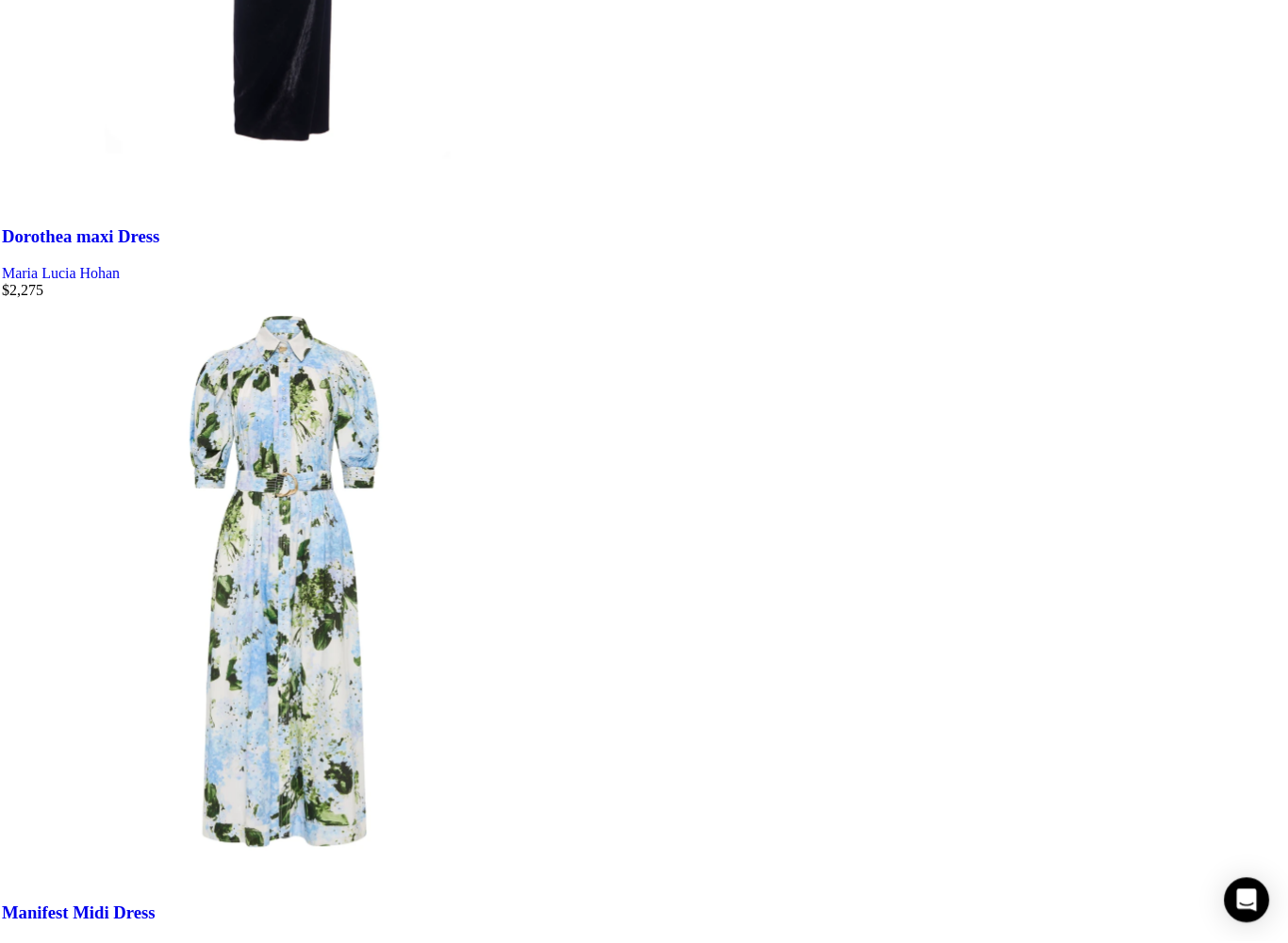 scroll, scrollTop: 6543, scrollLeft: 0, axis: vertical 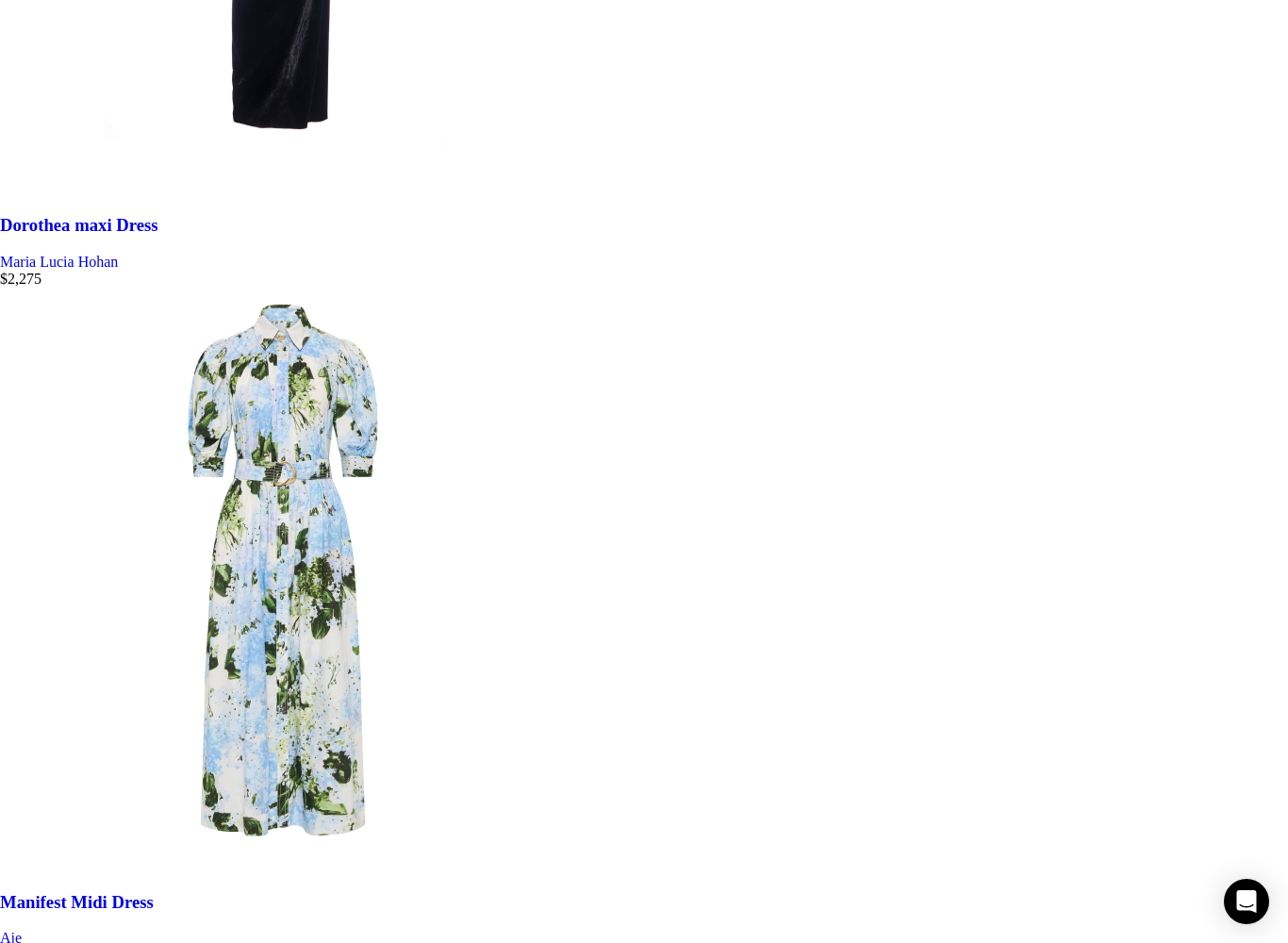 click on "Load more products" at bounding box center (60, 61895) 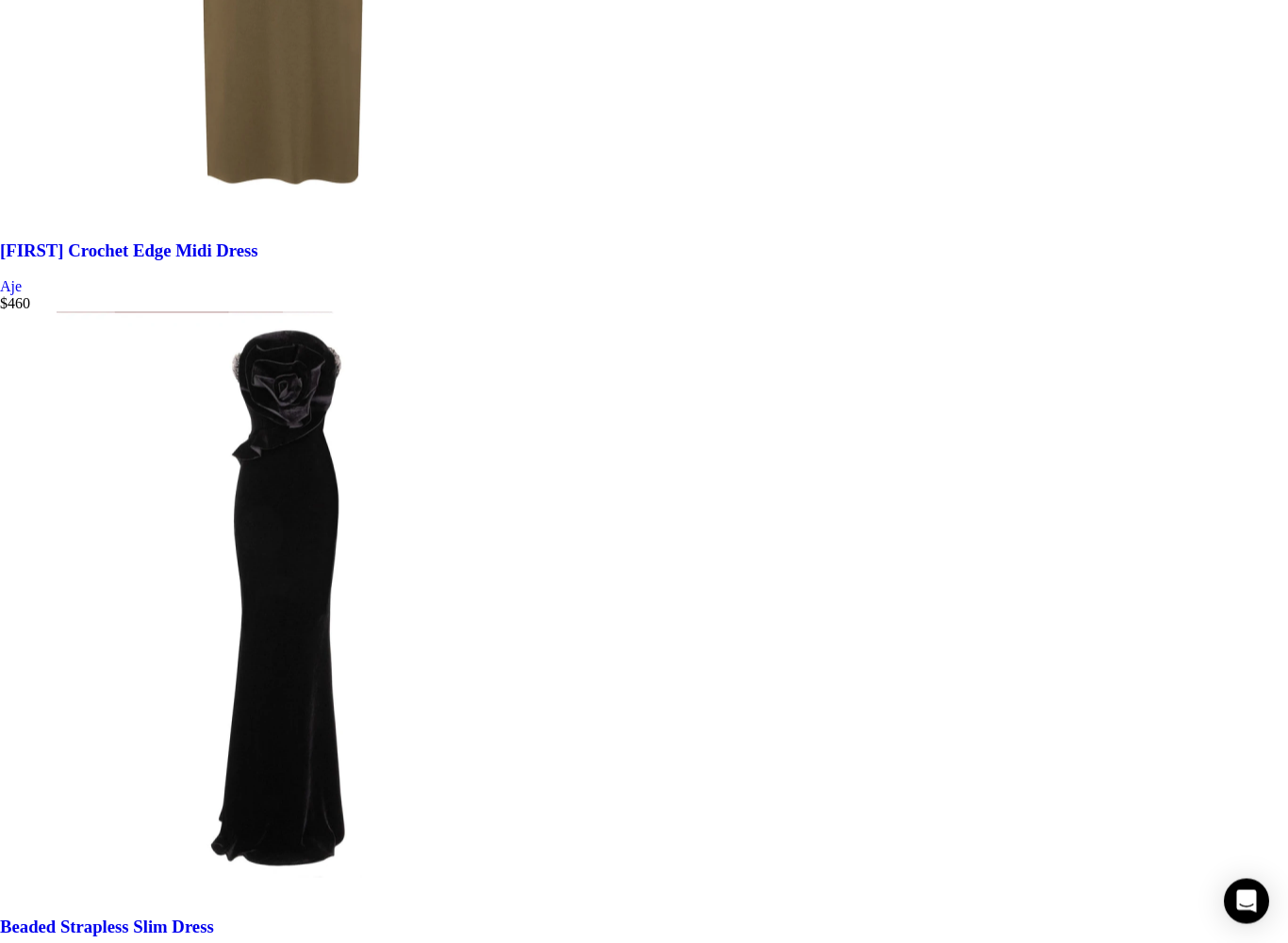 scroll, scrollTop: 13302, scrollLeft: 0, axis: vertical 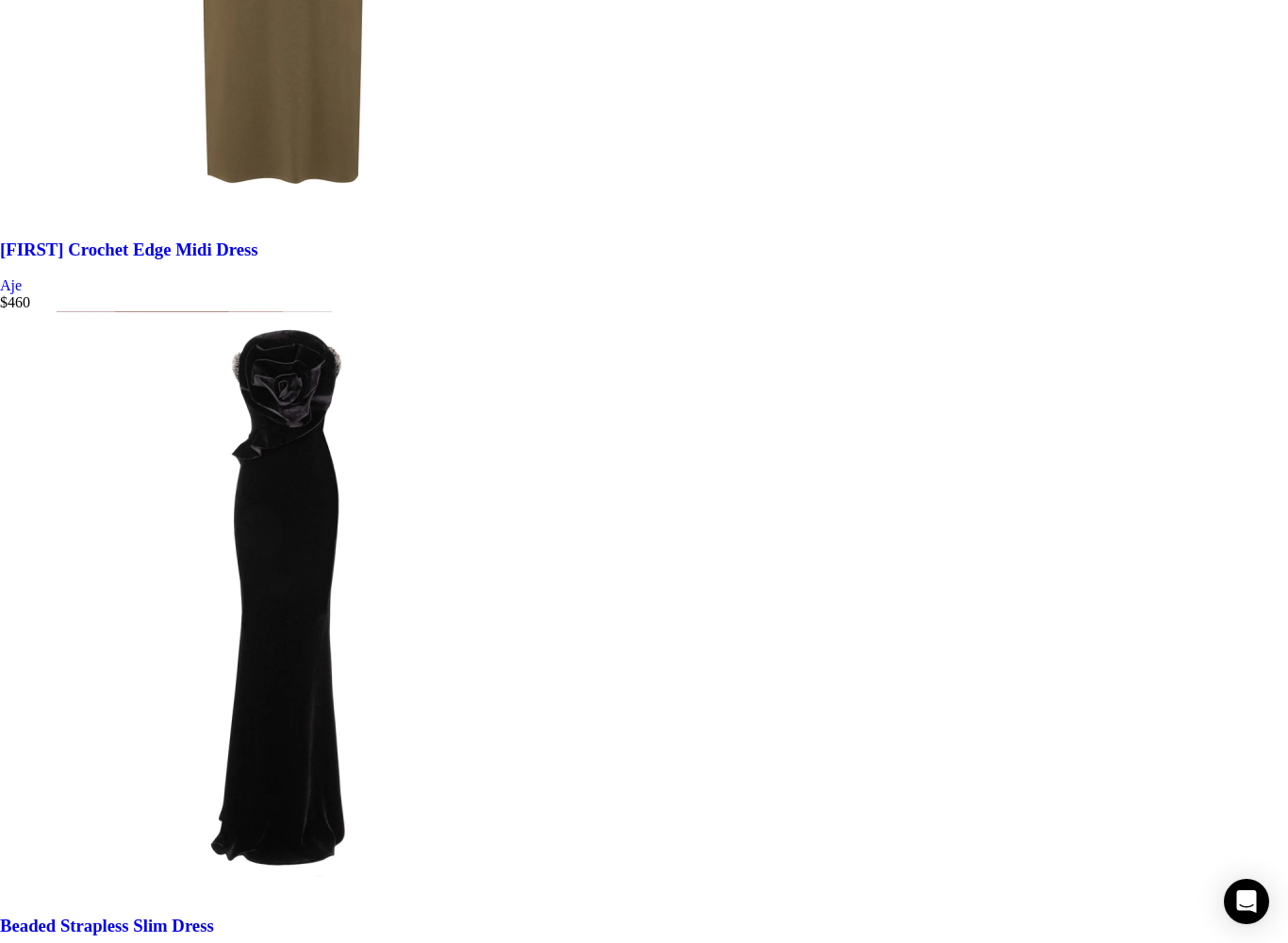 click on "Load more products" at bounding box center (60, 122825) 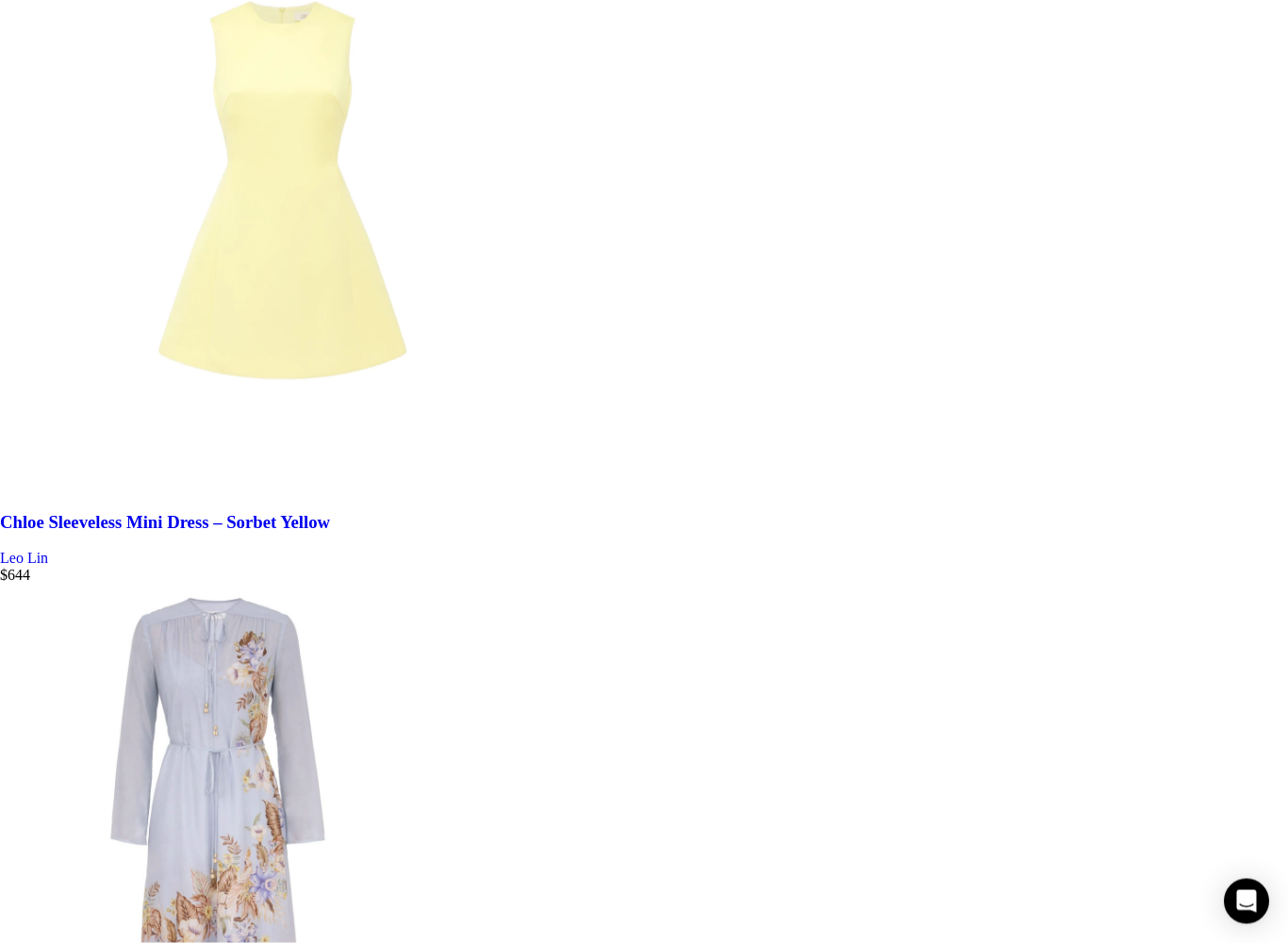 scroll, scrollTop: 20473, scrollLeft: 0, axis: vertical 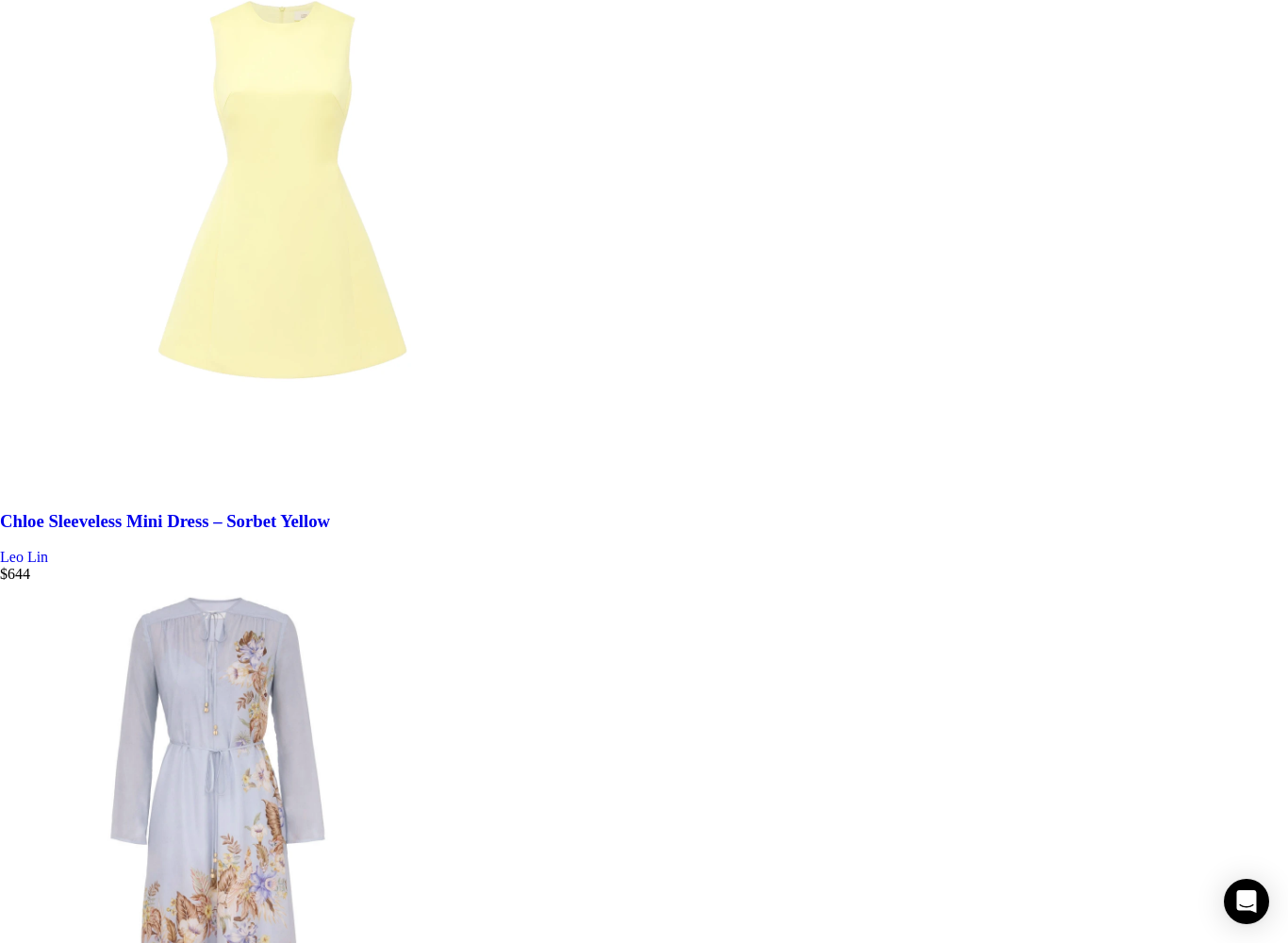 click on "Load more products" at bounding box center [60, 183342] 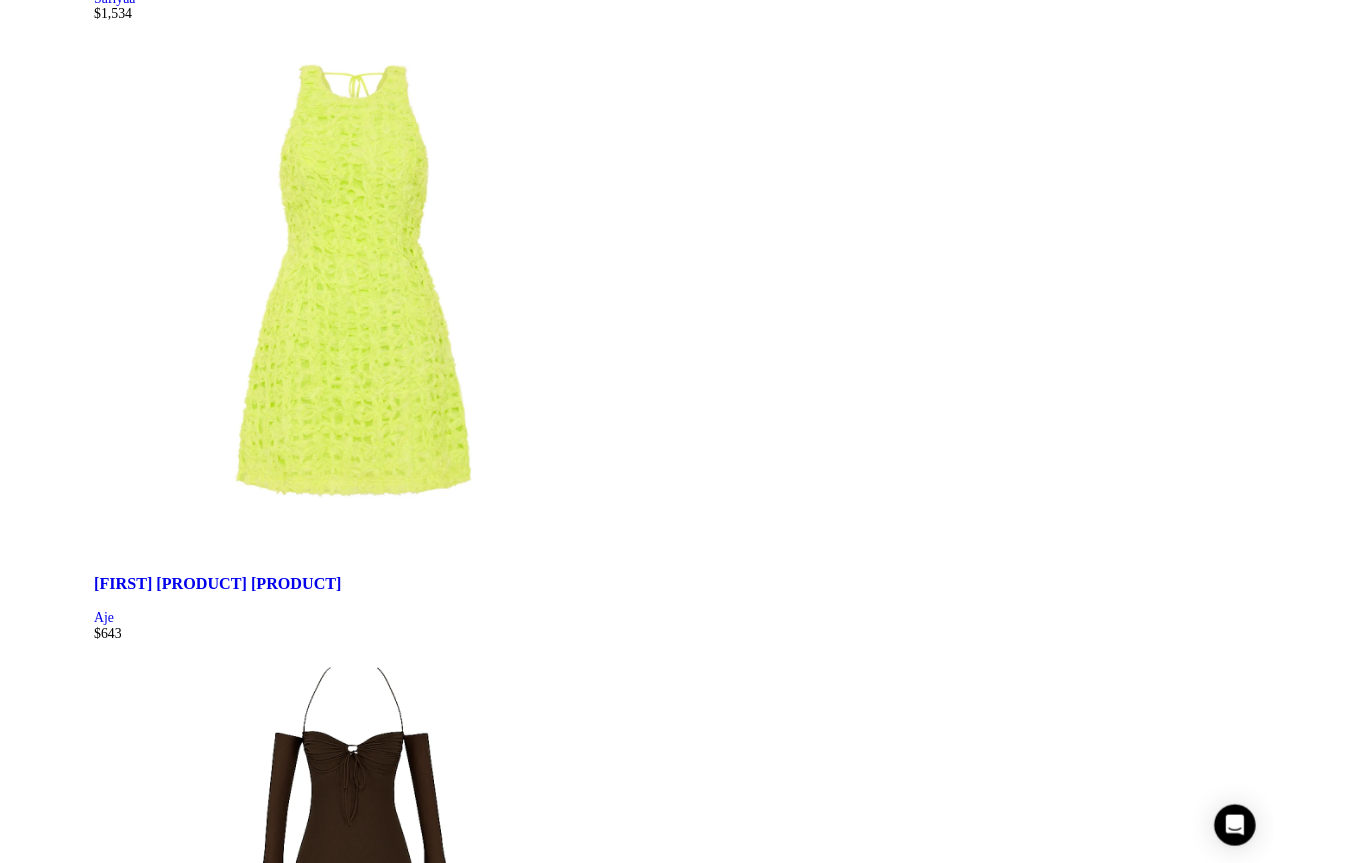scroll, scrollTop: 29011, scrollLeft: 0, axis: vertical 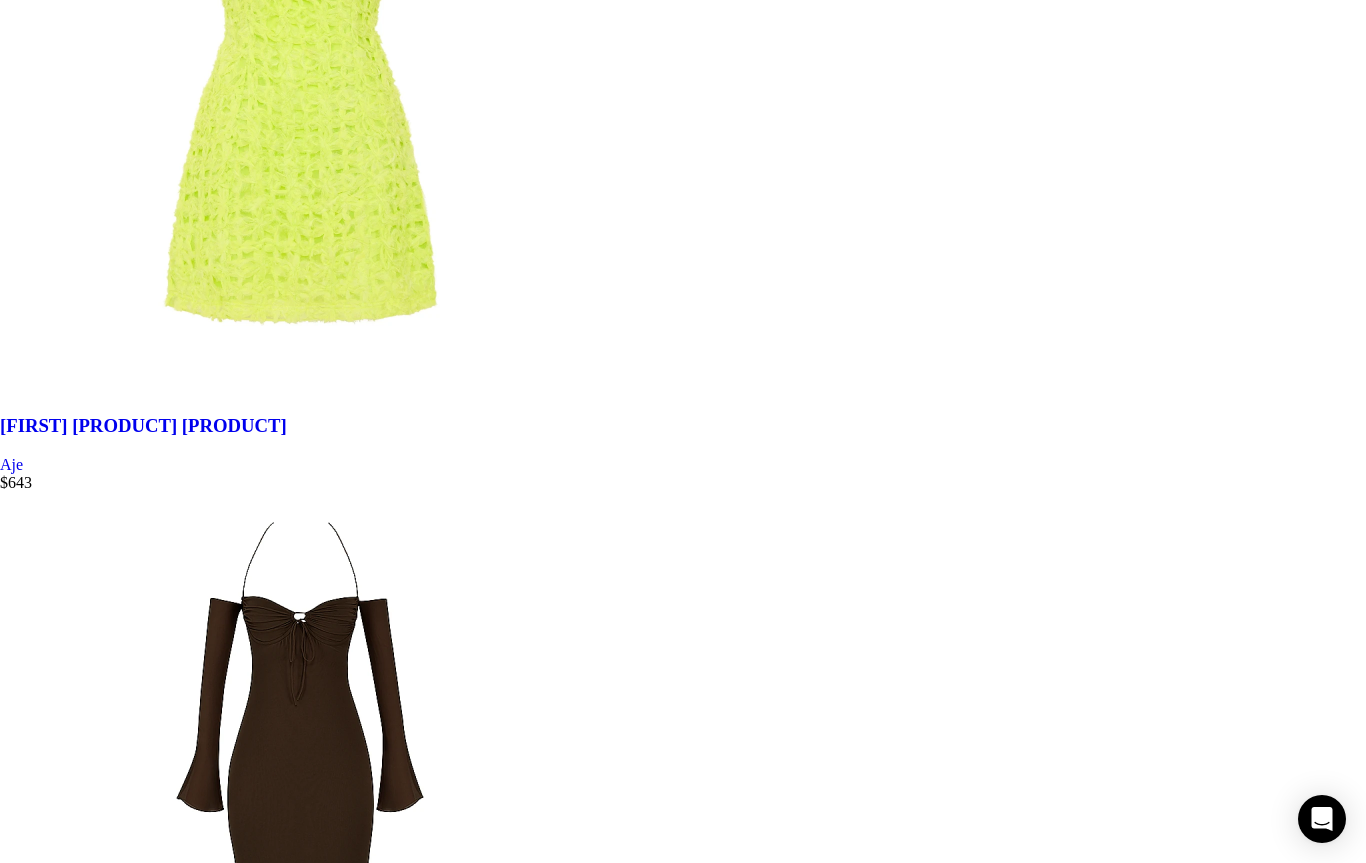 click on "Load more products" at bounding box center [64, 258867] 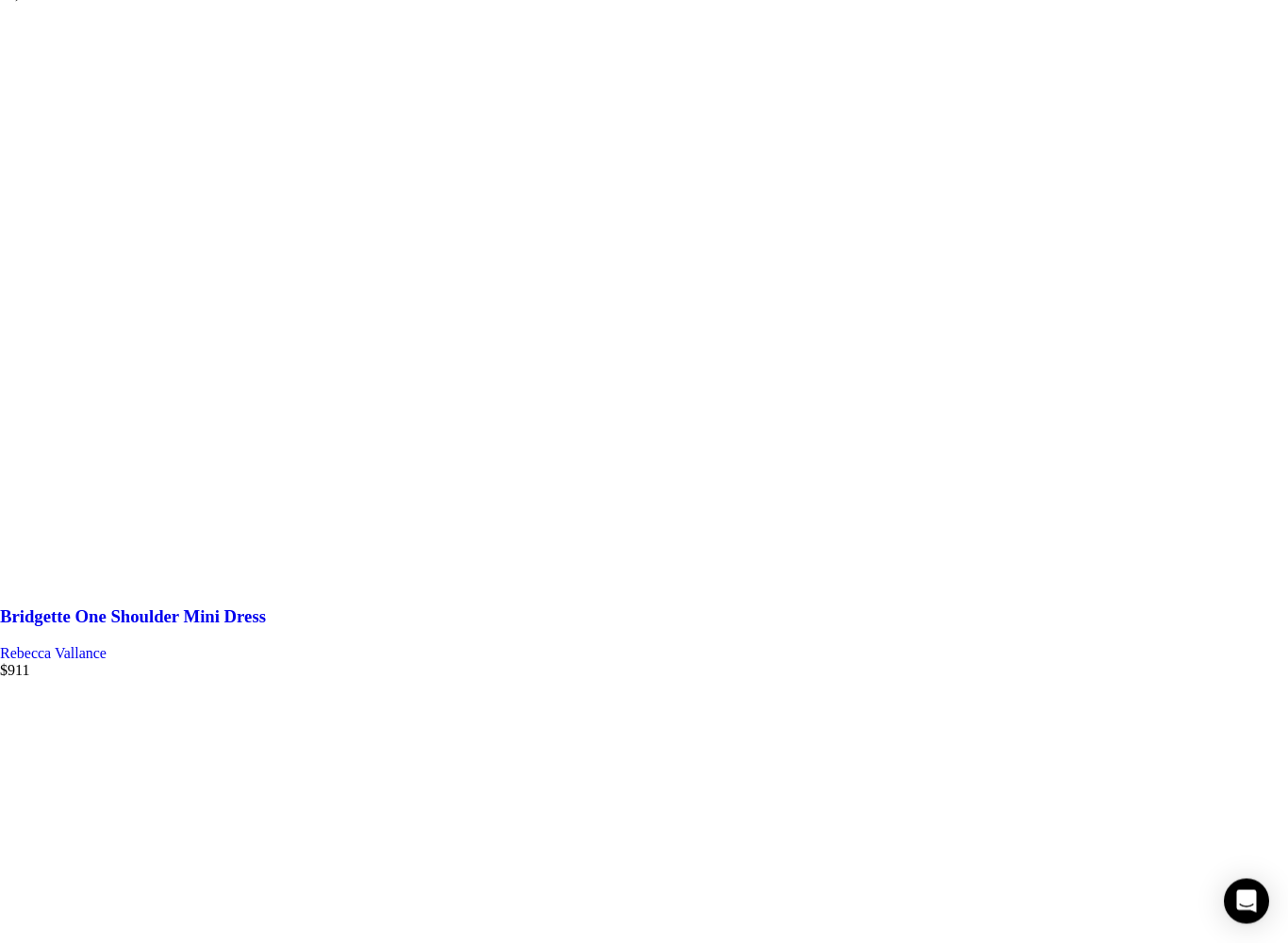 scroll, scrollTop: 33933, scrollLeft: 0, axis: vertical 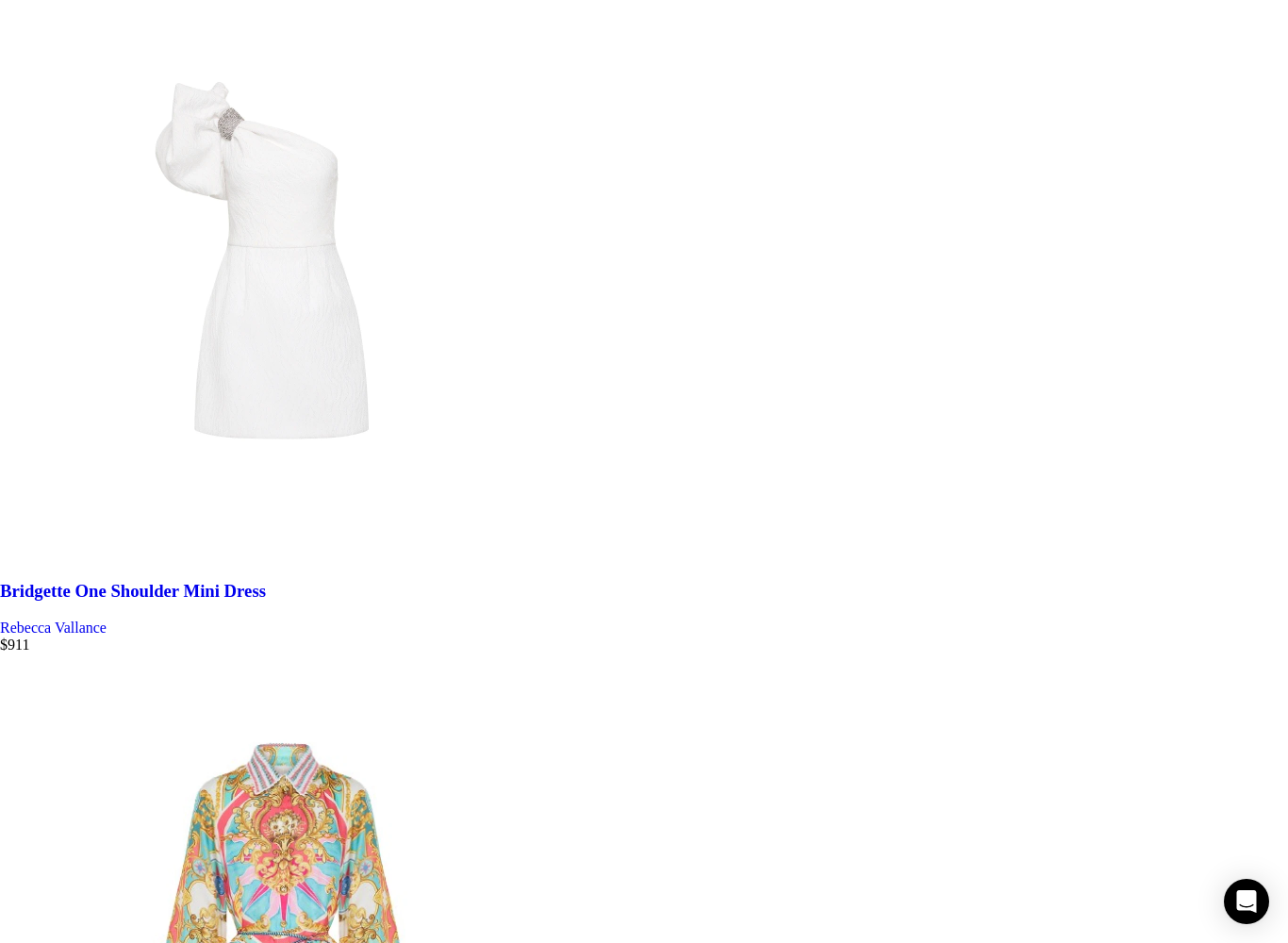 click on "Load more products" at bounding box center [60, 305225] 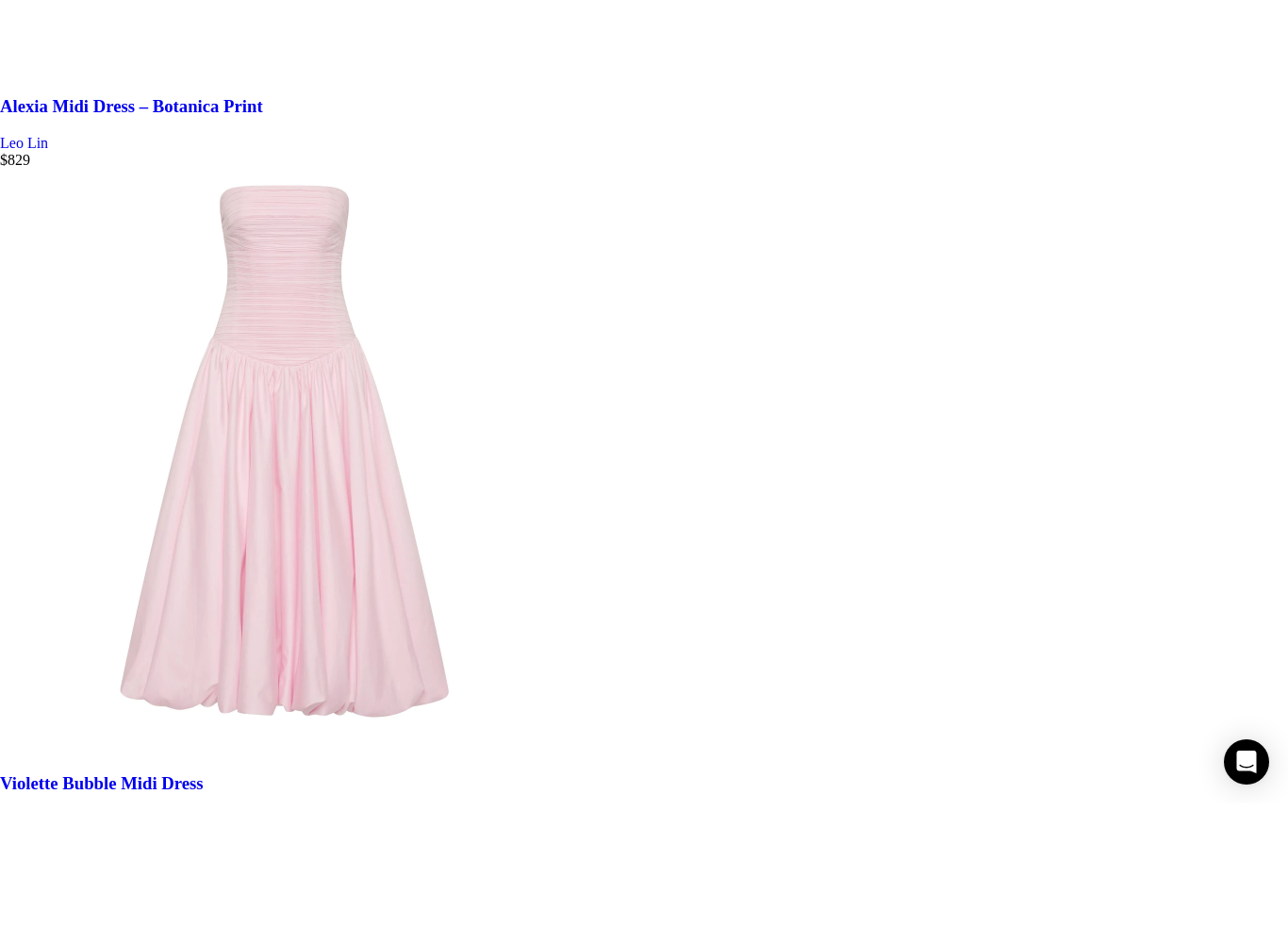 scroll, scrollTop: 40703, scrollLeft: 0, axis: vertical 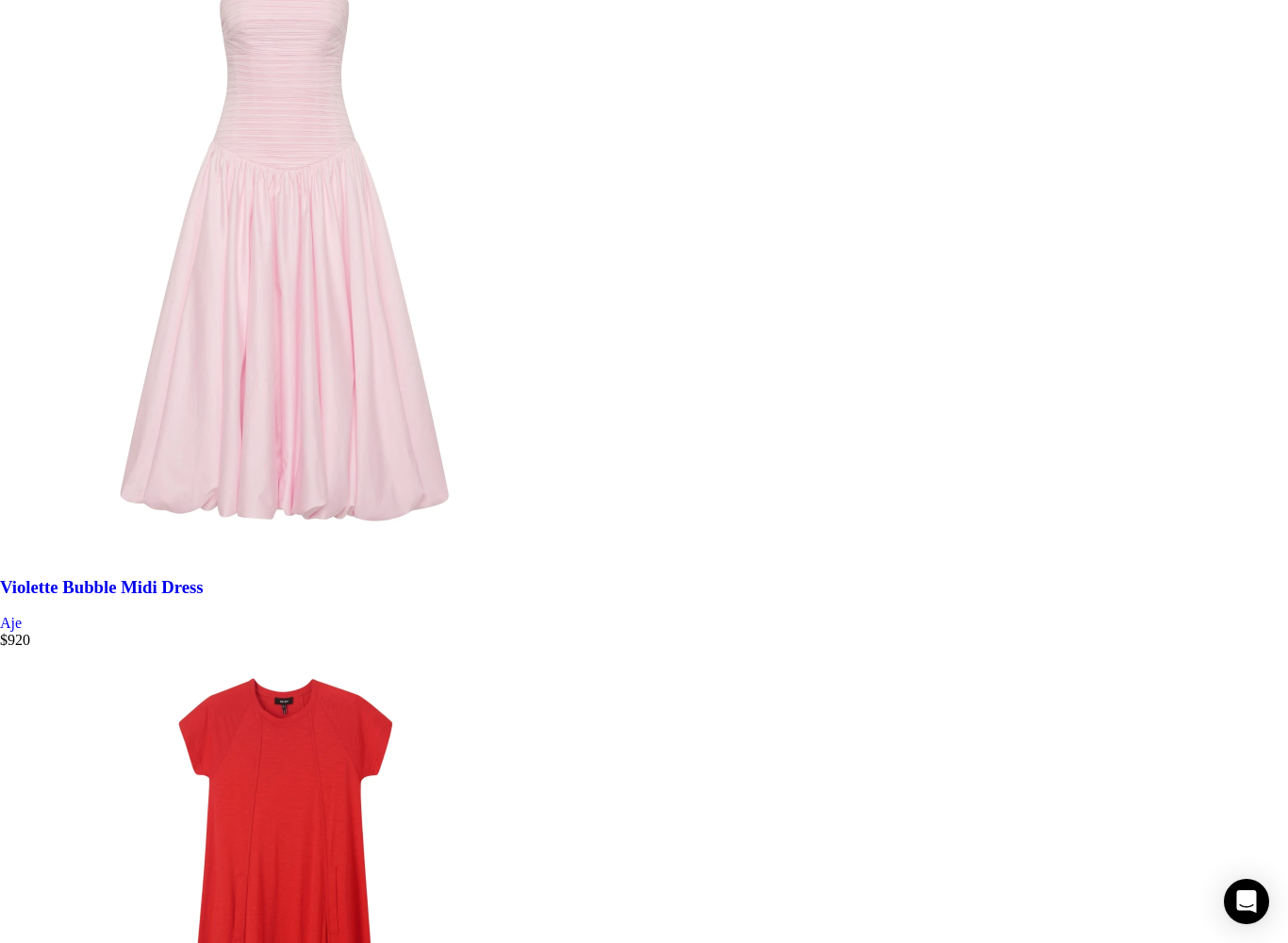 click on "Load more products" at bounding box center (60, 366160) 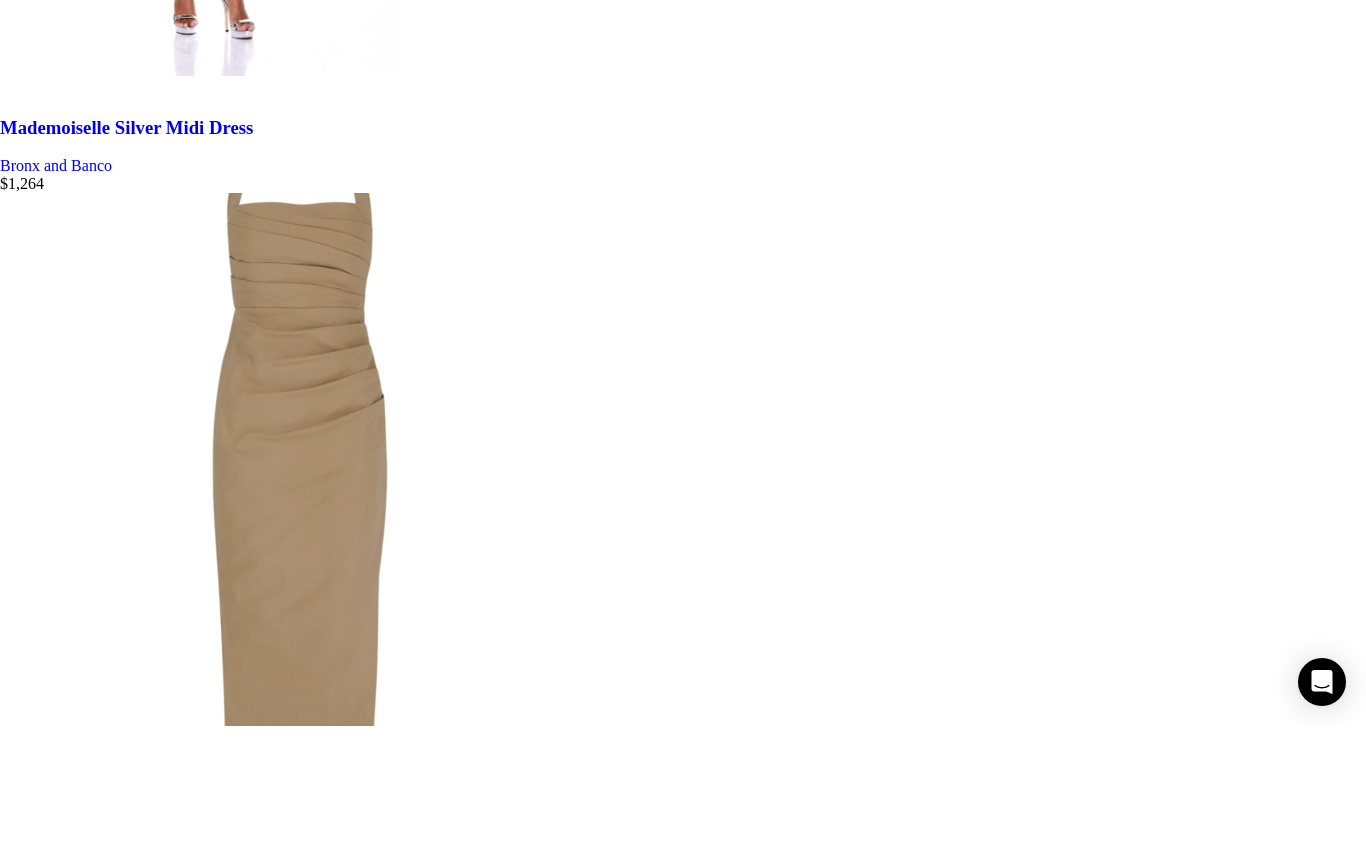 scroll, scrollTop: 50133, scrollLeft: 0, axis: vertical 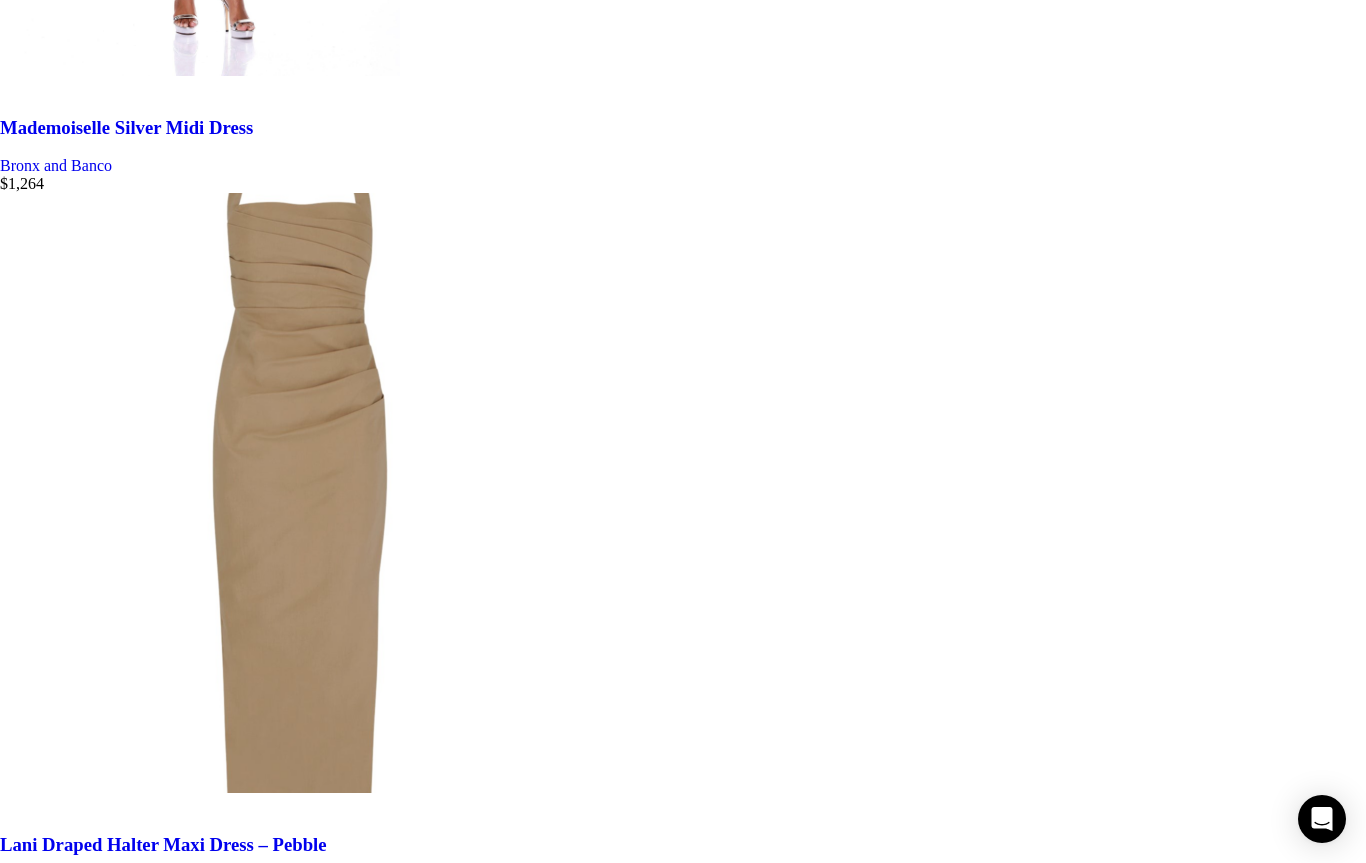 click on "Load more products" at bounding box center [64, 453120] 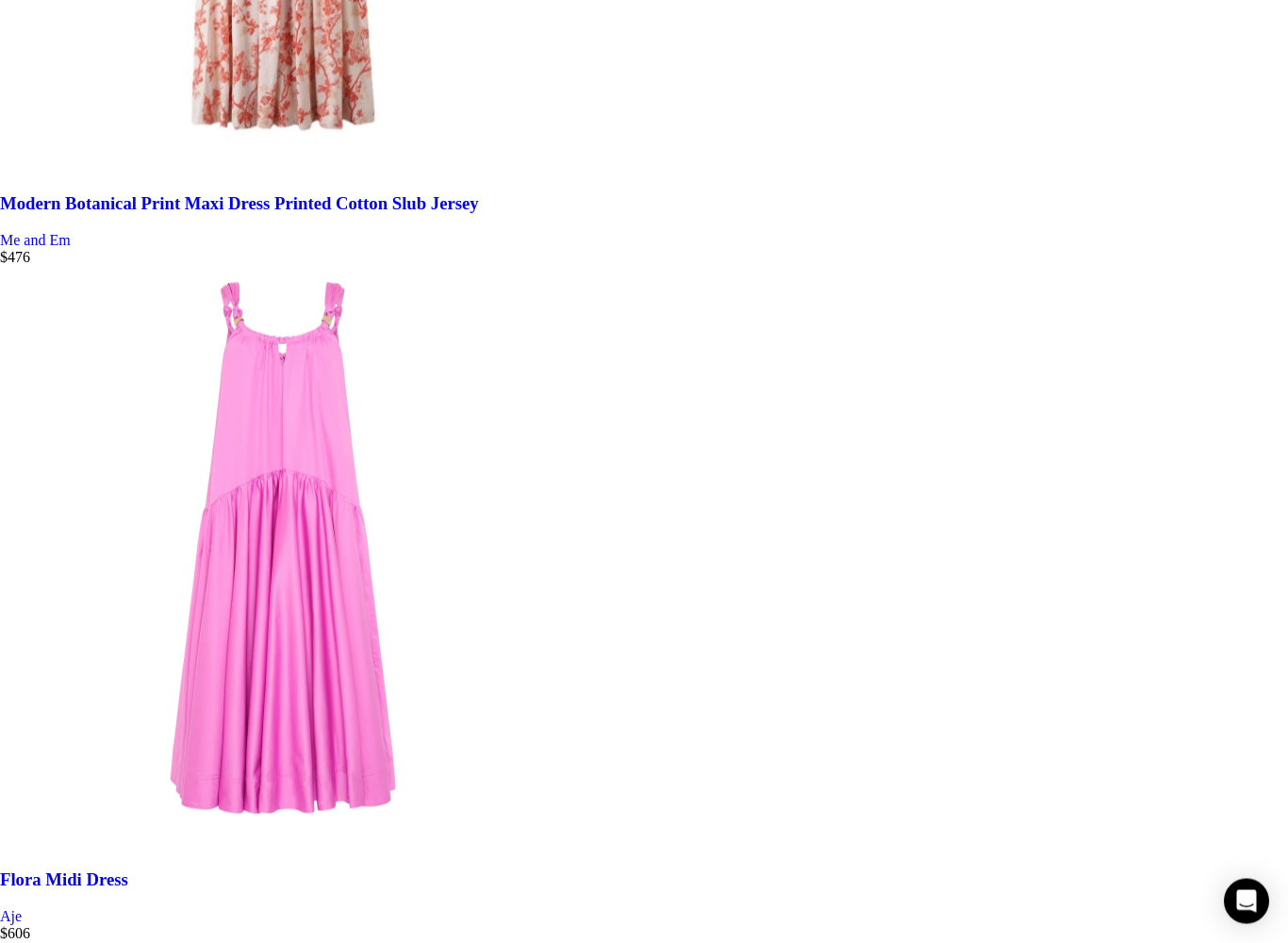 scroll, scrollTop: 53958, scrollLeft: 0, axis: vertical 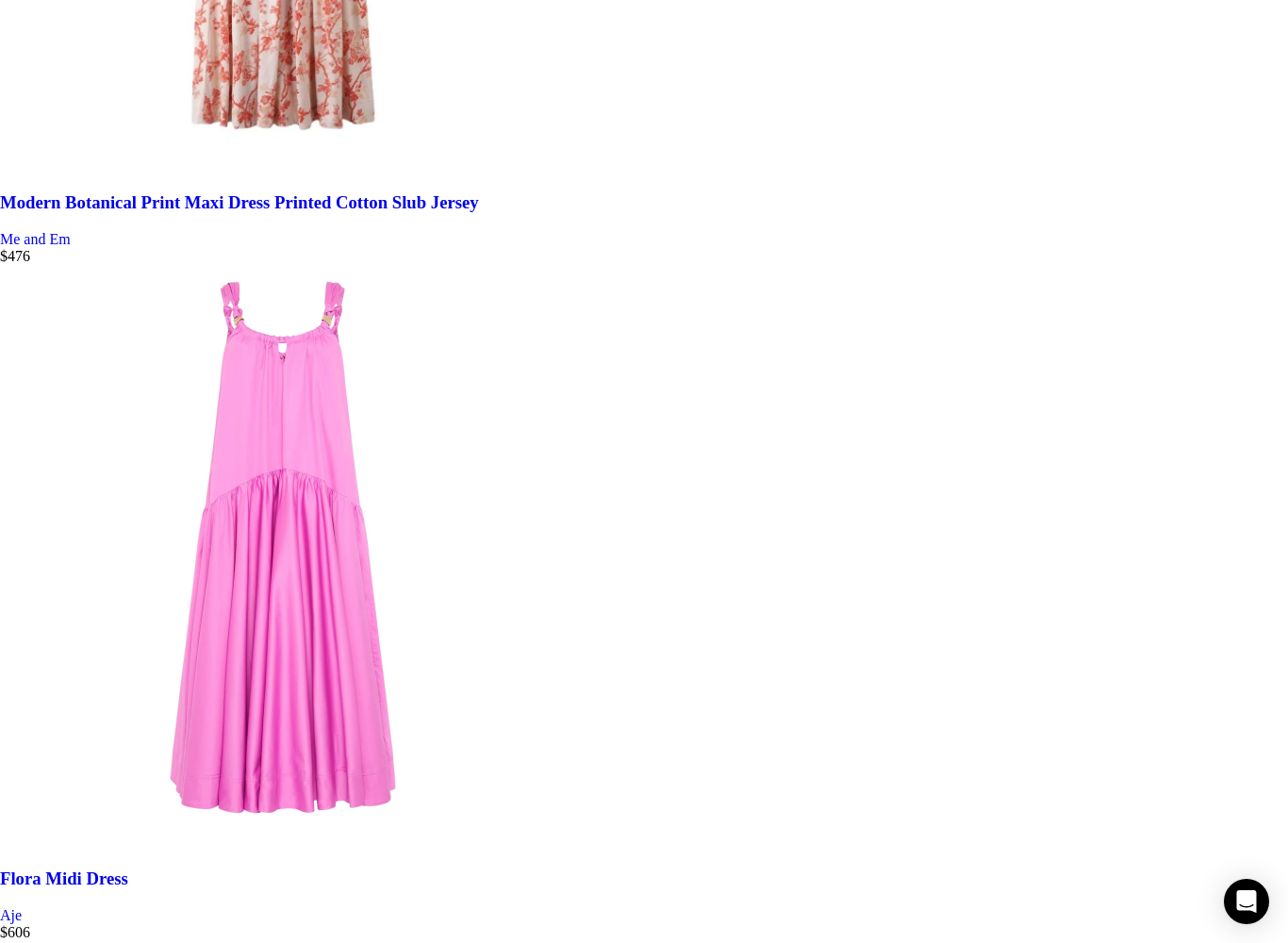 click on "Load more products" at bounding box center [60, 488298] 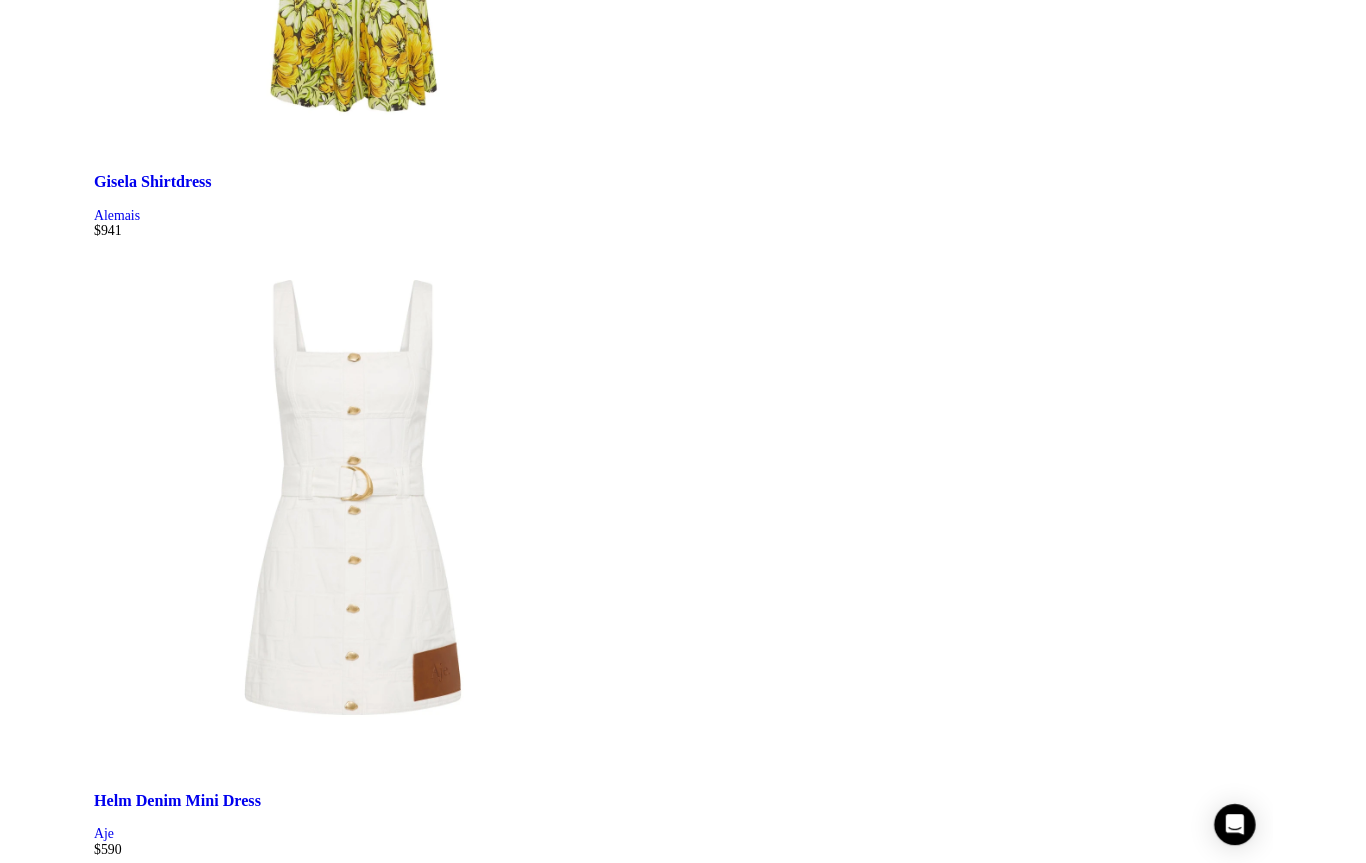 scroll, scrollTop: 64397, scrollLeft: 0, axis: vertical 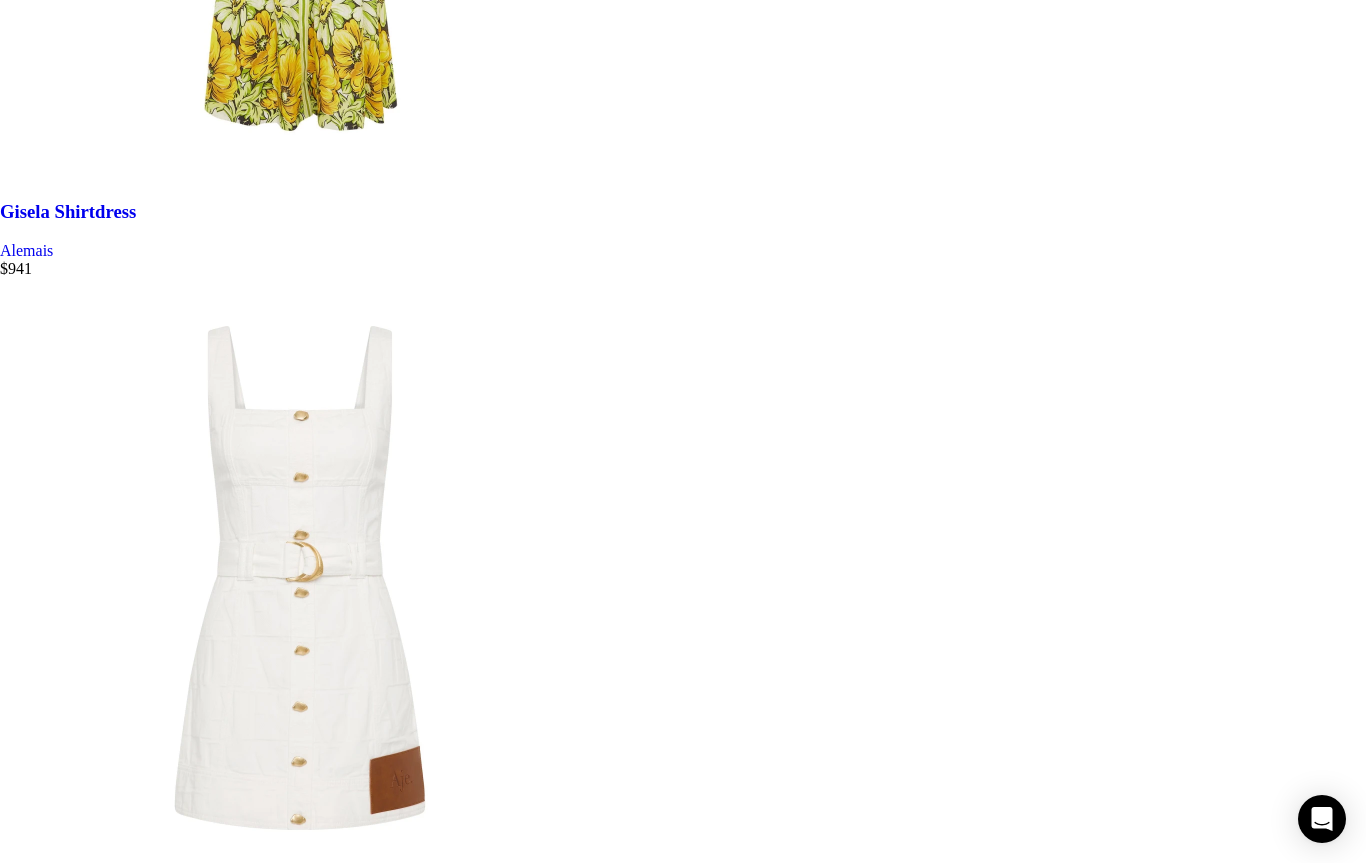 click on "Load more products" at bounding box center [64, 582398] 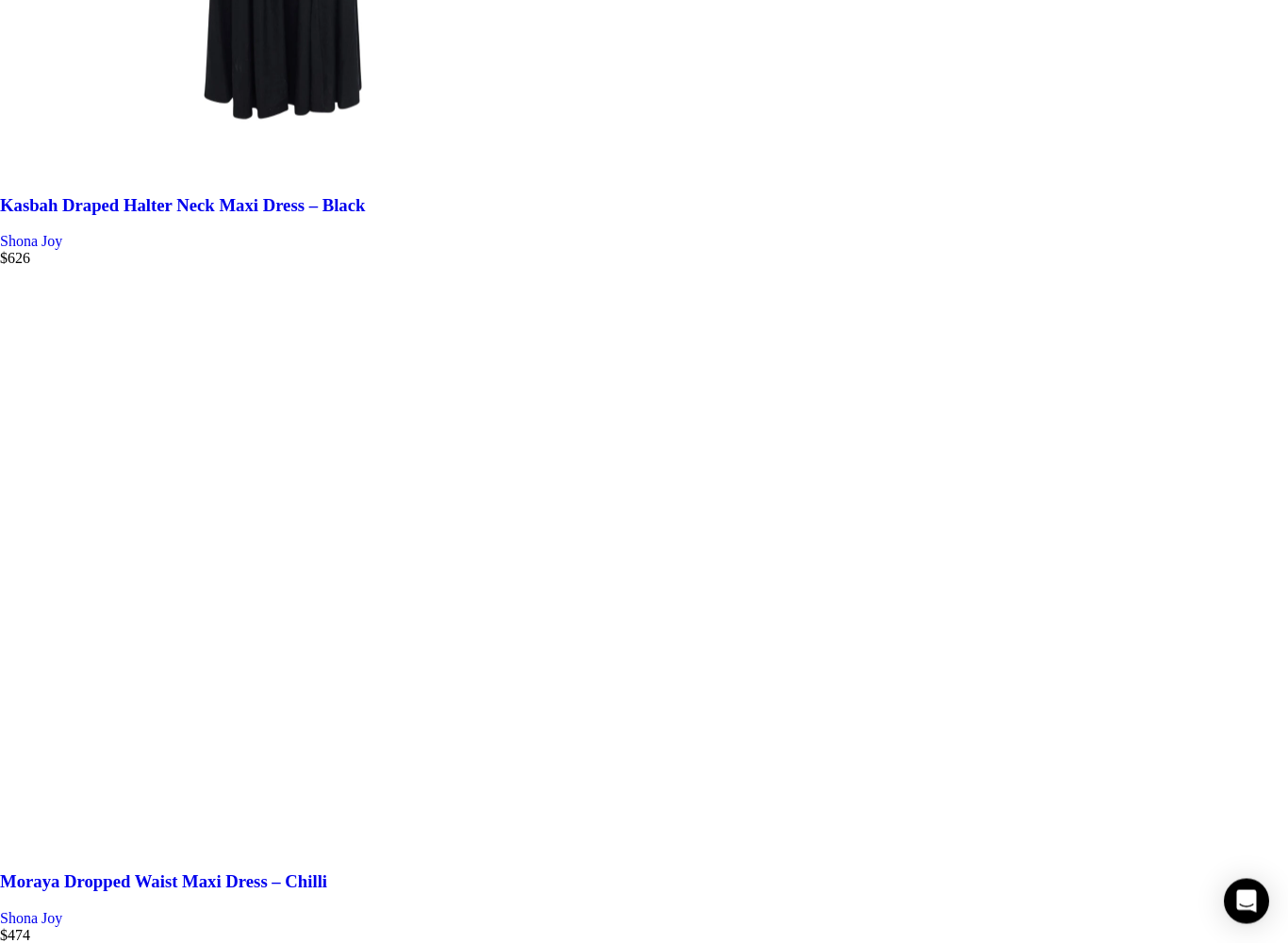 scroll, scrollTop: 67528, scrollLeft: 0, axis: vertical 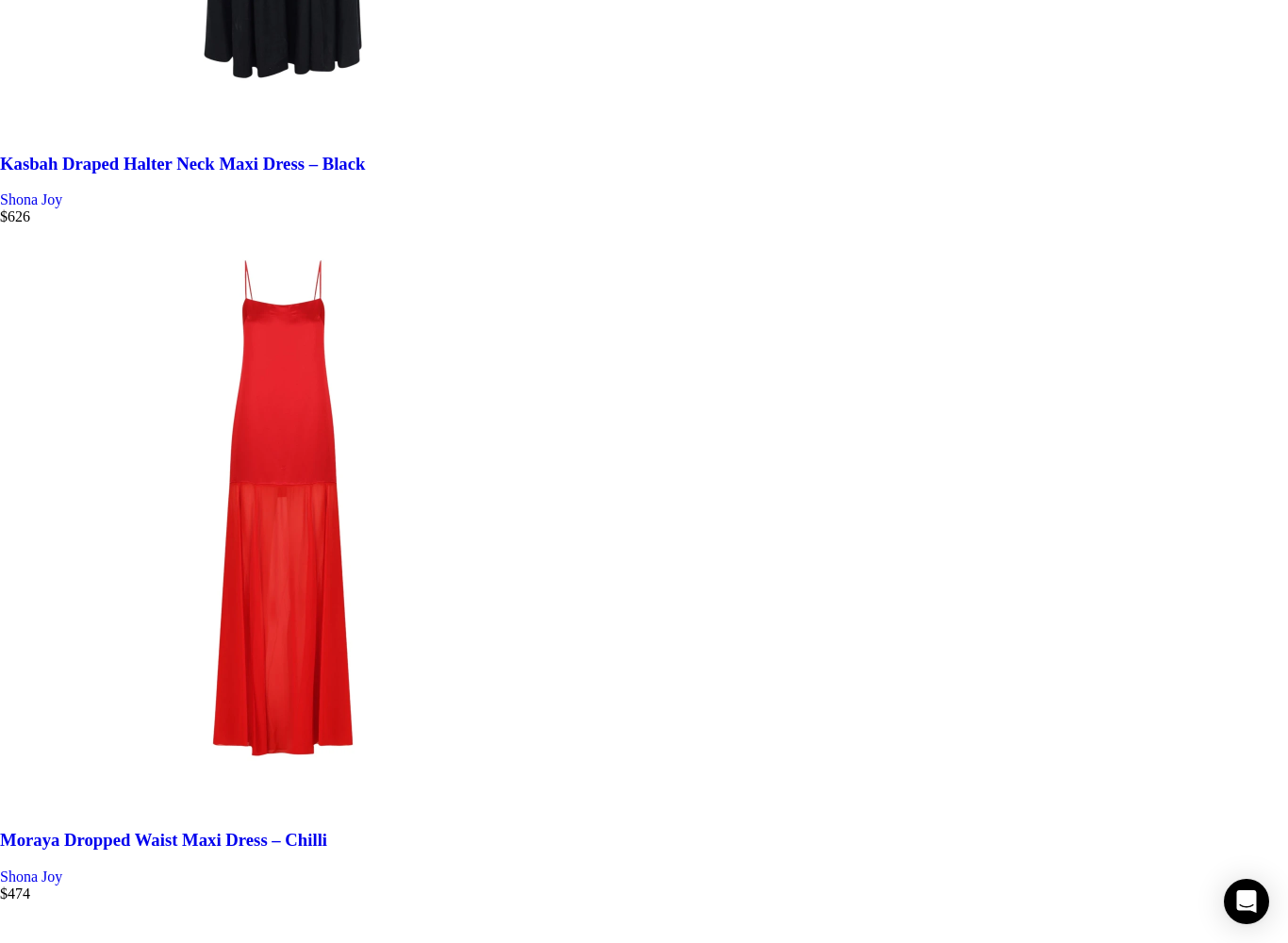 click on "Load more products" at bounding box center [60, 610122] 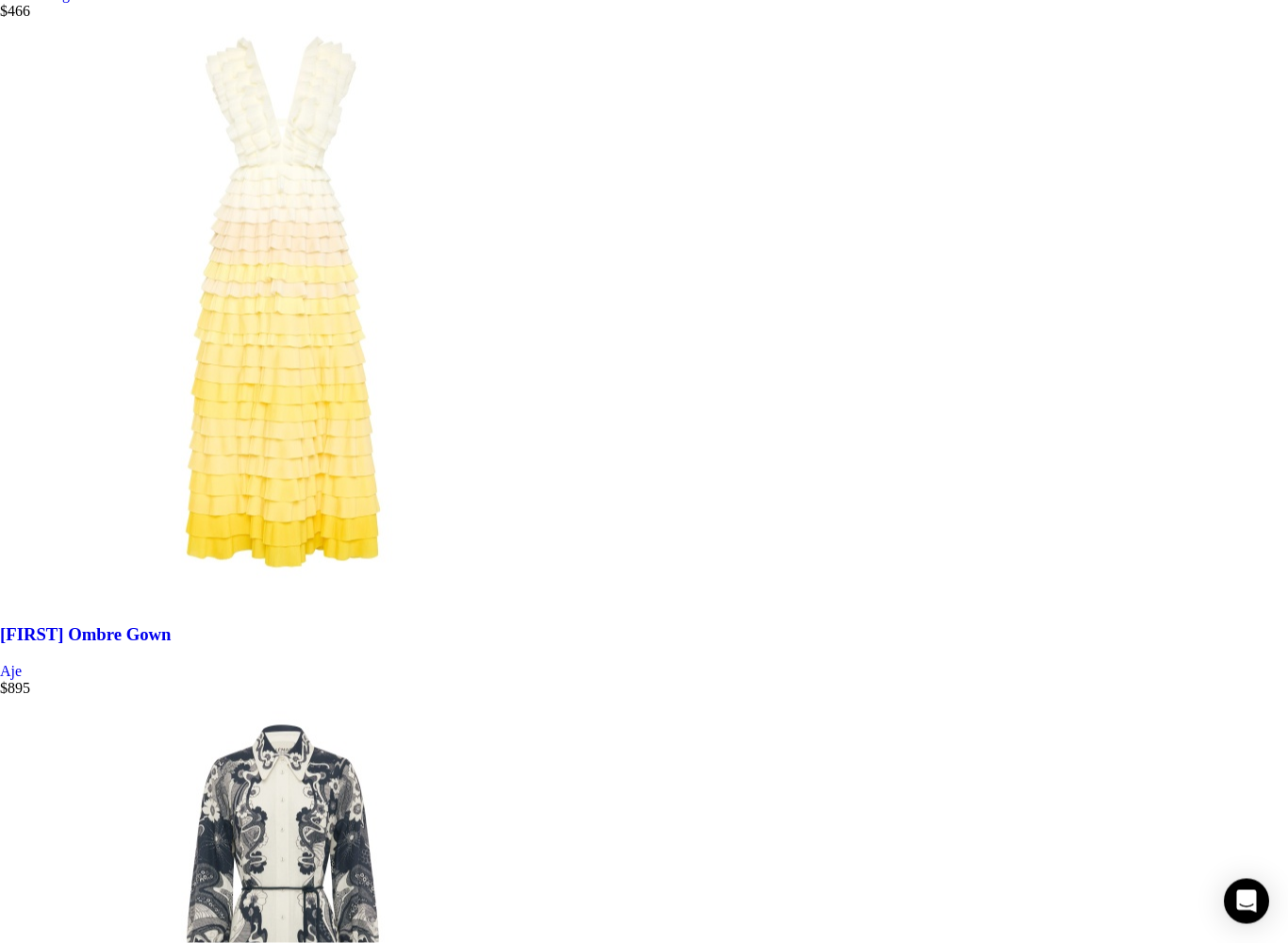 scroll, scrollTop: 73824, scrollLeft: 0, axis: vertical 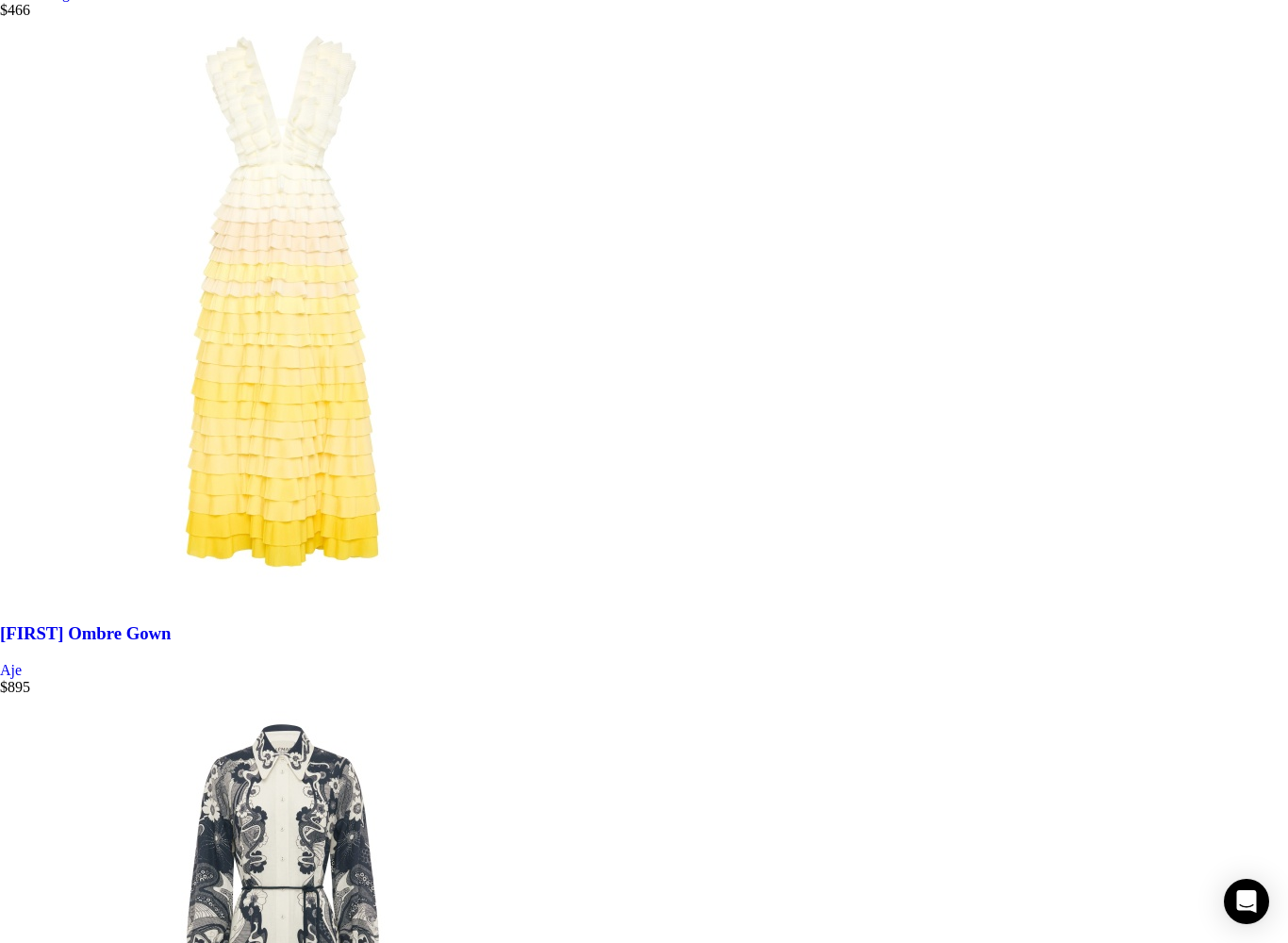 click on "Load more products" at bounding box center [60, 671548] 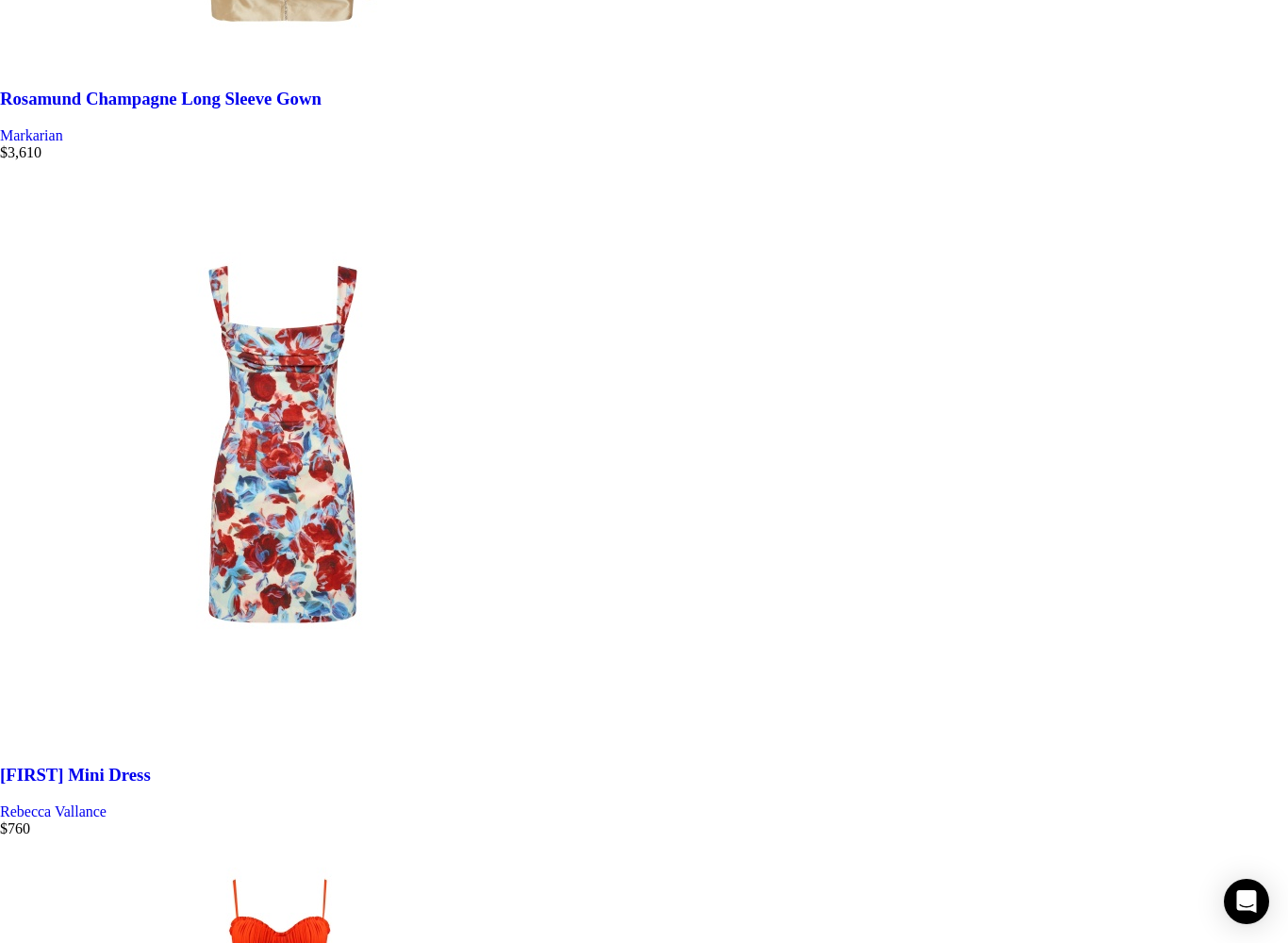 scroll, scrollTop: 80334, scrollLeft: 0, axis: vertical 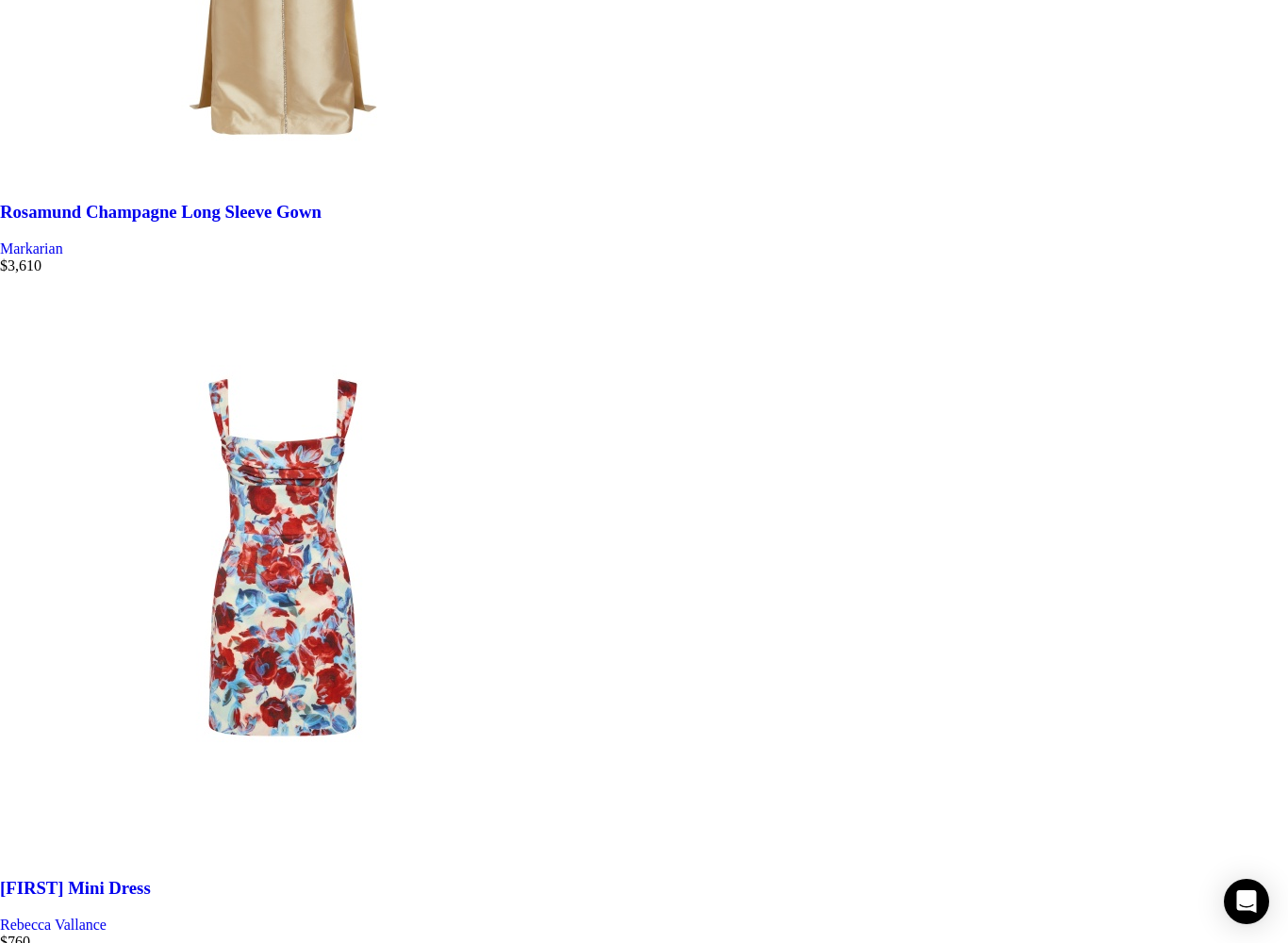 click on "The dress edit
Home The dress edit
The dress edit
100 PIECES FOR THE  BEST DRESSED
Hey, you. Yeah, you. Have you ever wondered what those chic, beautiful people are carrying? Well, look no further, because it’s right here. Our 50 cult finds will make any outfit shine. Shop for your new favorite bag from  Tonya Hawkes ,  Bangkok Bootery,  and  Mlouye  or a standout accessory and elevate every look.
Quick view
Add to wishlist
Select options
Sofie Puff Sleeve Midi Dress
$" at bounding box center (644, 326491) 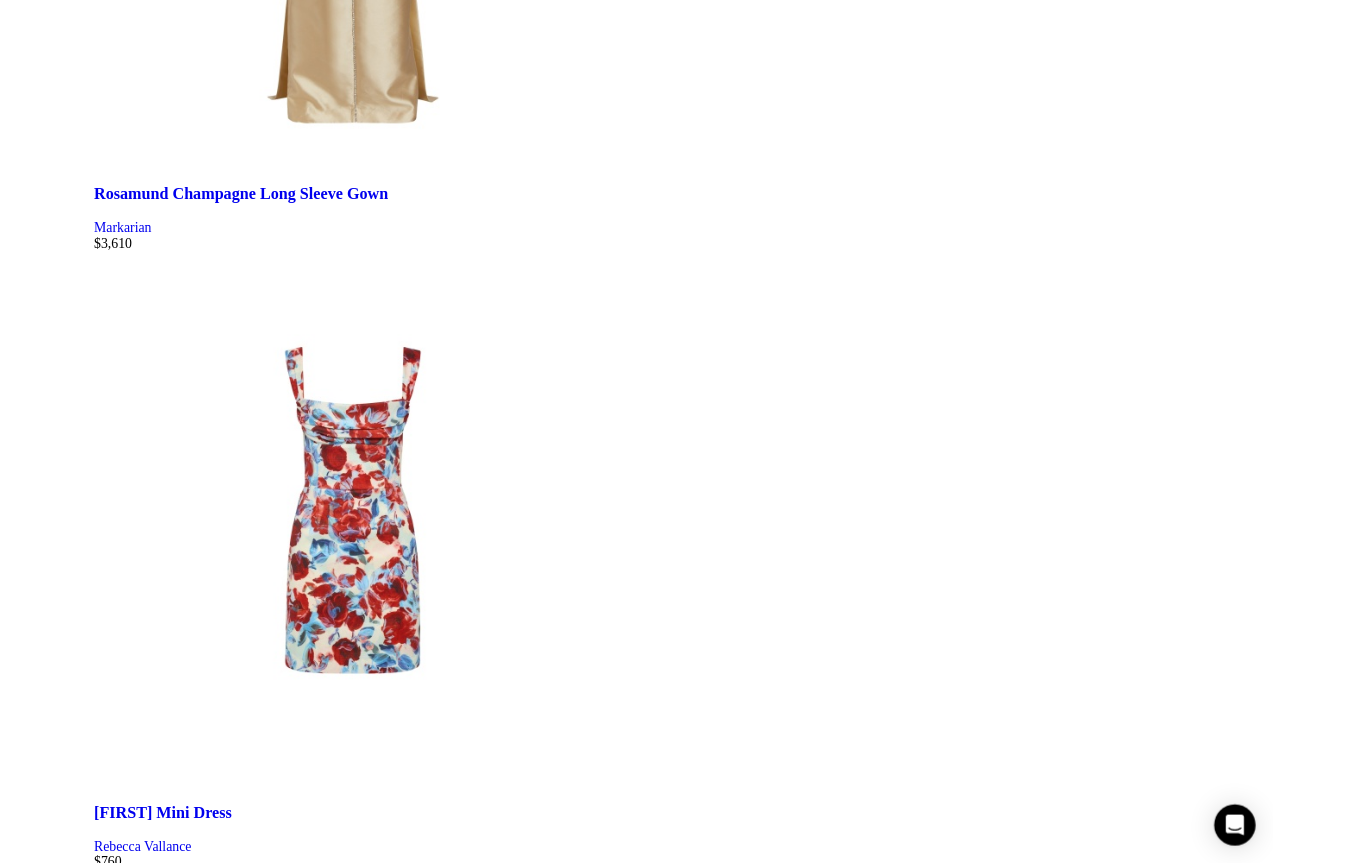 scroll, scrollTop: 85764, scrollLeft: 0, axis: vertical 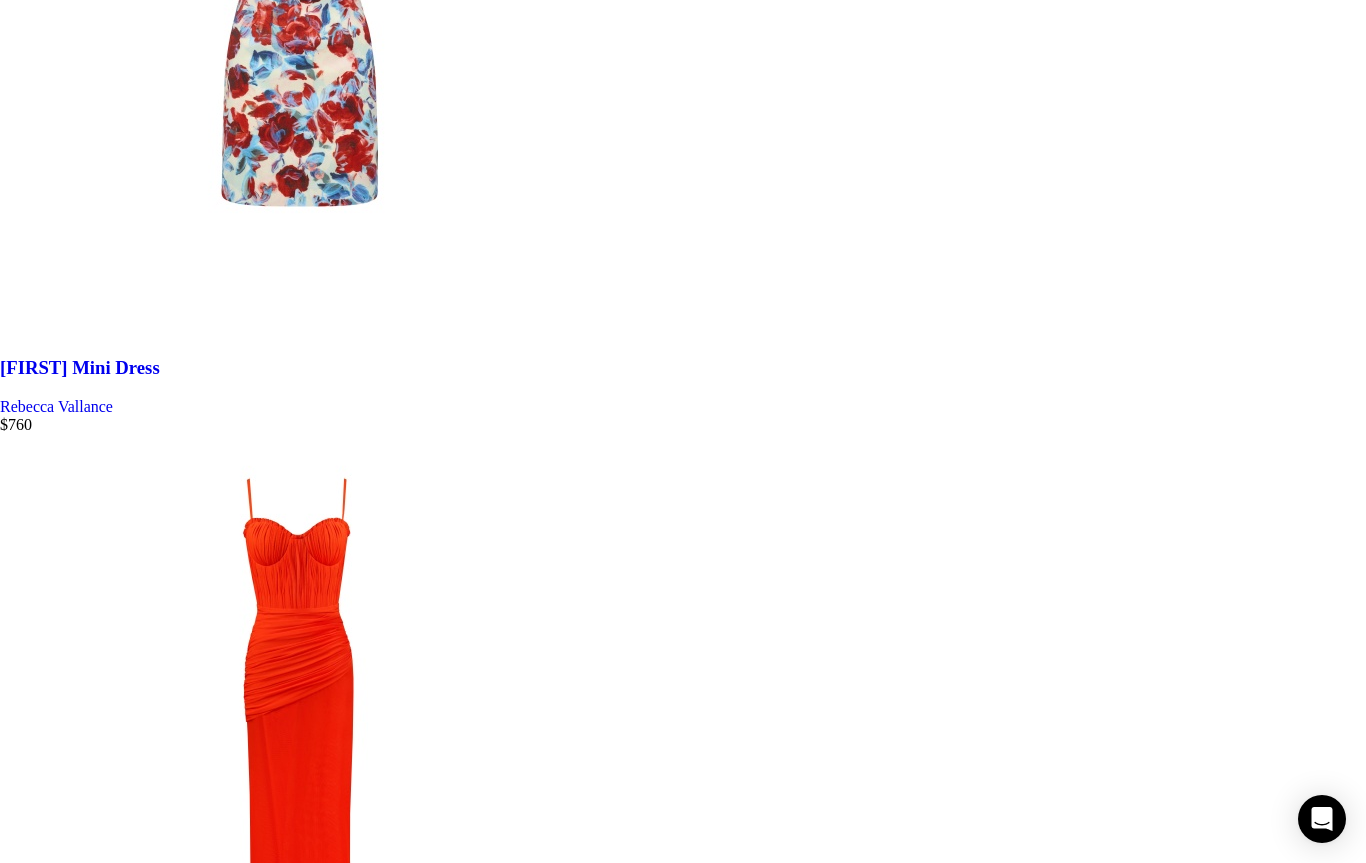 click on "Quick view
Add to wishlist
Select options
This product has multiple variants. The options may be chosen on the product page
Sofie Puff Sleeve Midi Dress
Alemais
$ 606
Quick view
Add to wishlist
Select options
This product has multiple variants. The options may be chosen on the product page
The Cece Maxi Dress in Alabaster
Solace London
$ 1,197
Quick view
Add to wishlist" at bounding box center (683, 345753) 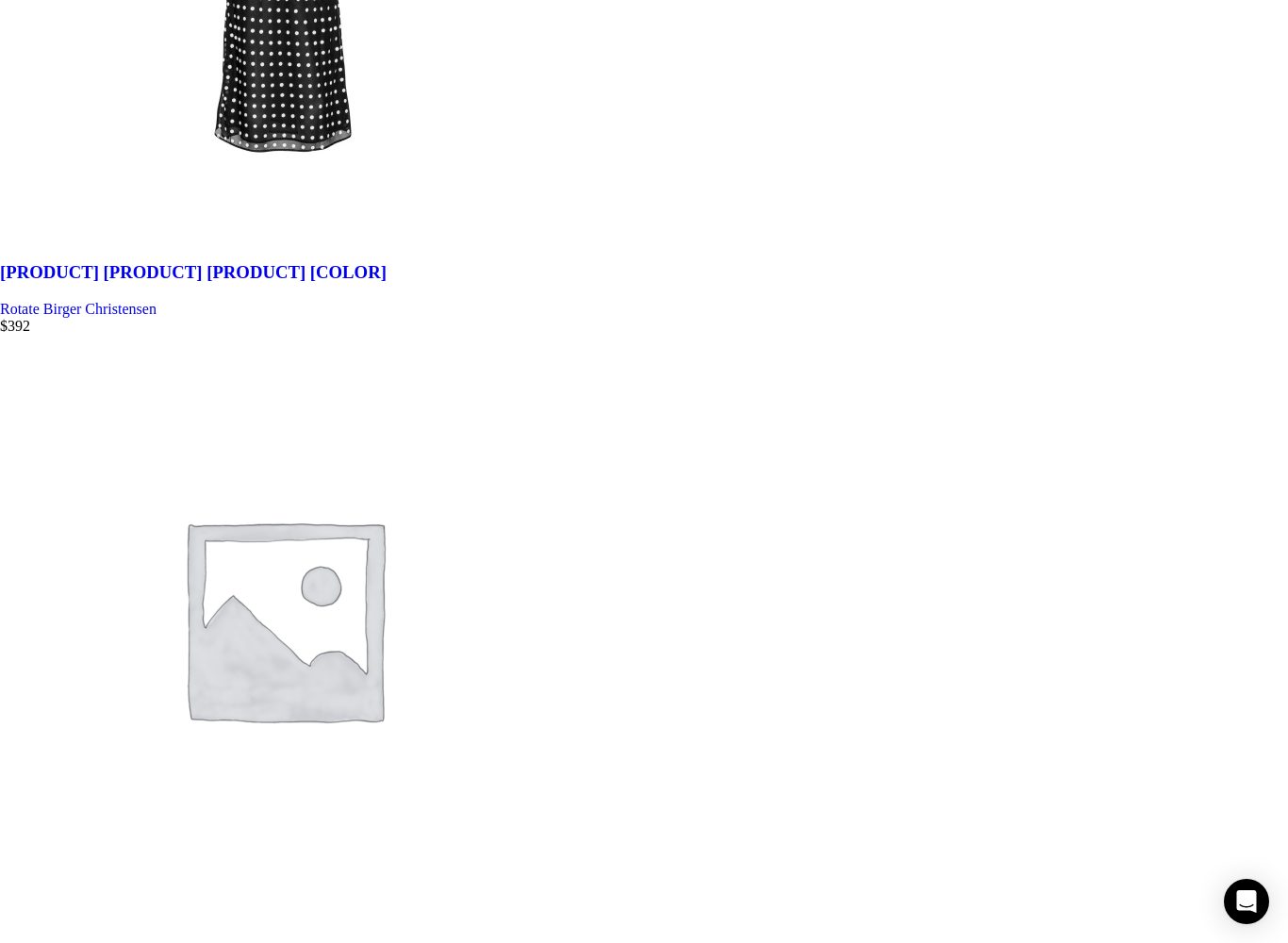 scroll, scrollTop: 87249, scrollLeft: 0, axis: vertical 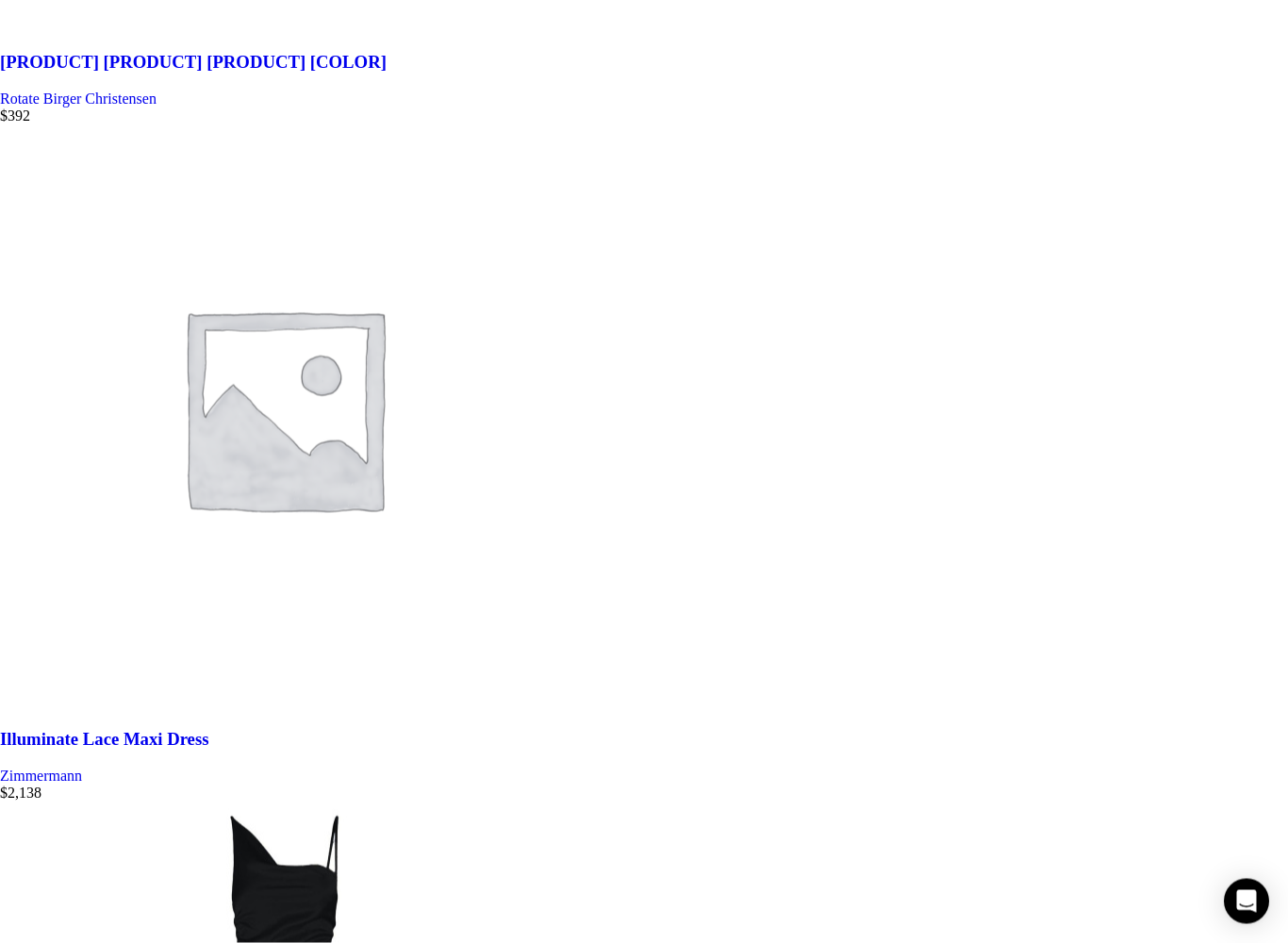 click on "Load more products" at bounding box center [60, 793512] 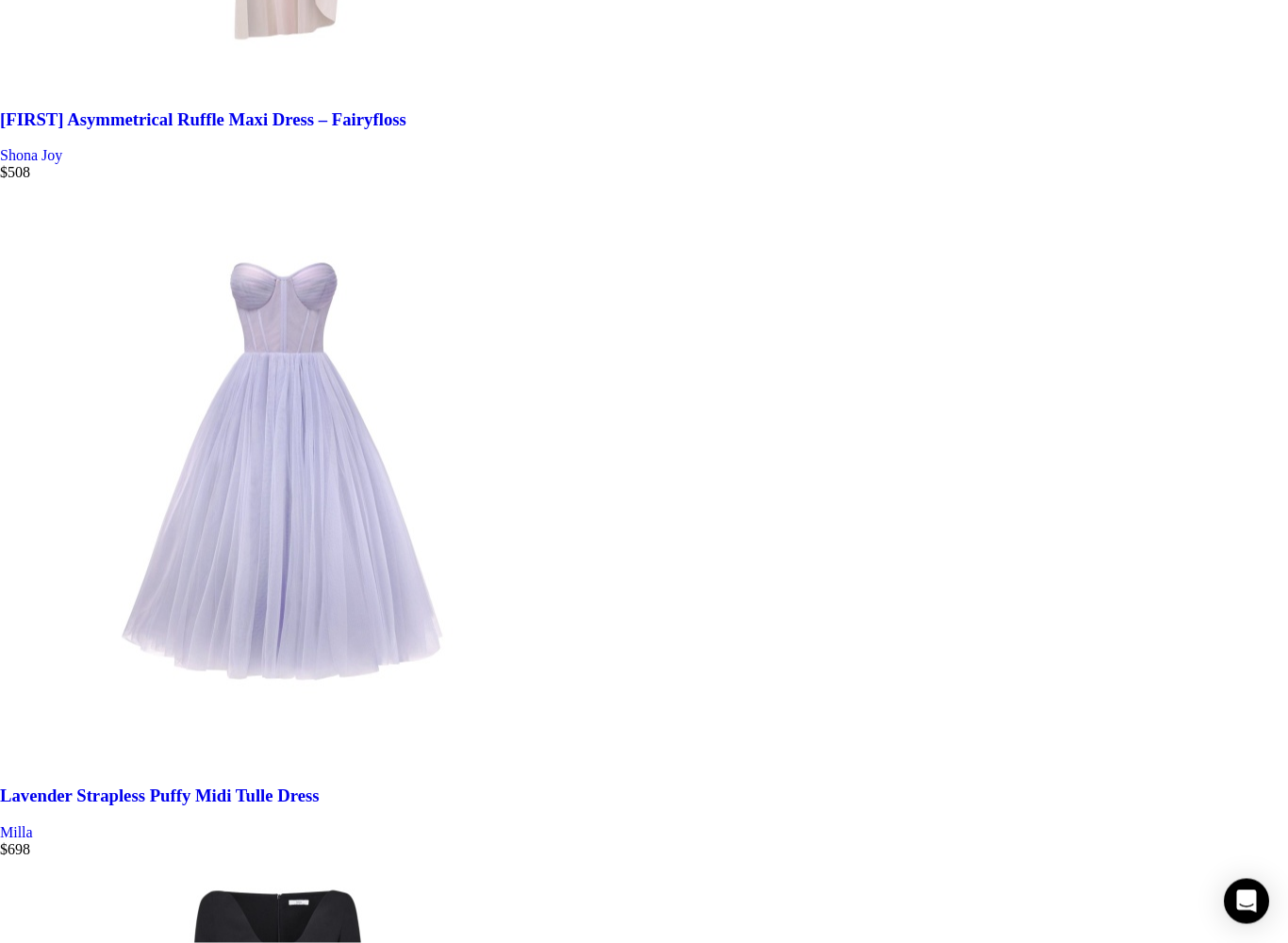 scroll, scrollTop: 93976, scrollLeft: 0, axis: vertical 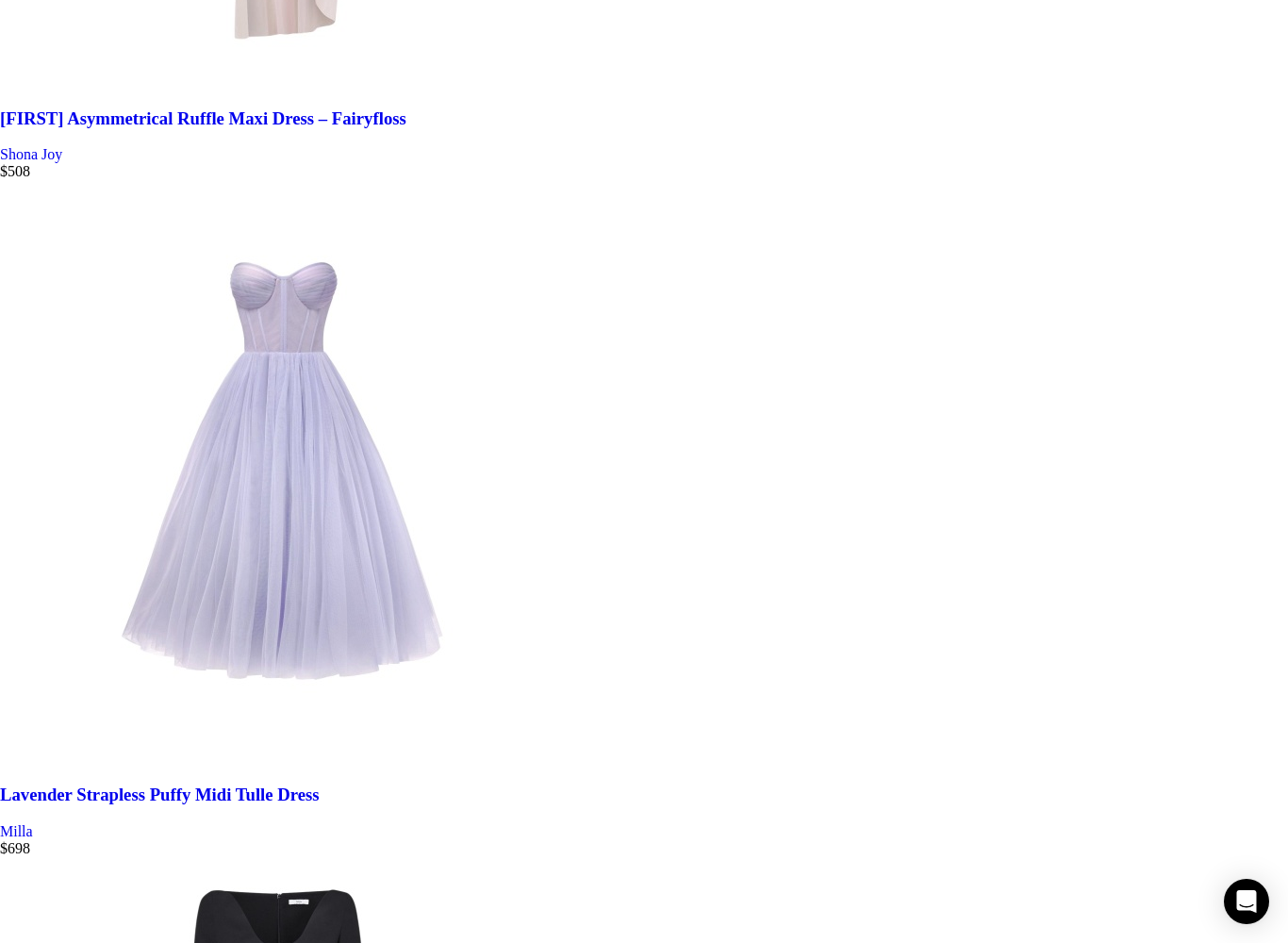 click on "Load more products" at bounding box center [60, 854457] 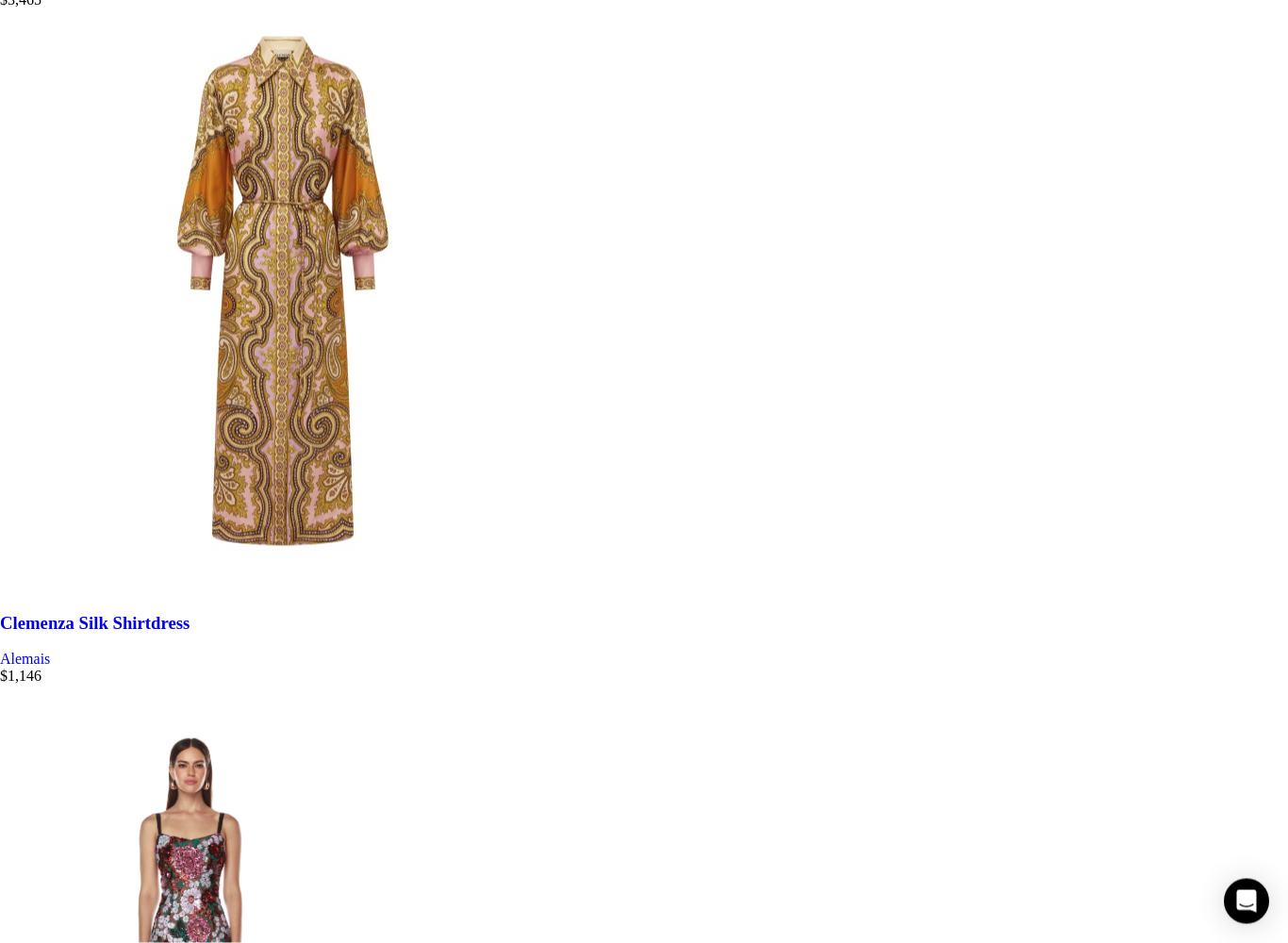 scroll, scrollTop: 100913, scrollLeft: 0, axis: vertical 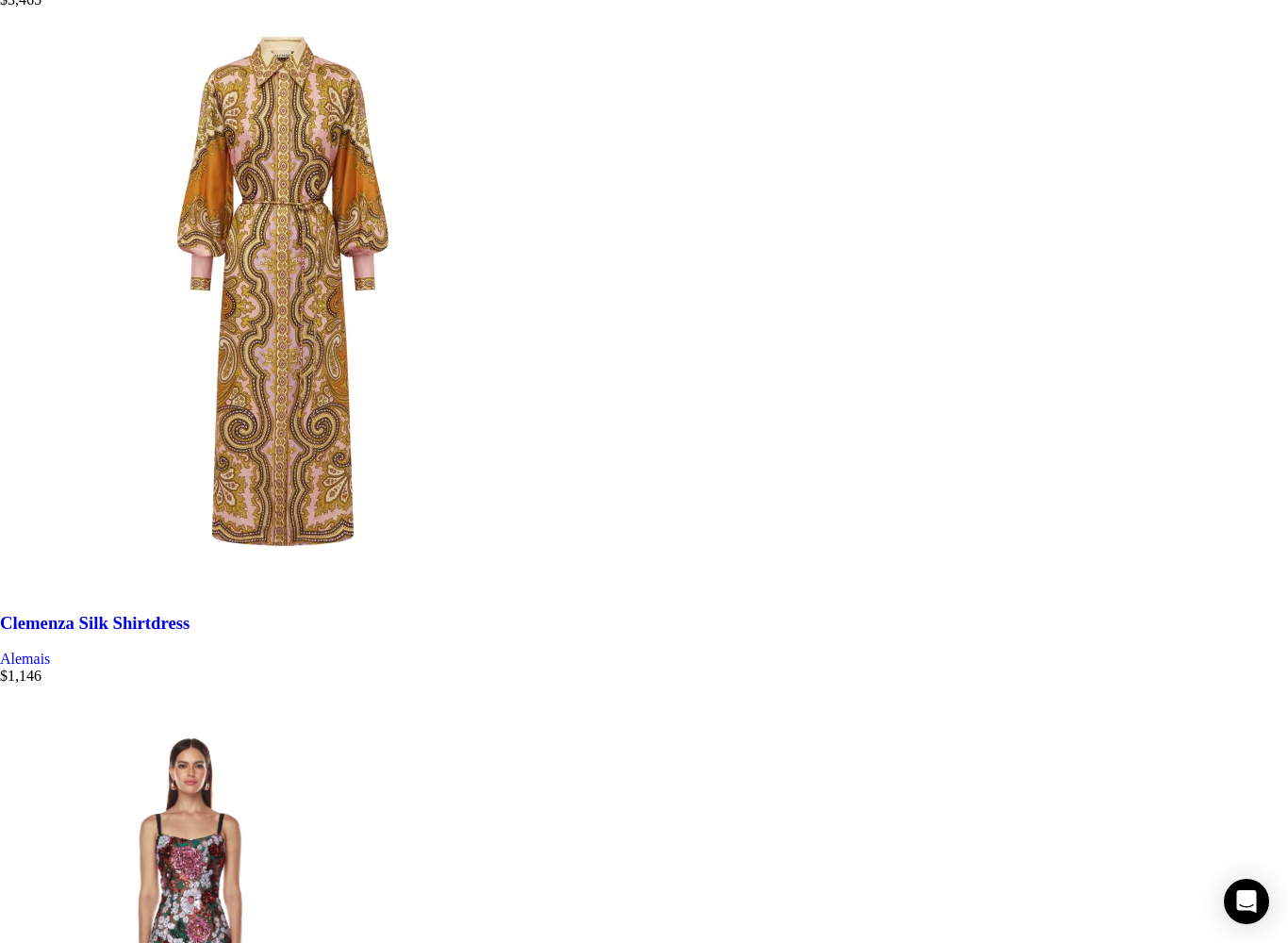 click on "Load more products" at bounding box center (60, 915224) 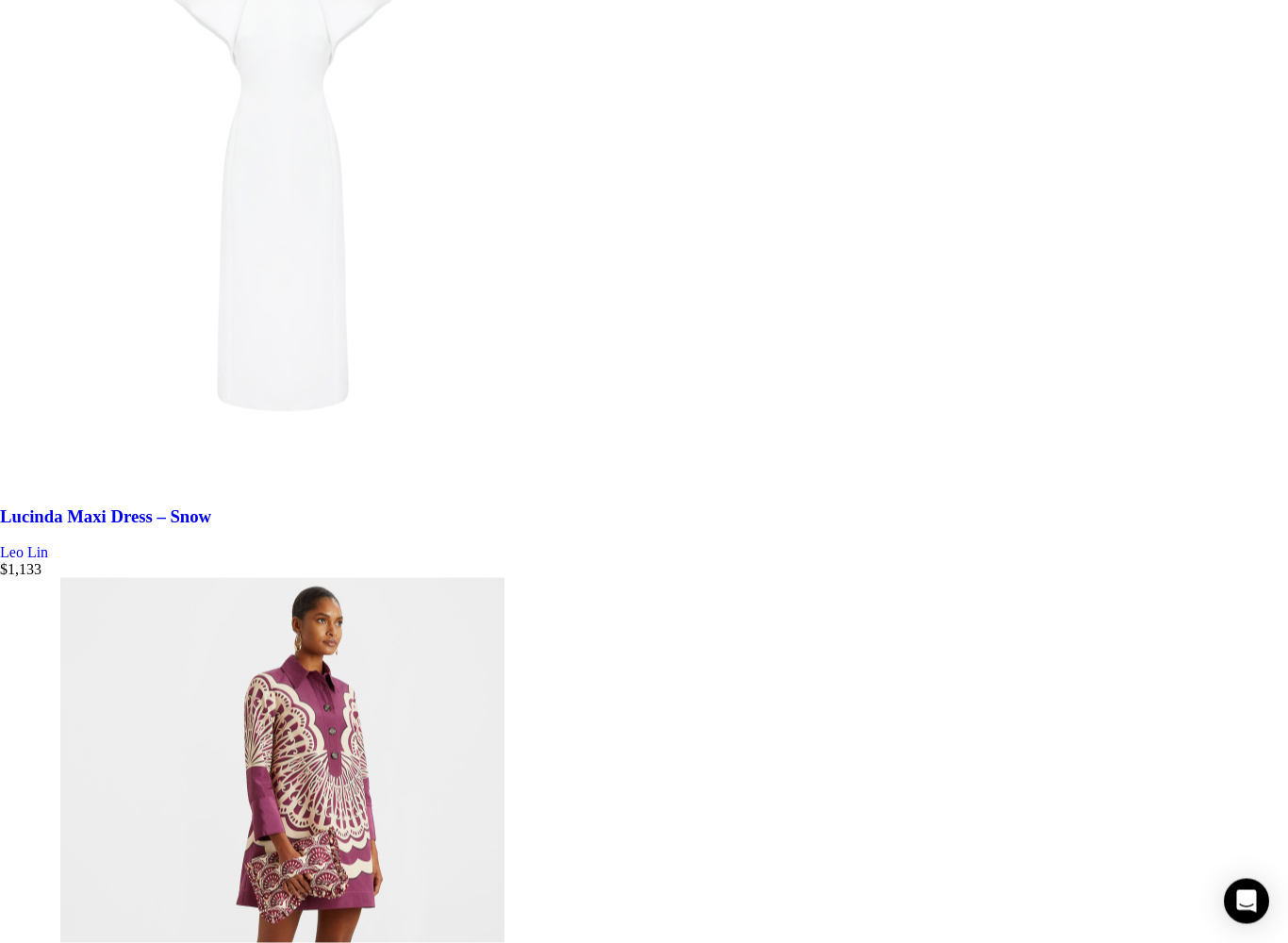 scroll, scrollTop: 107719, scrollLeft: 0, axis: vertical 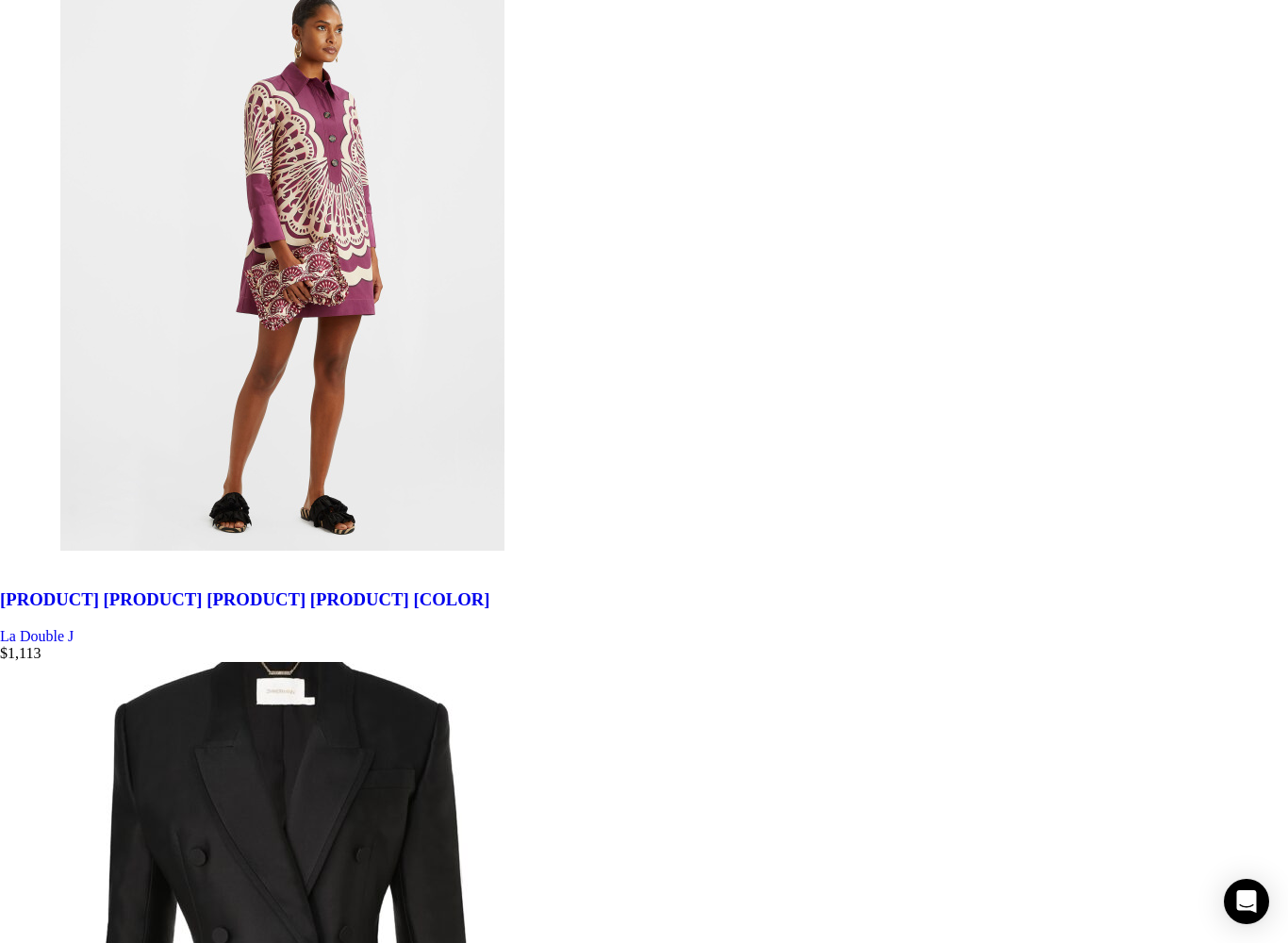 click on "Load more products" at bounding box center [60, 976073] 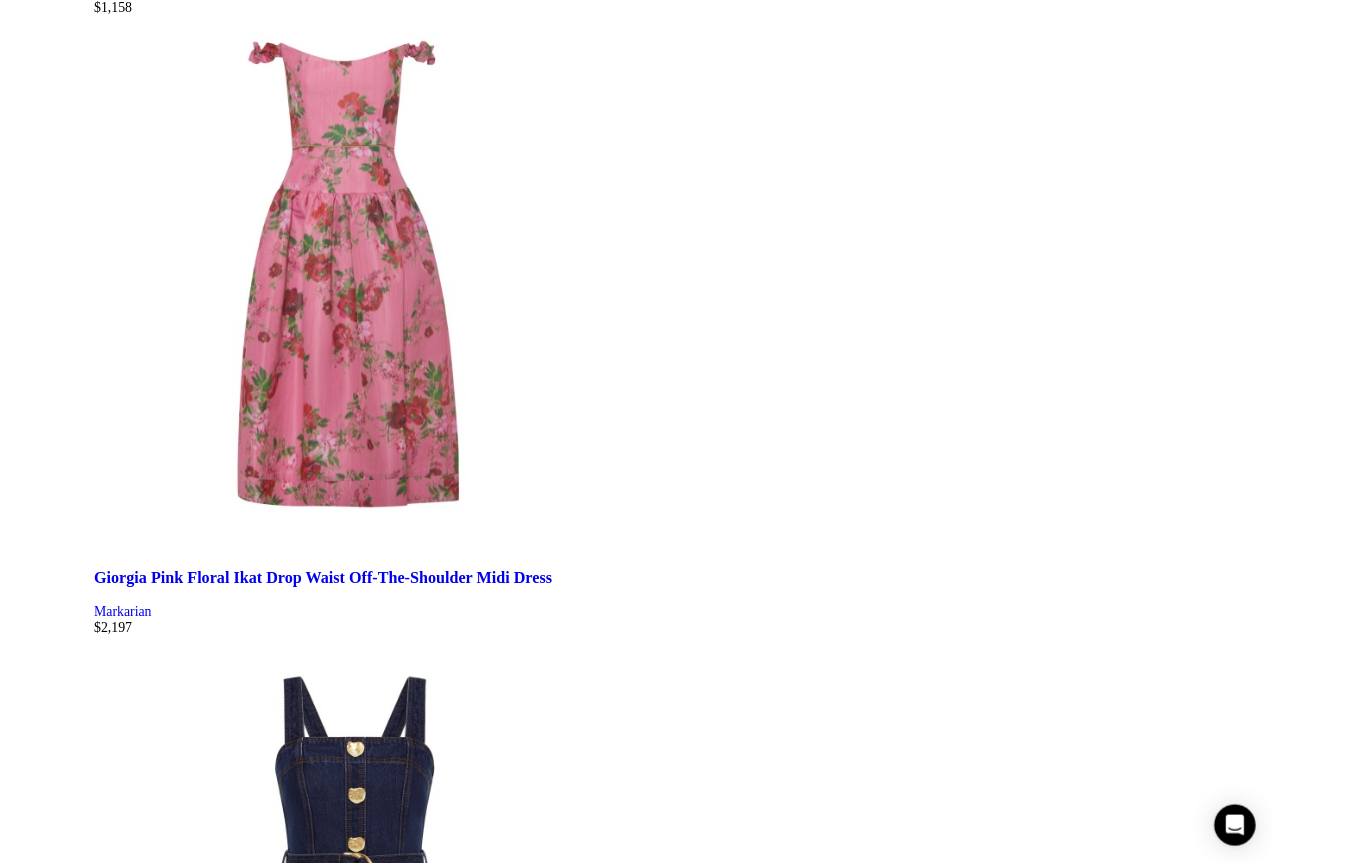 scroll, scrollTop: 121223, scrollLeft: 0, axis: vertical 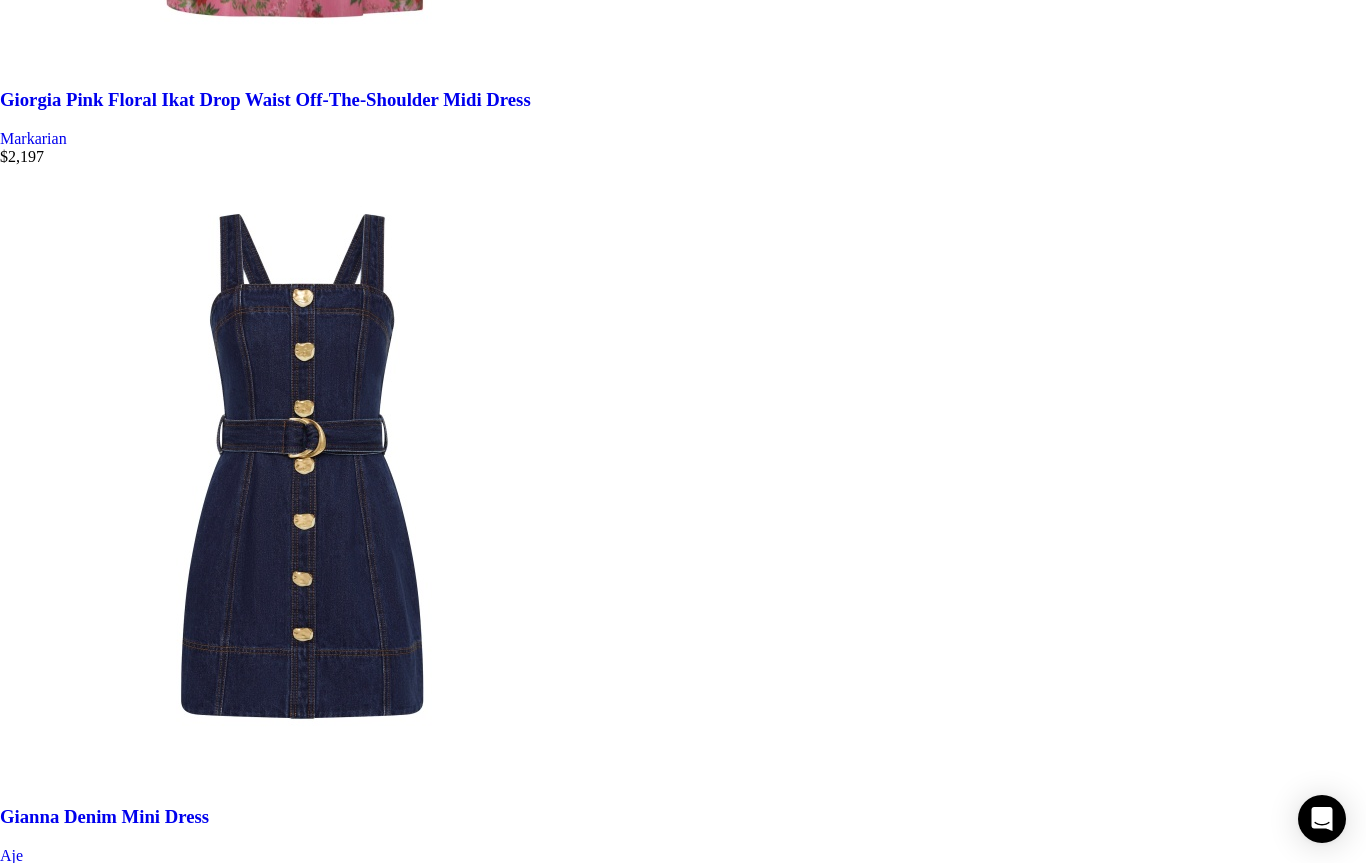 click on "Load more products" at bounding box center (64, 1099877) 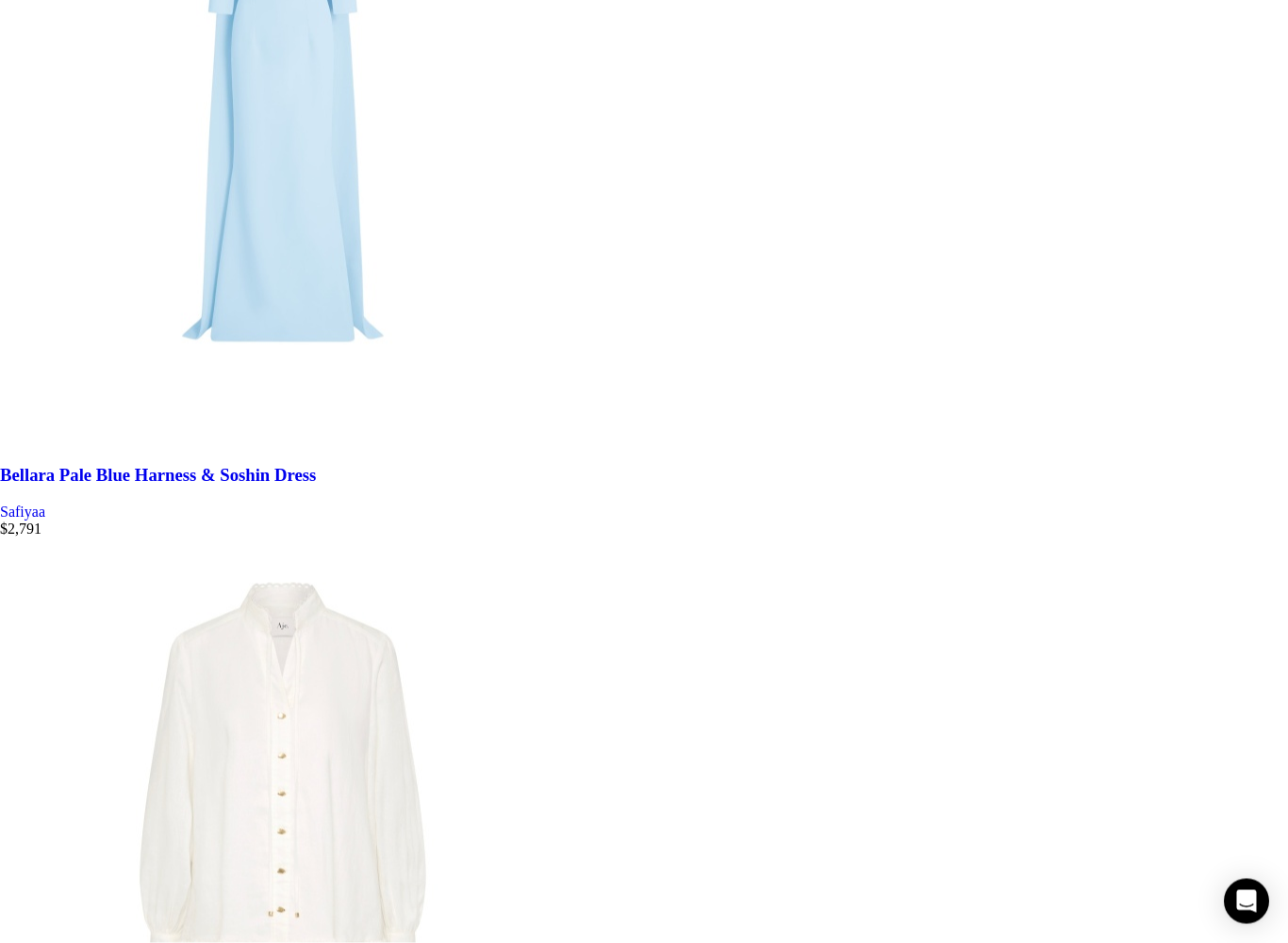 scroll, scrollTop: 120699, scrollLeft: 0, axis: vertical 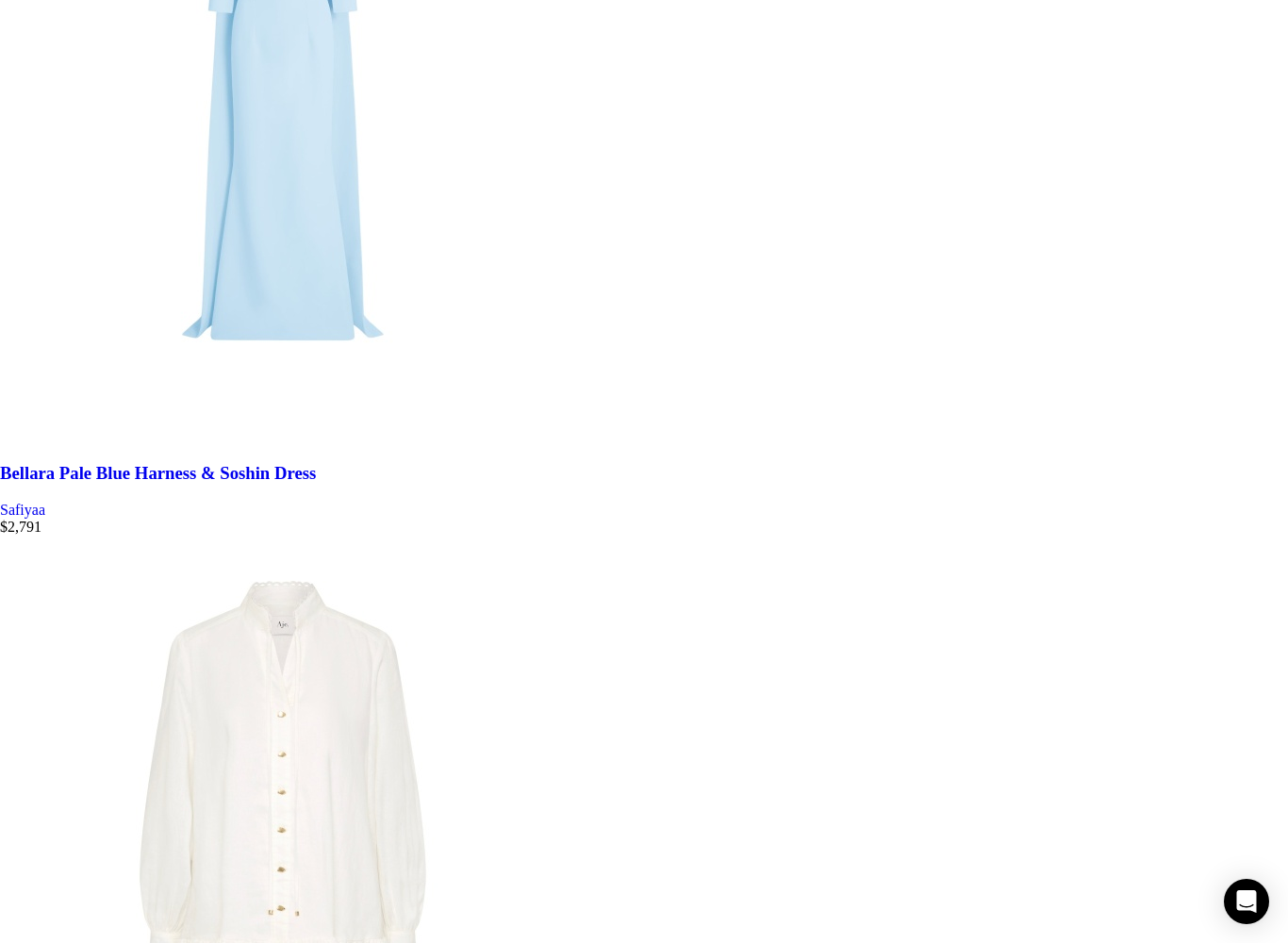 click on "Load more products" at bounding box center (60, 1098470) 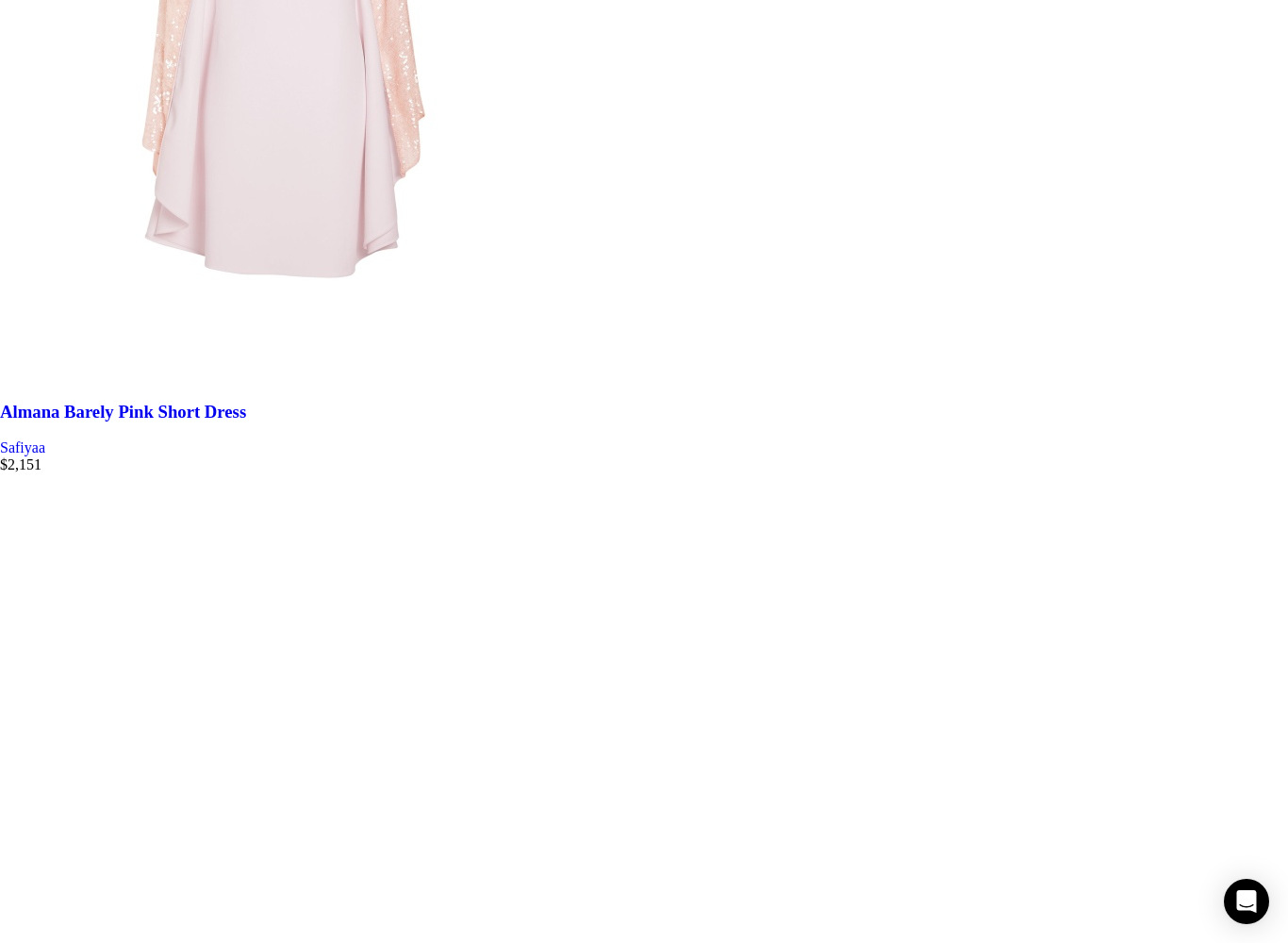 scroll, scrollTop: 127639, scrollLeft: 0, axis: vertical 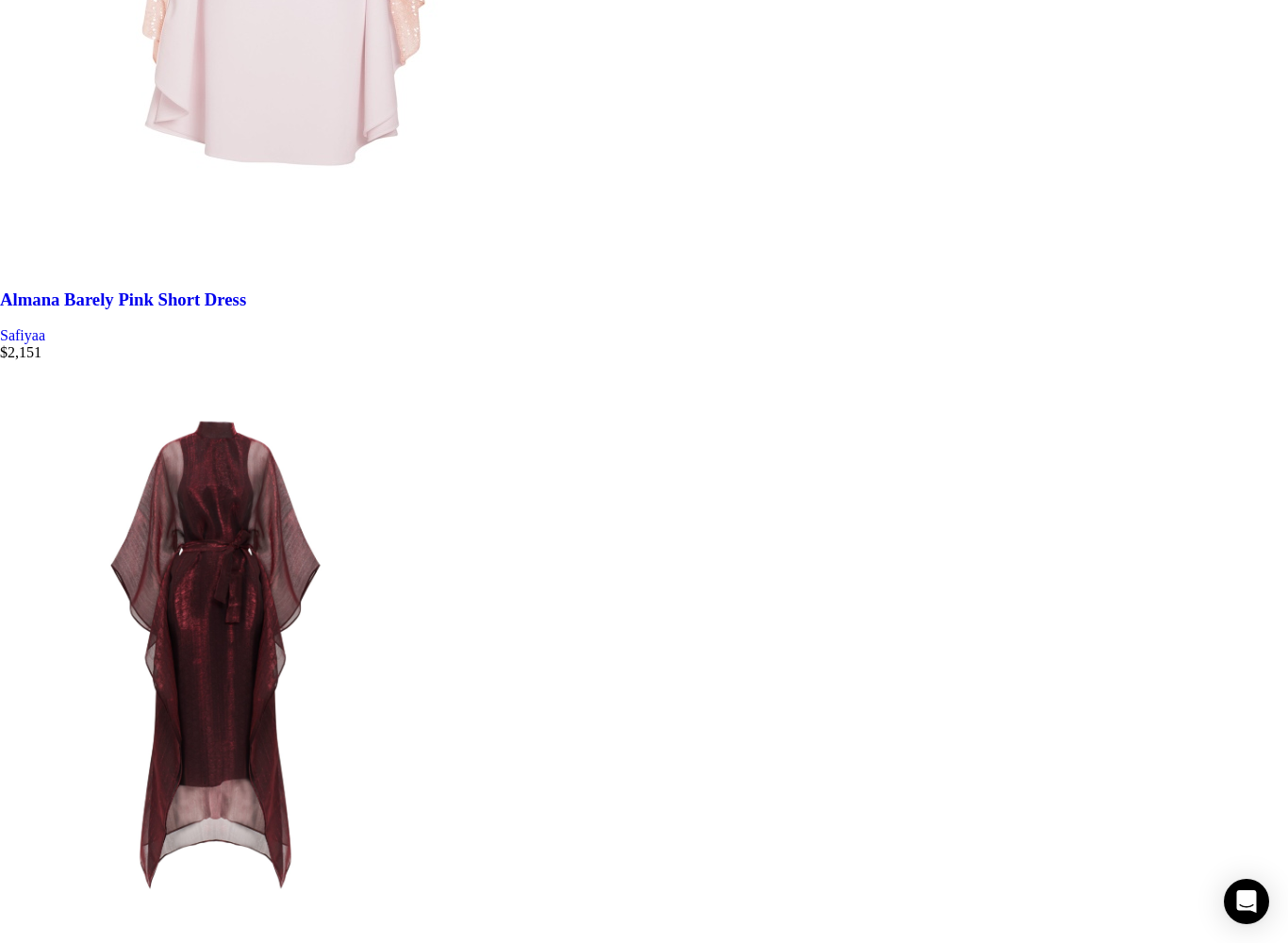 click on "Load more products" at bounding box center (60, 1159252) 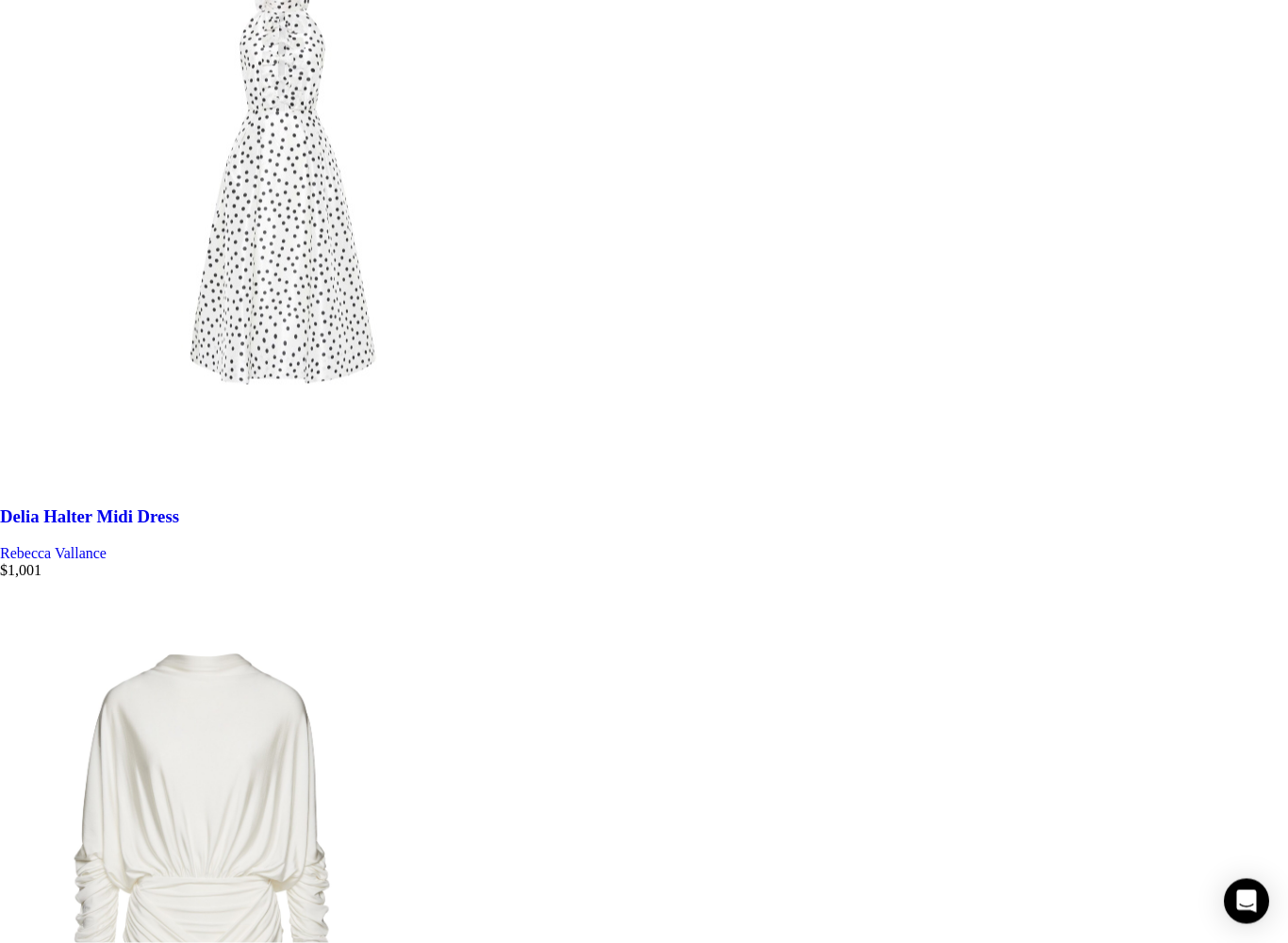 scroll, scrollTop: 134188, scrollLeft: 0, axis: vertical 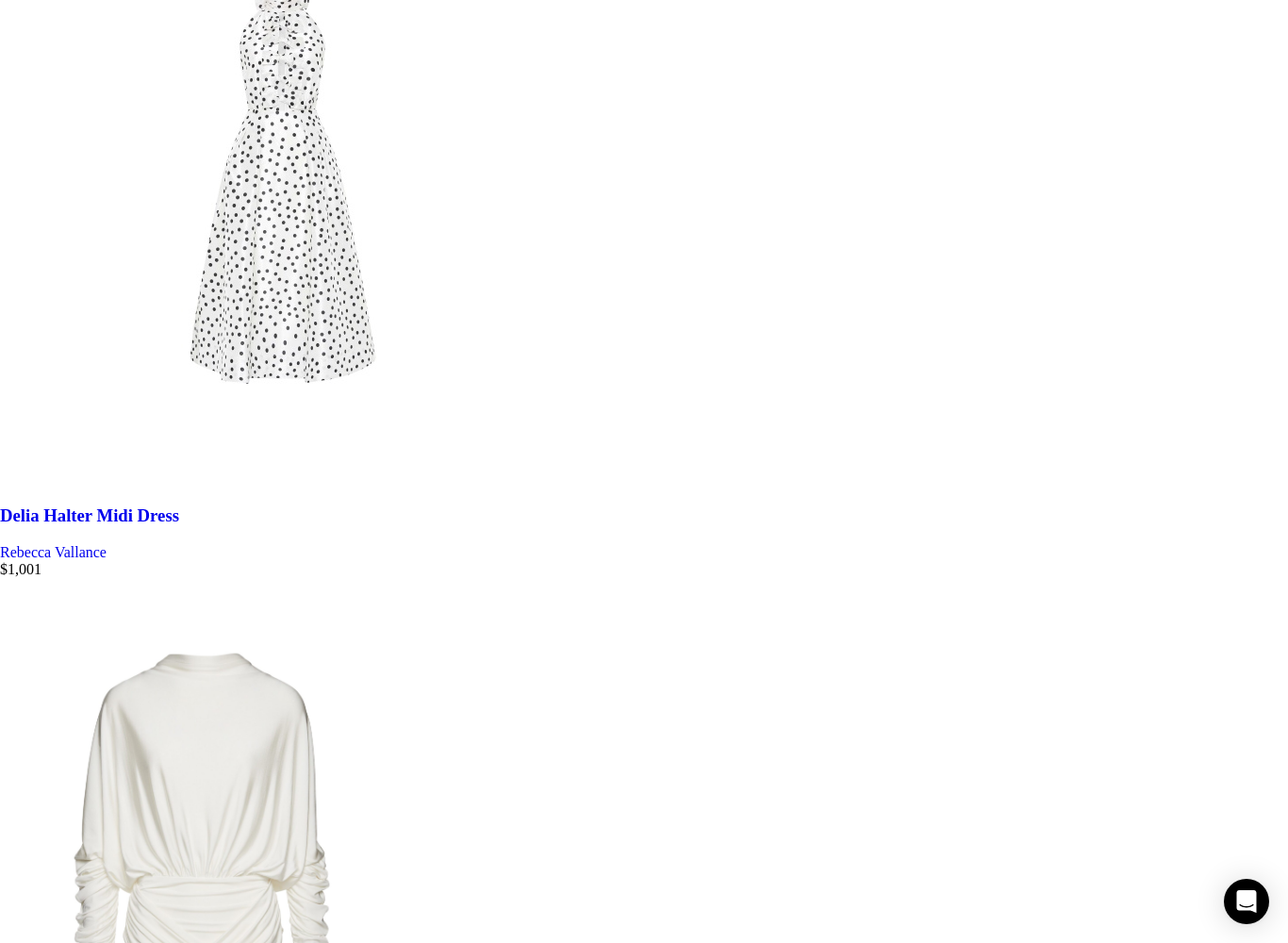 click on "Load more products" at bounding box center [60, 1220374] 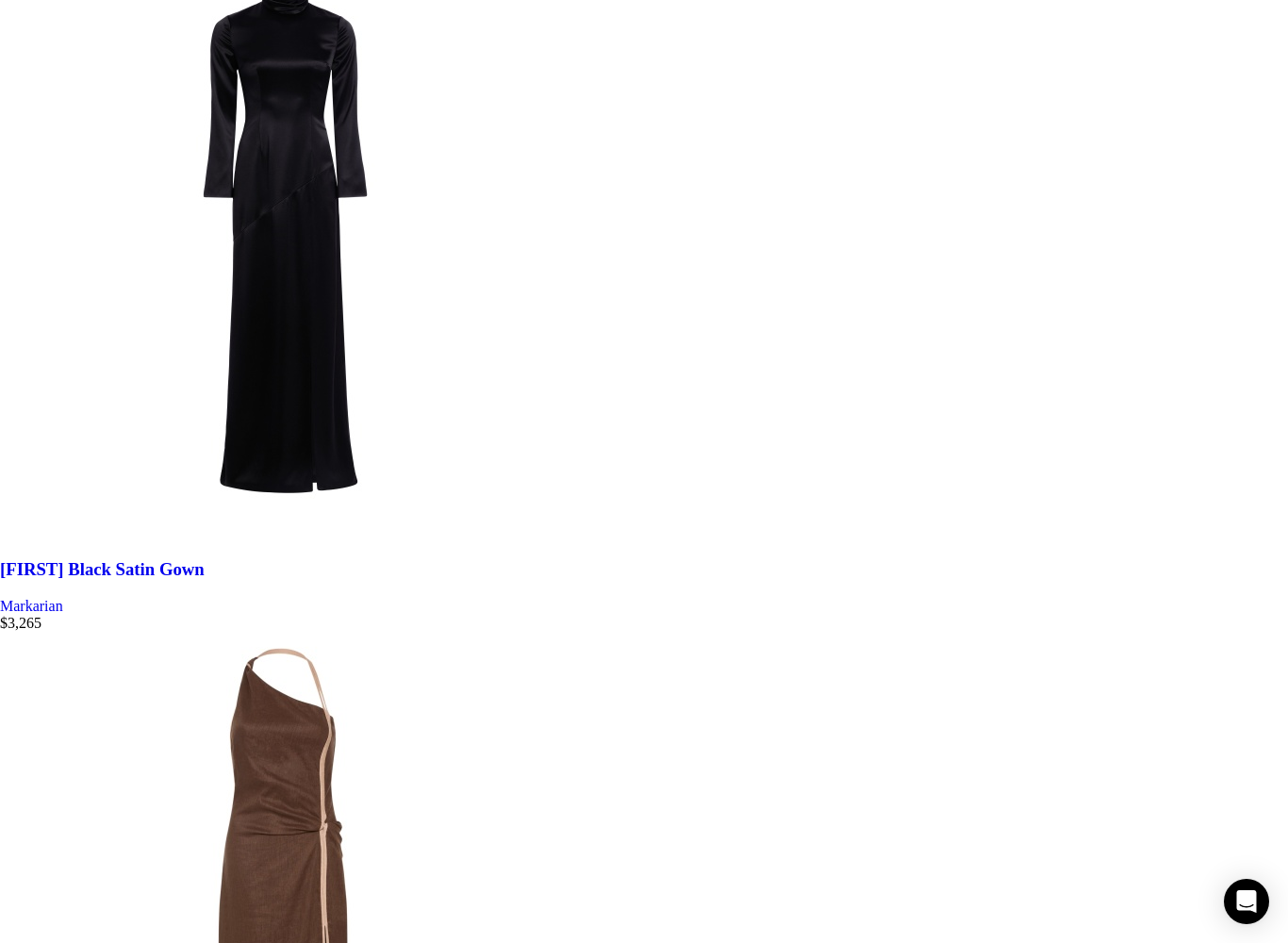 scroll, scrollTop: 140935, scrollLeft: 0, axis: vertical 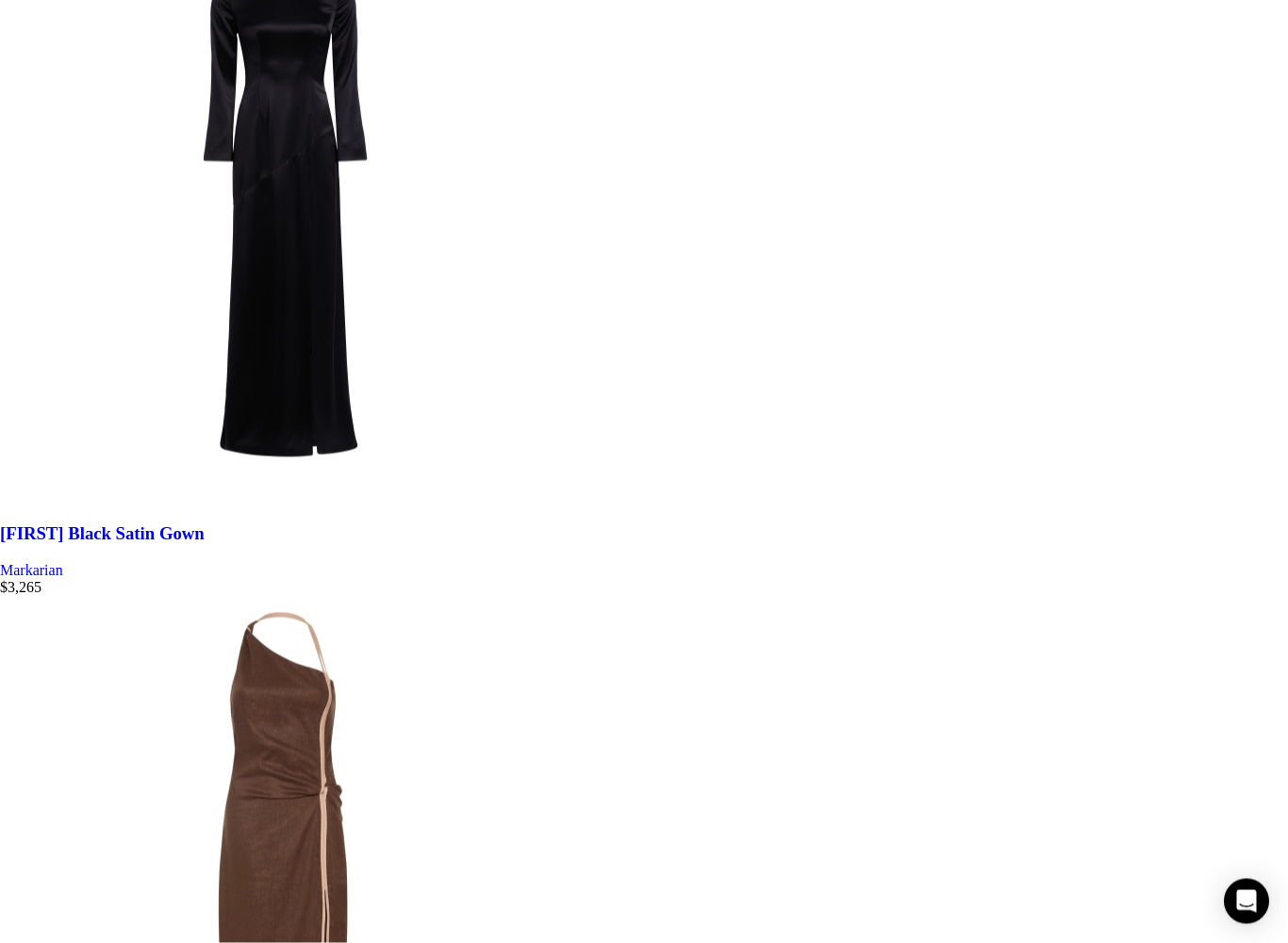click on "Load more products" at bounding box center (60, 1281349) 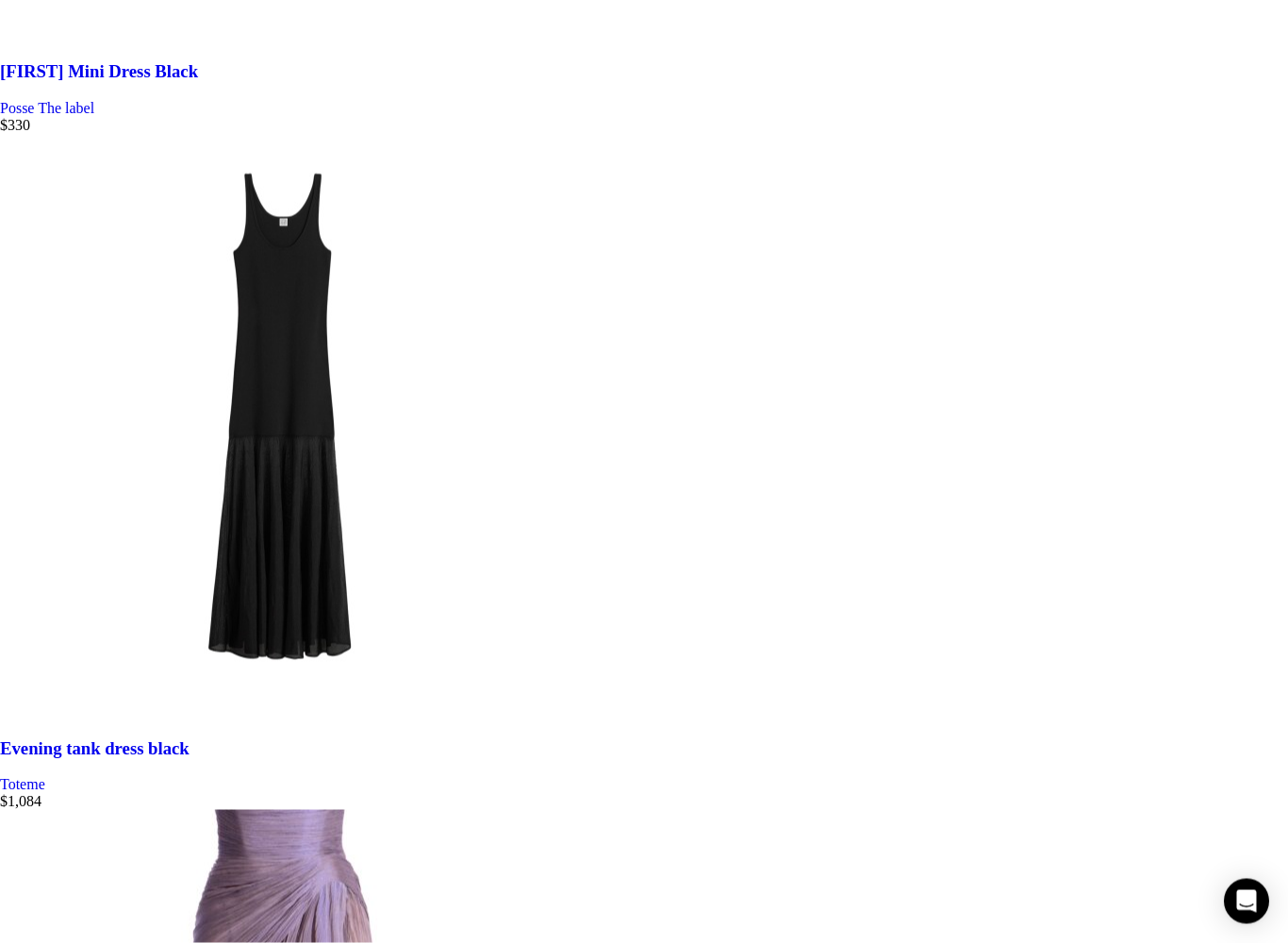 scroll, scrollTop: 147522, scrollLeft: 0, axis: vertical 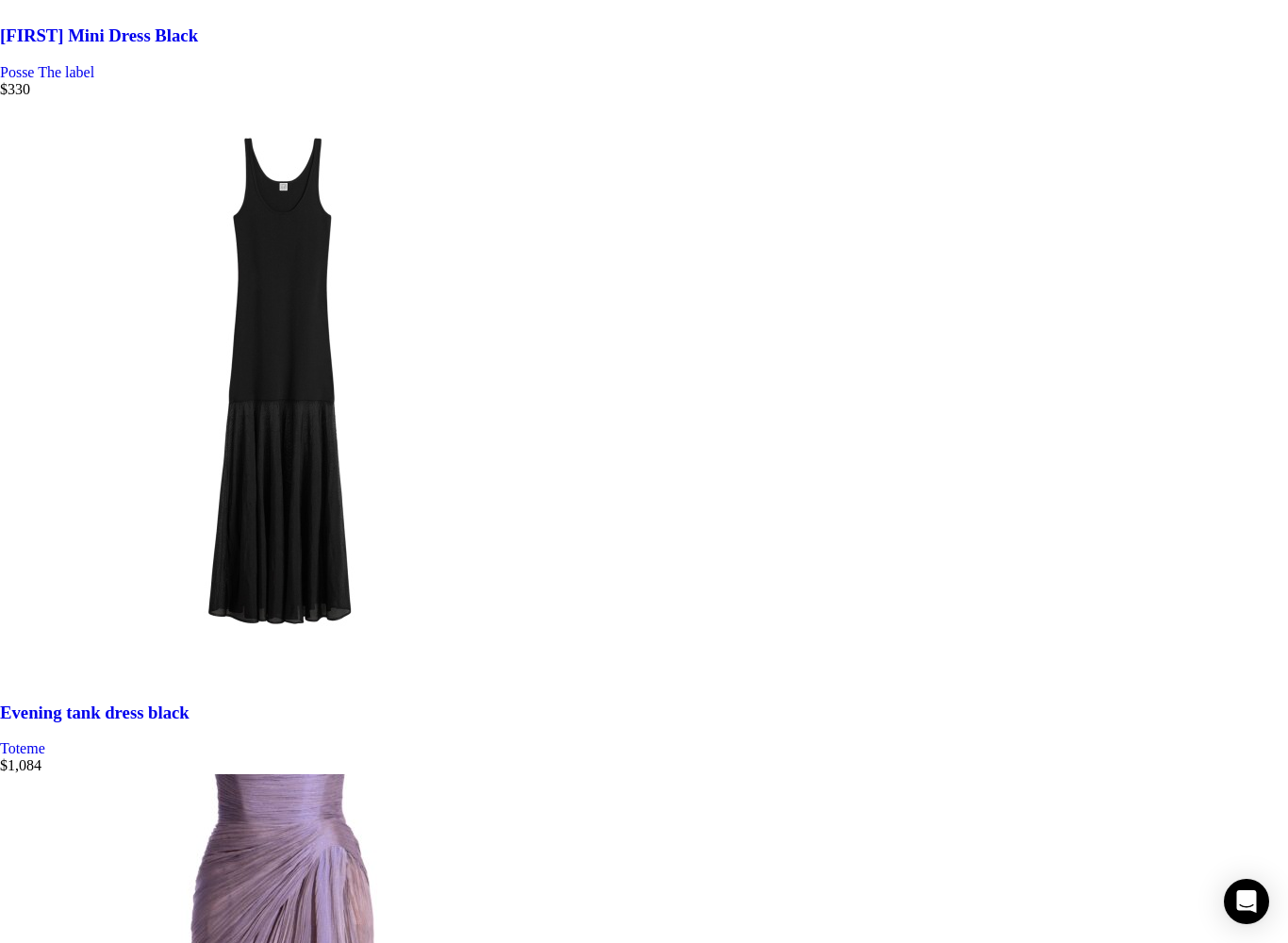 click on "Load more products" at bounding box center [60, 1342434] 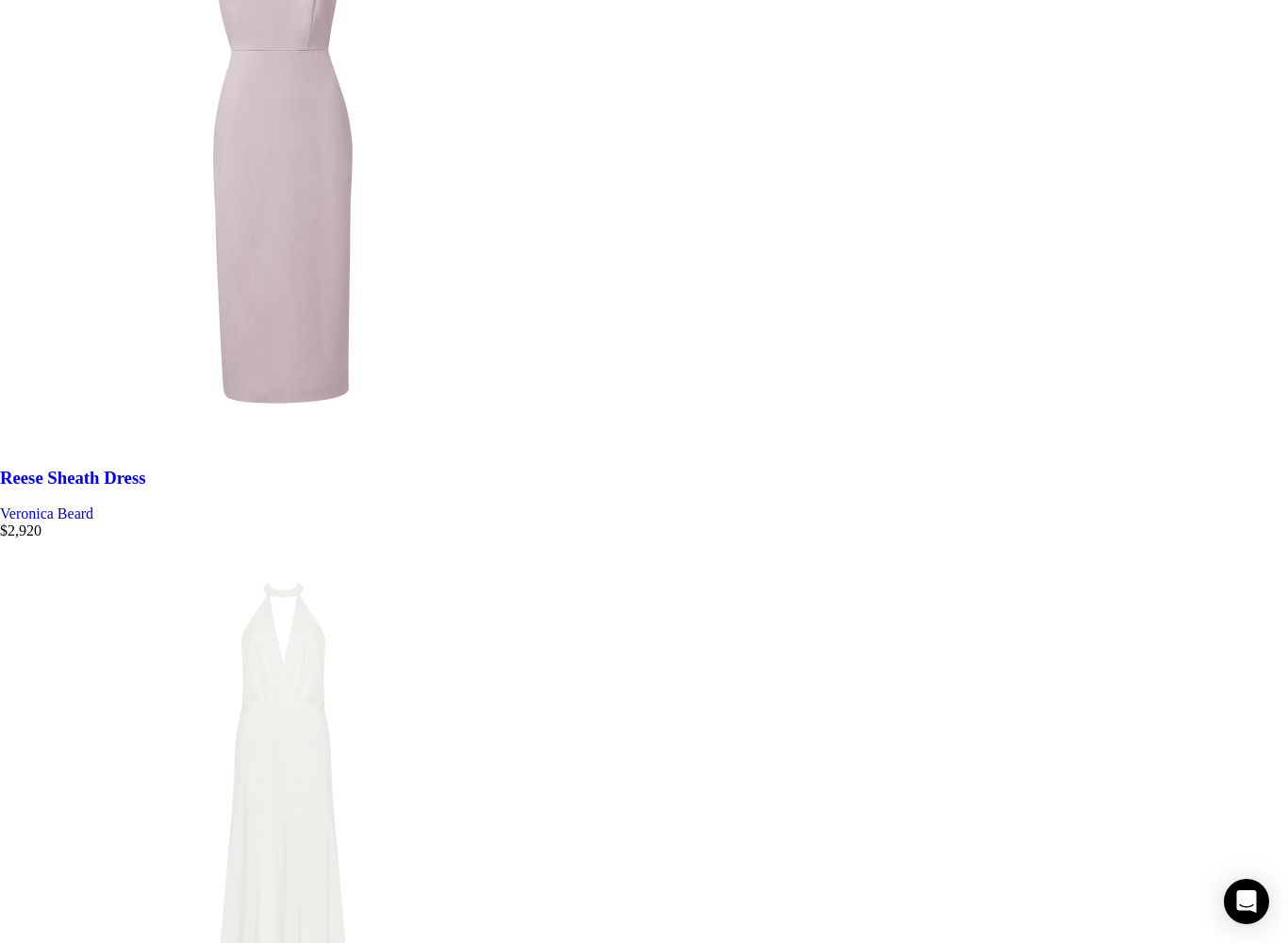 scroll, scrollTop: 153908, scrollLeft: 0, axis: vertical 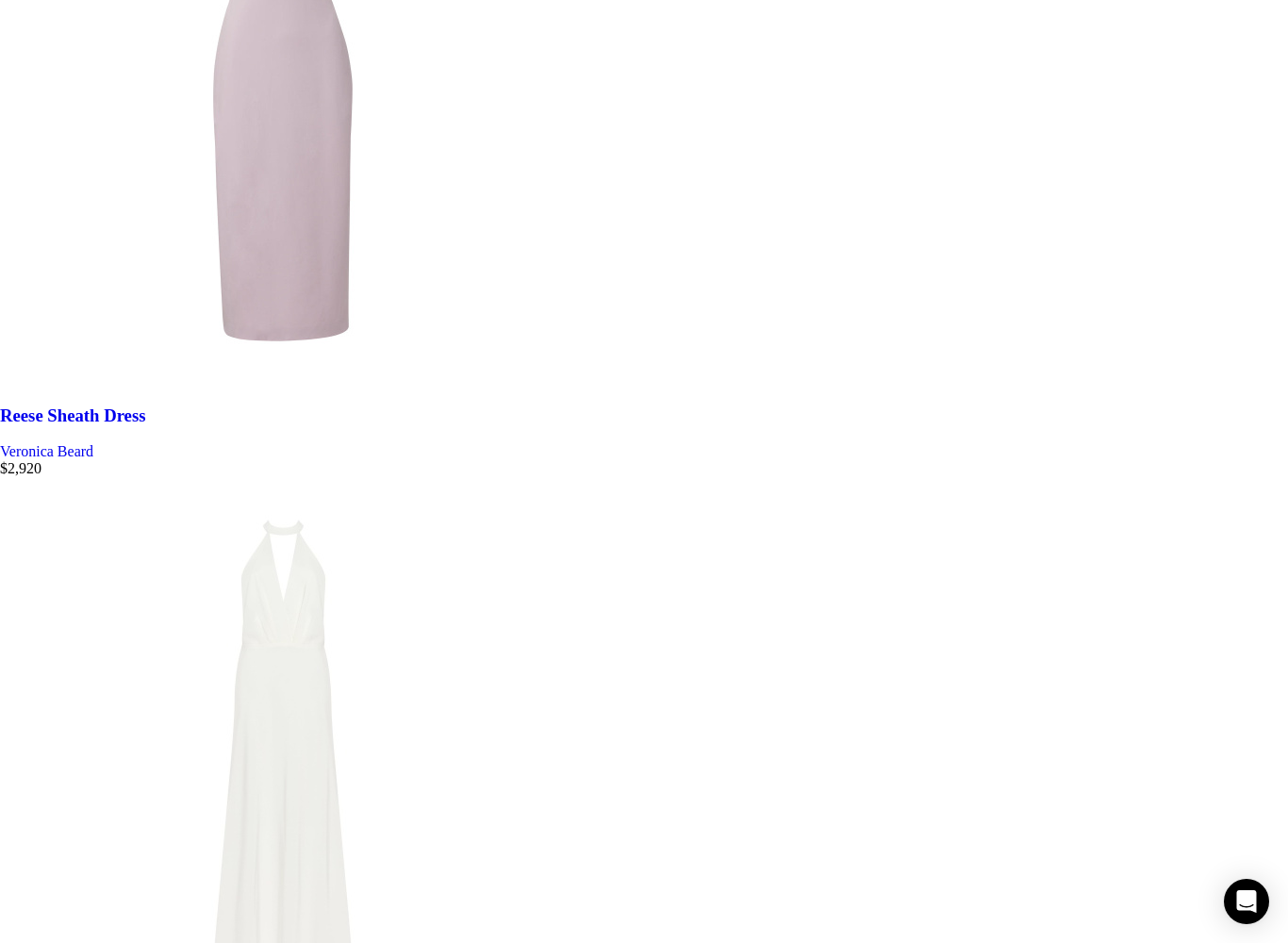 click on "Load more products" at bounding box center (60, 1403719) 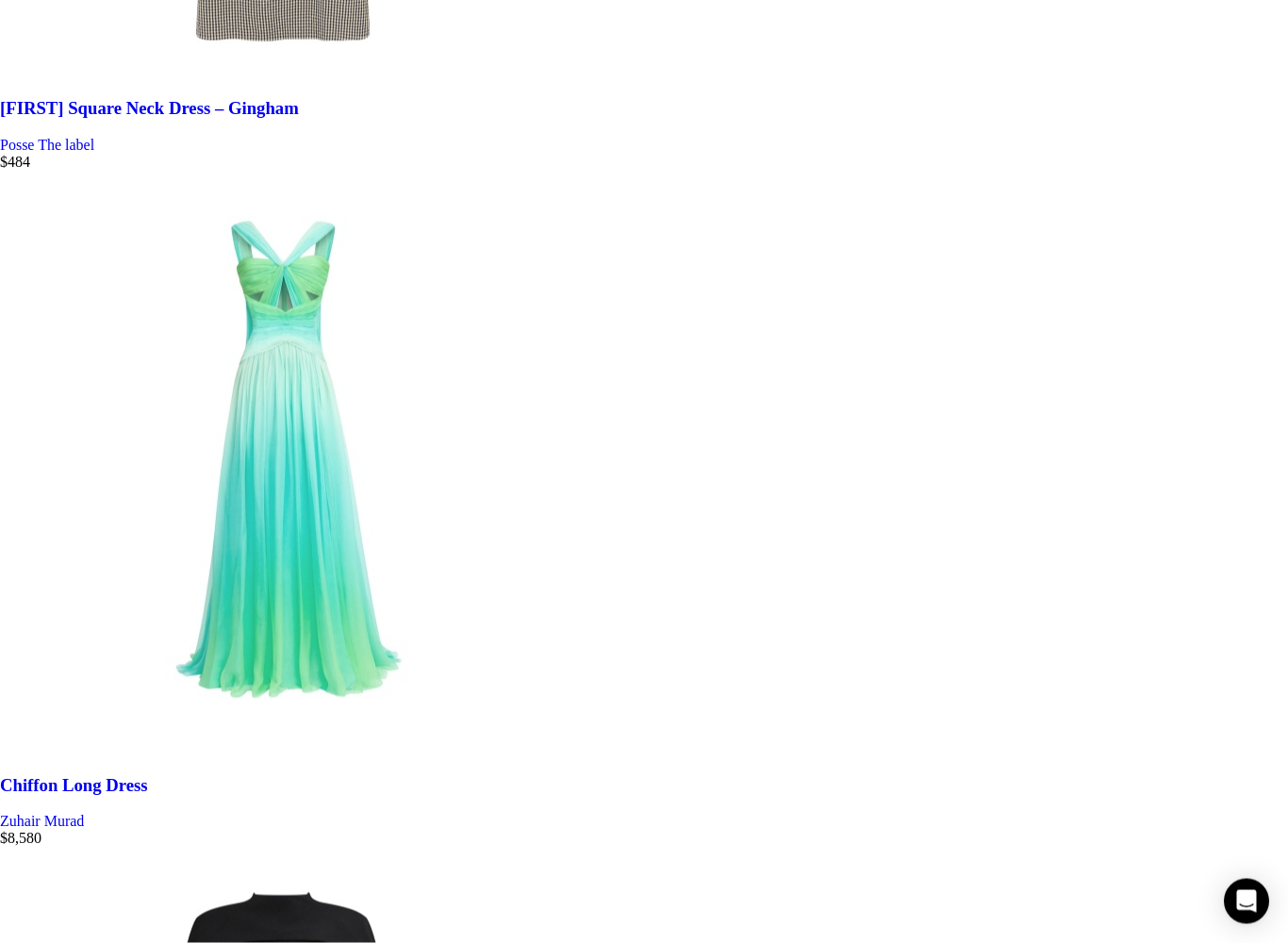 scroll, scrollTop: 160990, scrollLeft: 0, axis: vertical 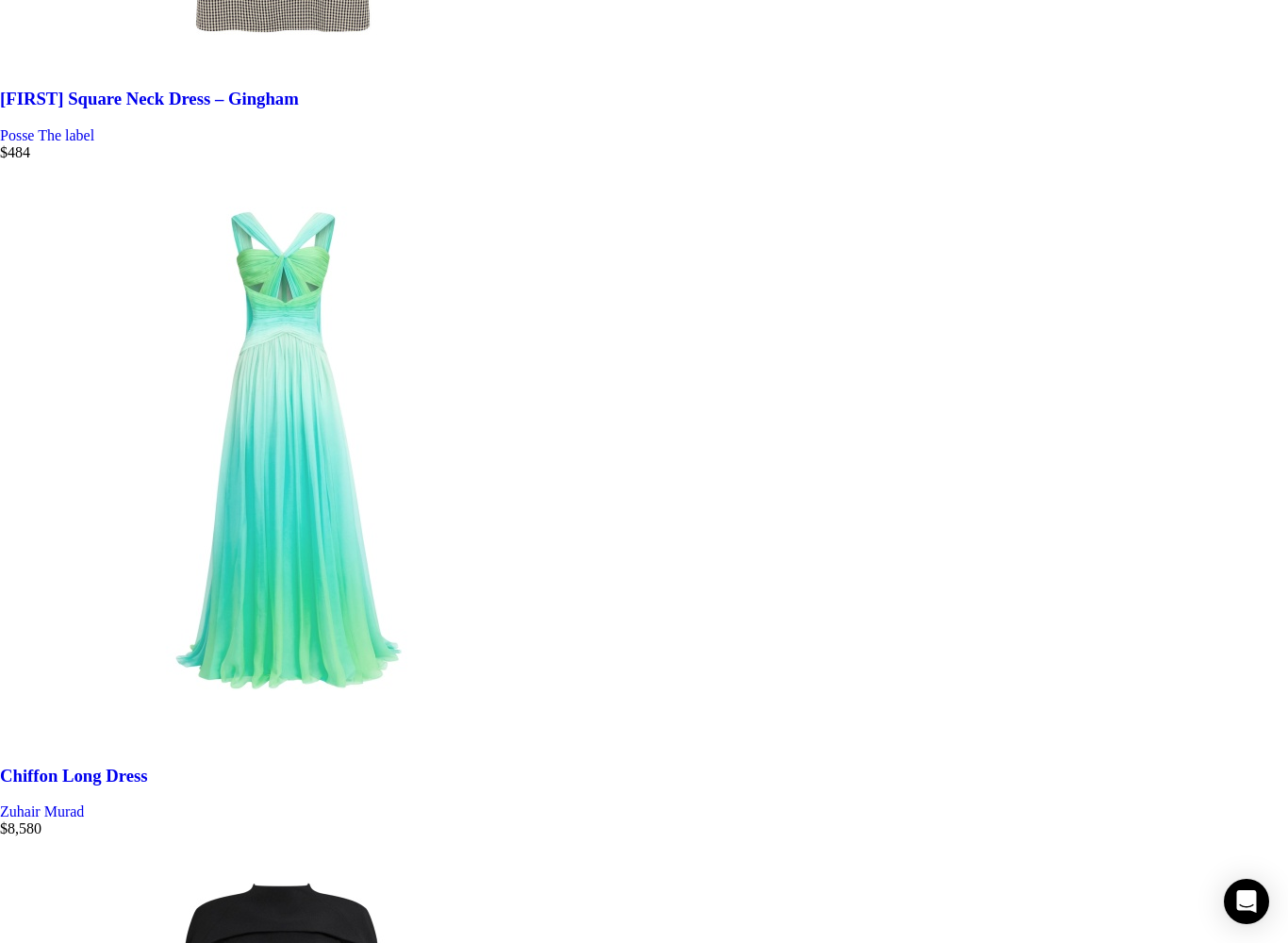 click on "Load more products" at bounding box center [60, 1464308] 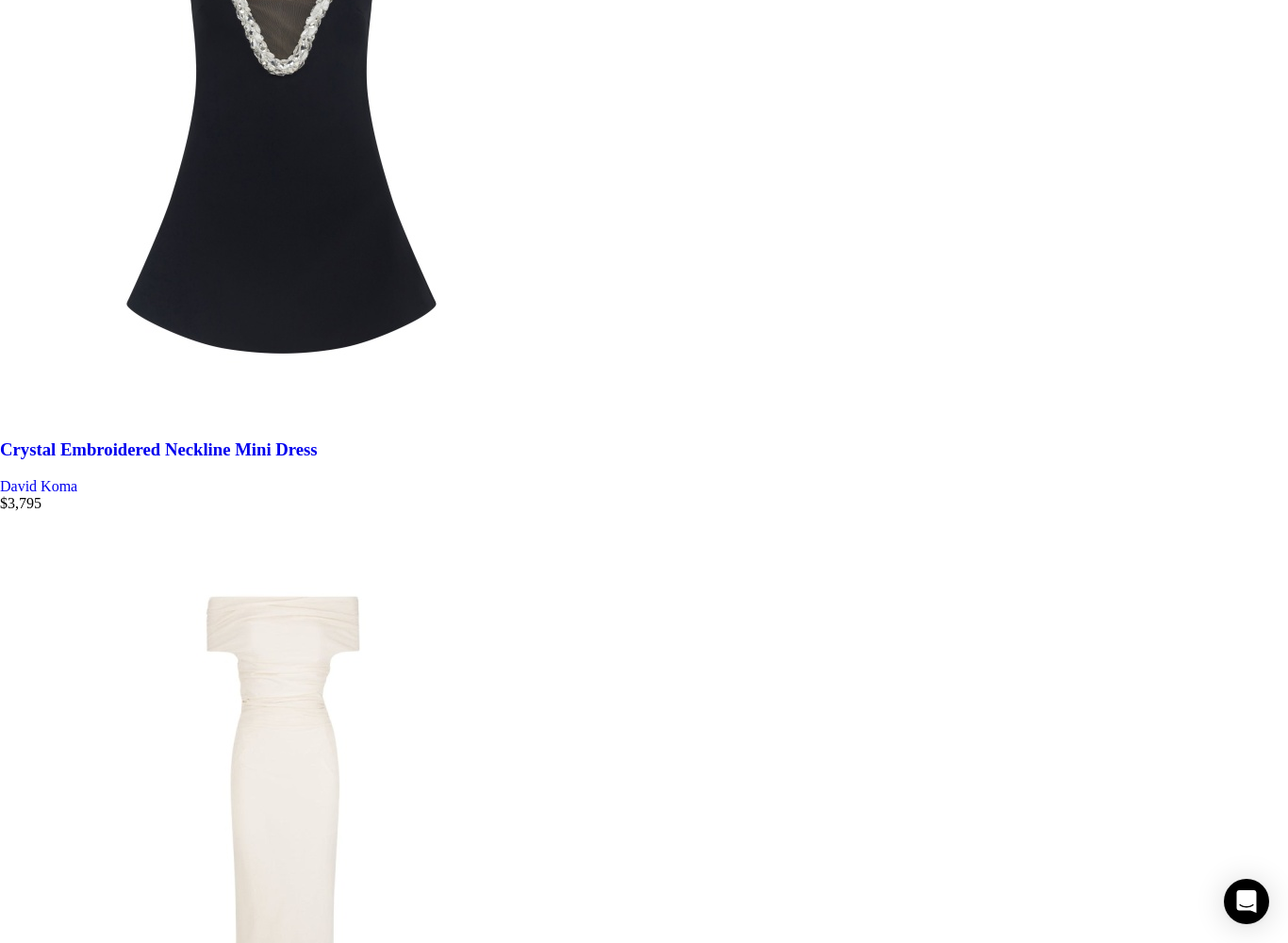 scroll, scrollTop: 168115, scrollLeft: 0, axis: vertical 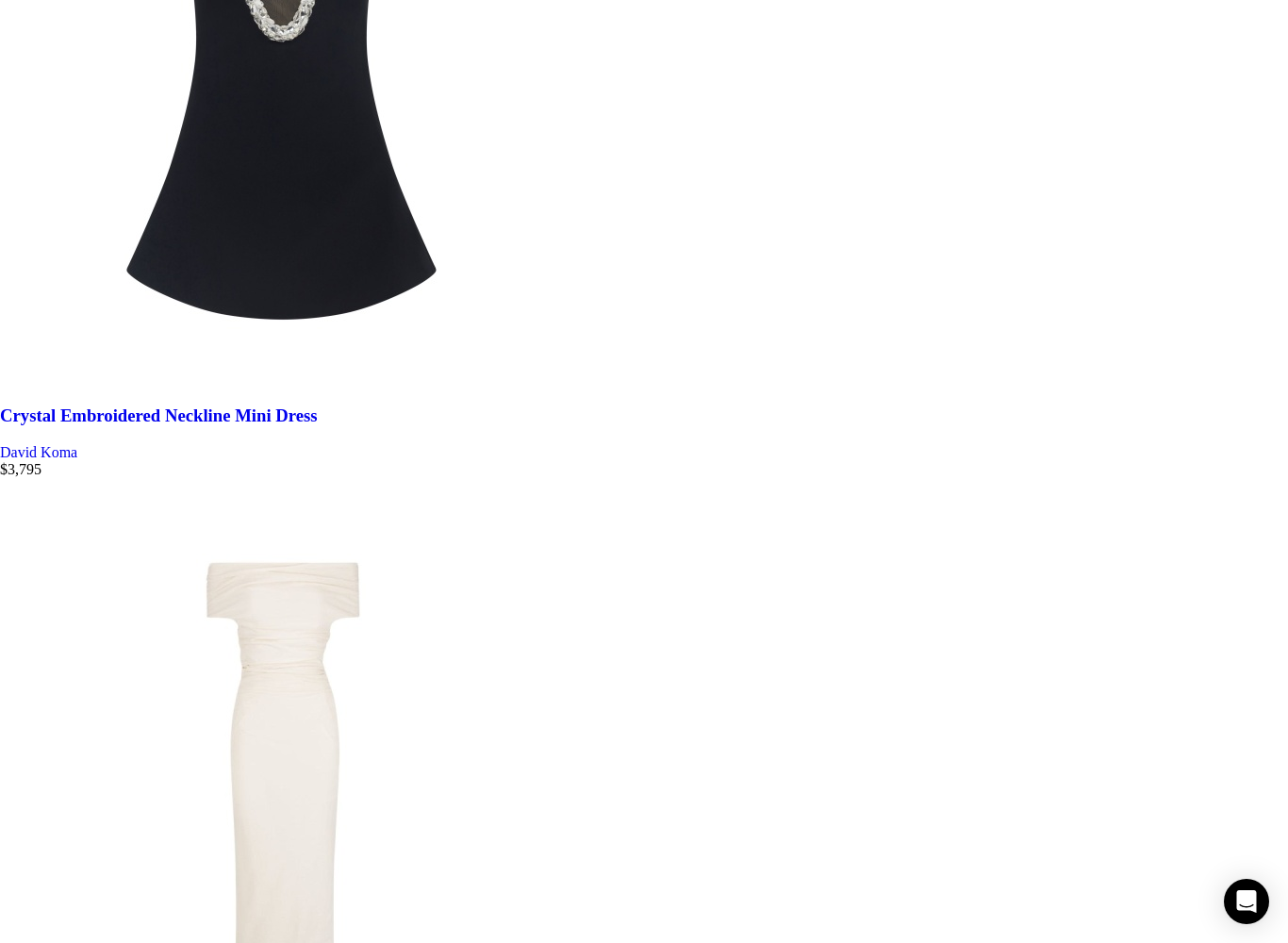 click on "Load more products" at bounding box center [60, 1524838] 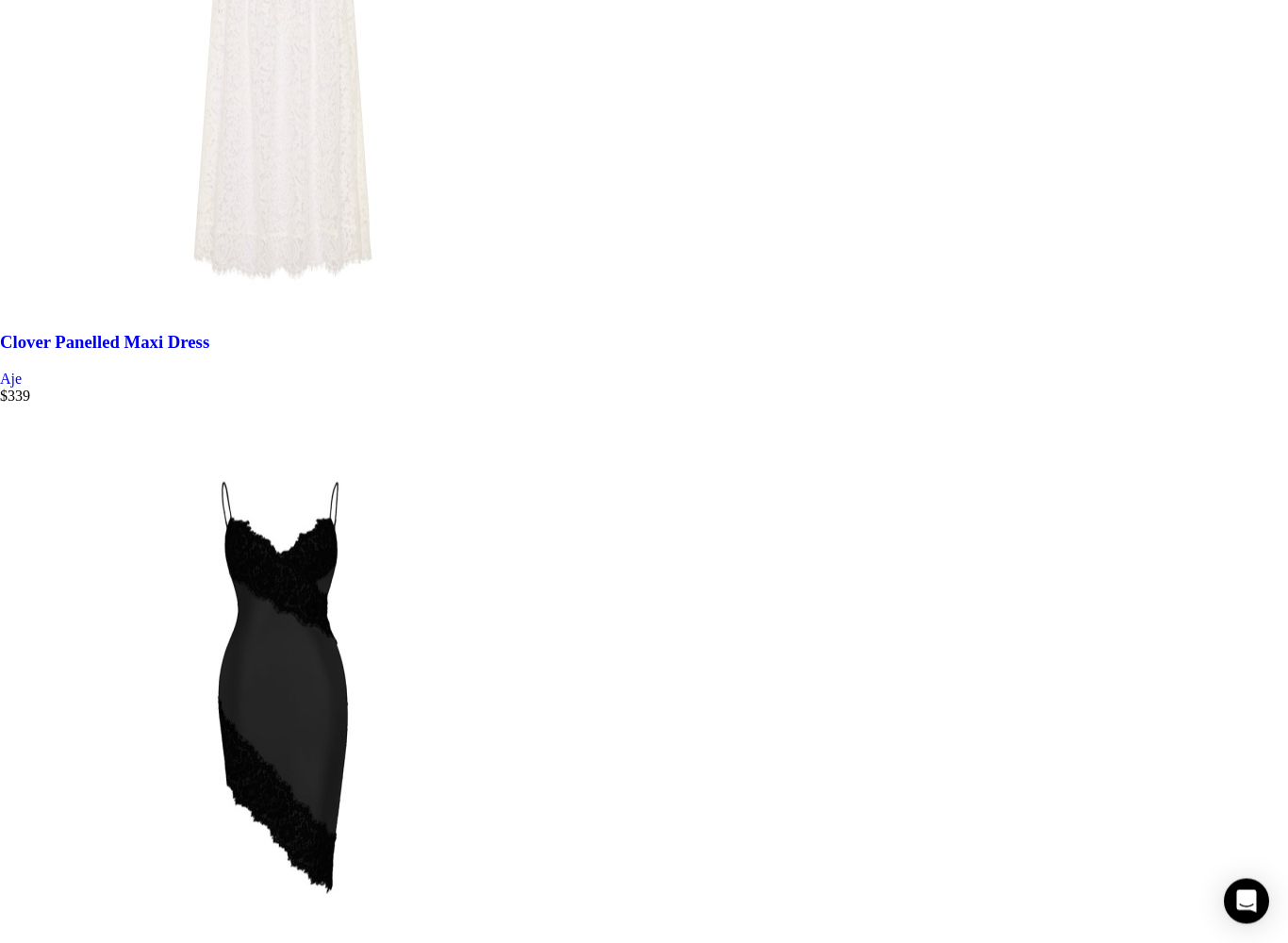 scroll, scrollTop: 174430, scrollLeft: 0, axis: vertical 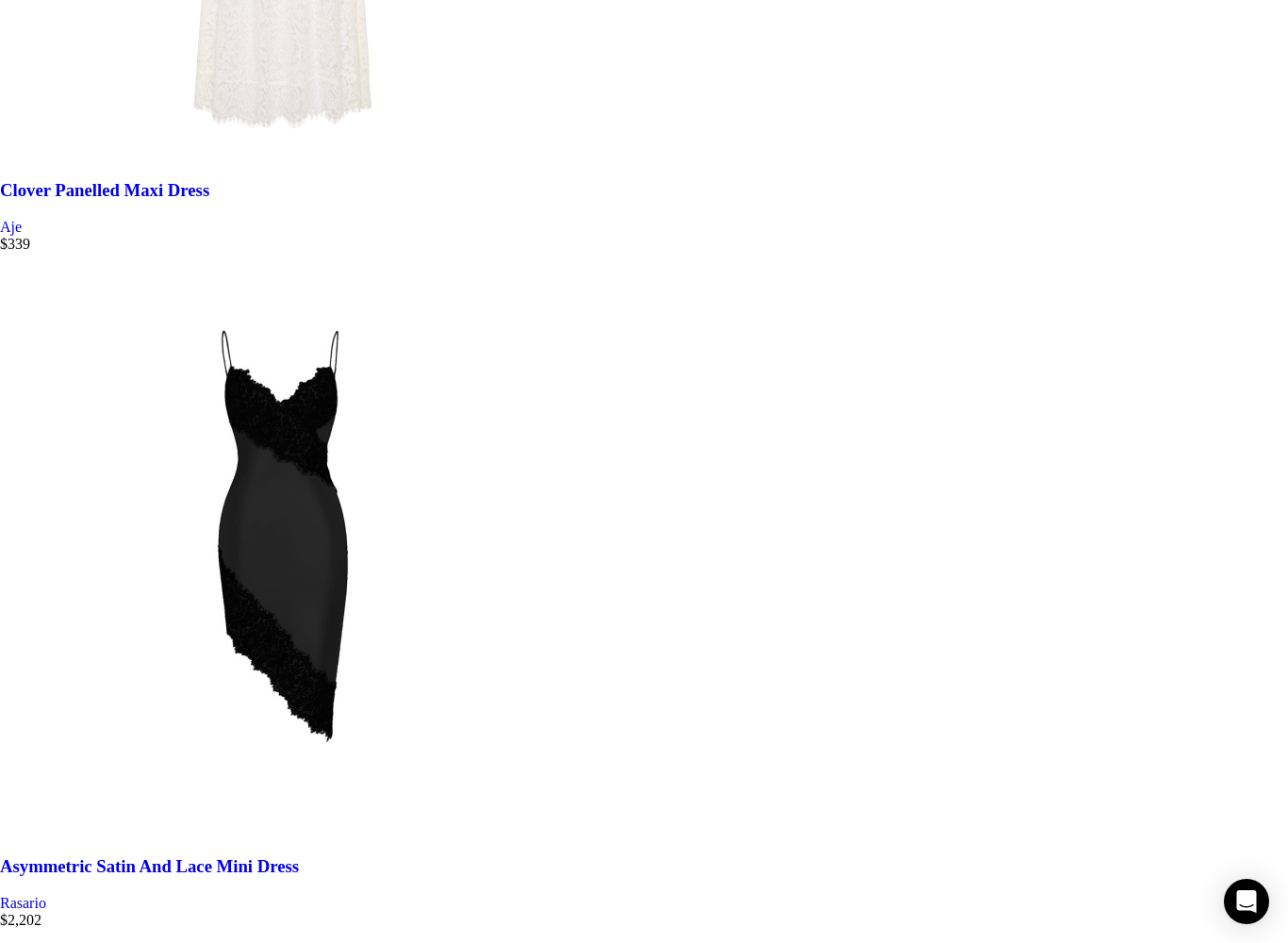 click on "Load more products" at bounding box center [60, 1586212] 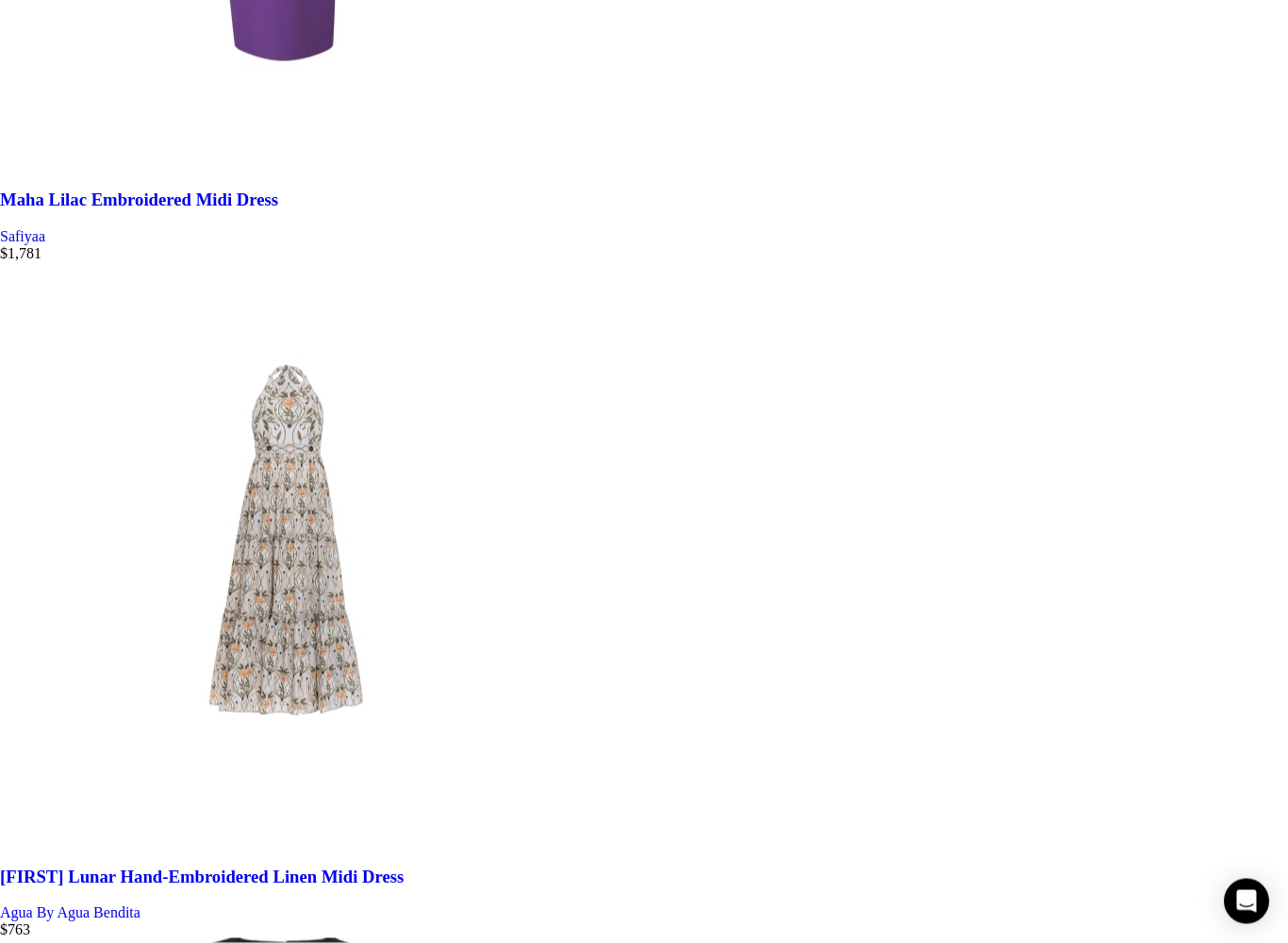 scroll, scrollTop: 176786, scrollLeft: 0, axis: vertical 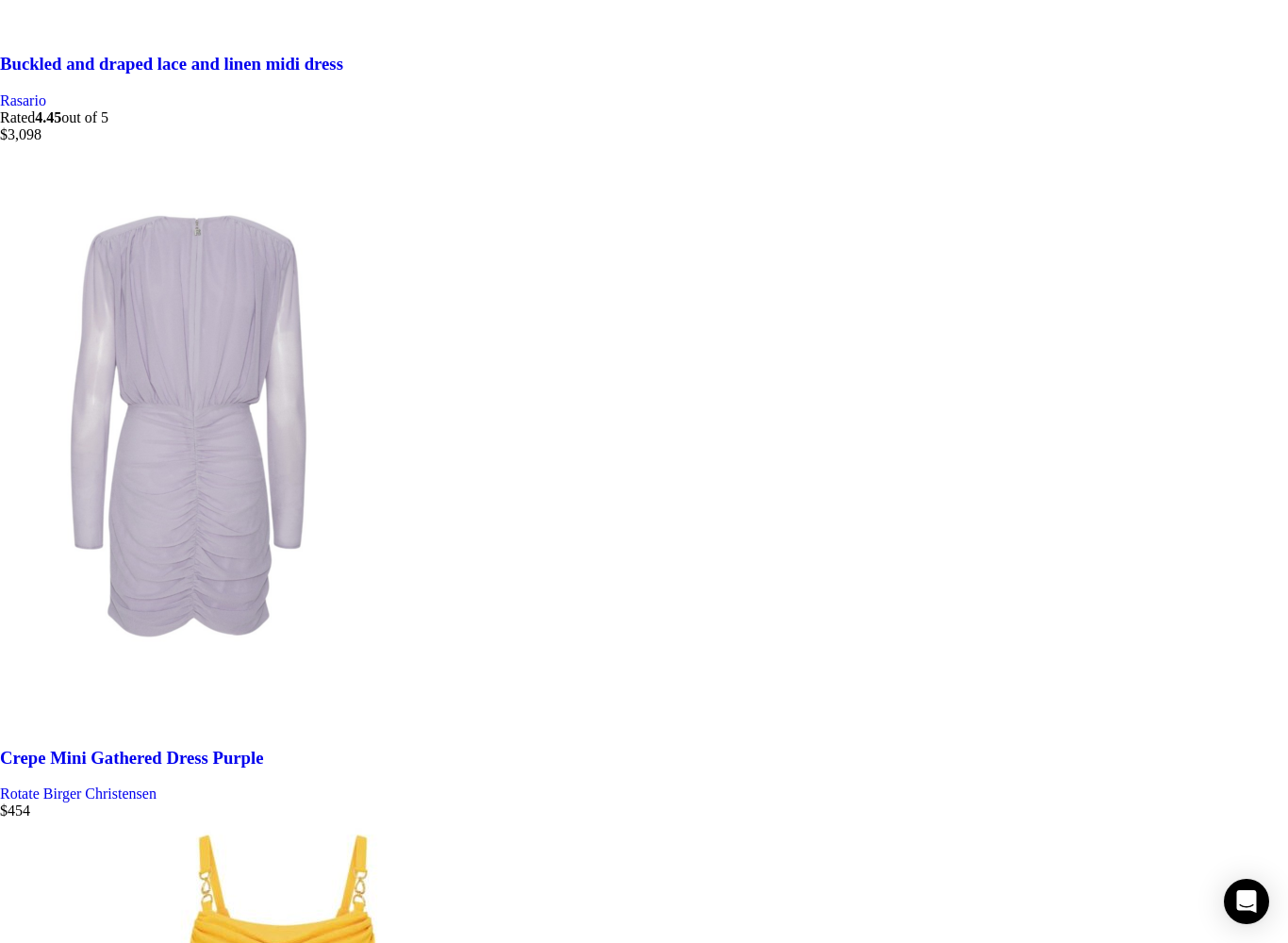 click on "Load more products" at bounding box center (60, 1647008) 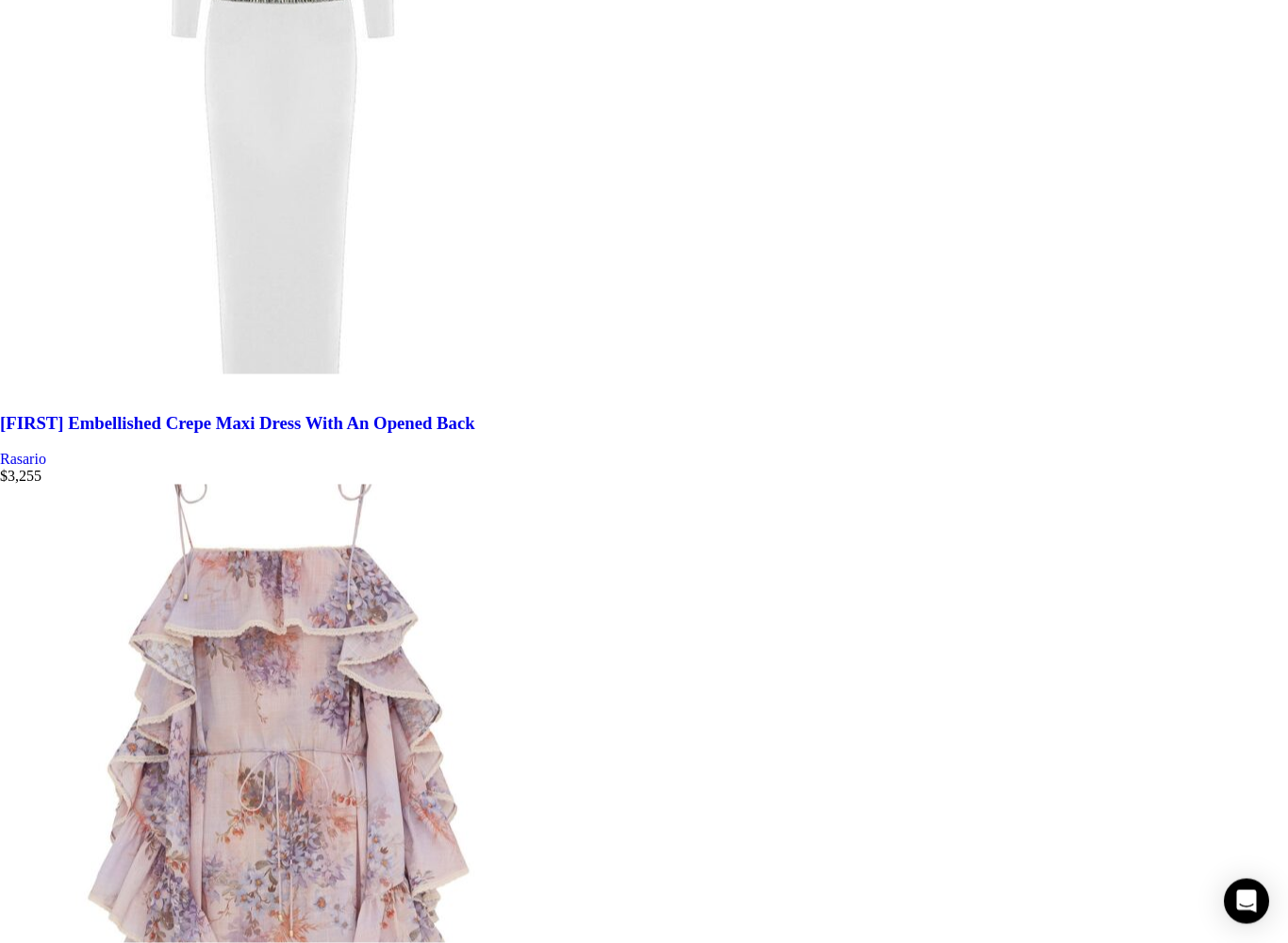 scroll, scrollTop: 187770, scrollLeft: 0, axis: vertical 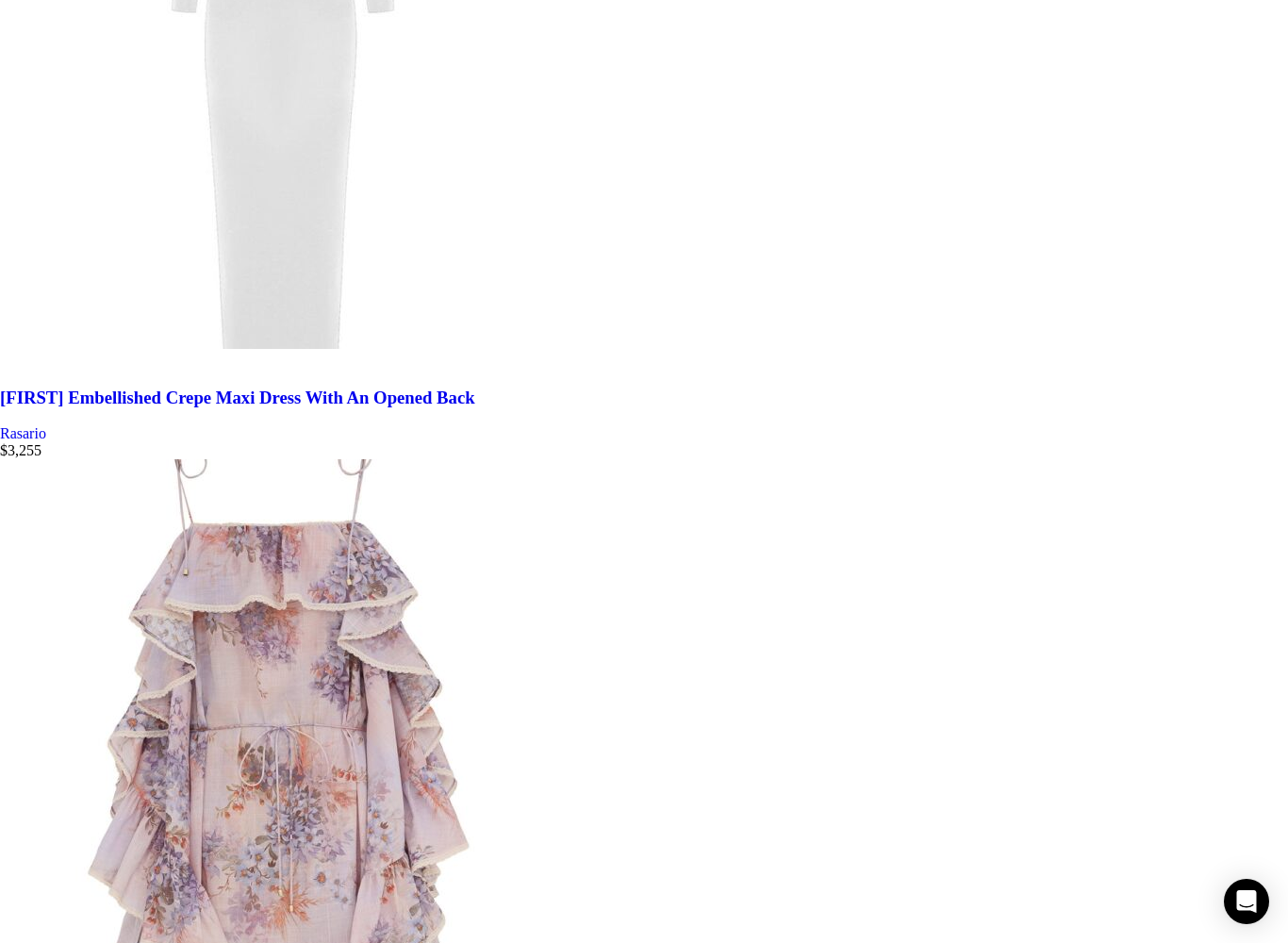 click on "Load more products" at bounding box center [60, 1708196] 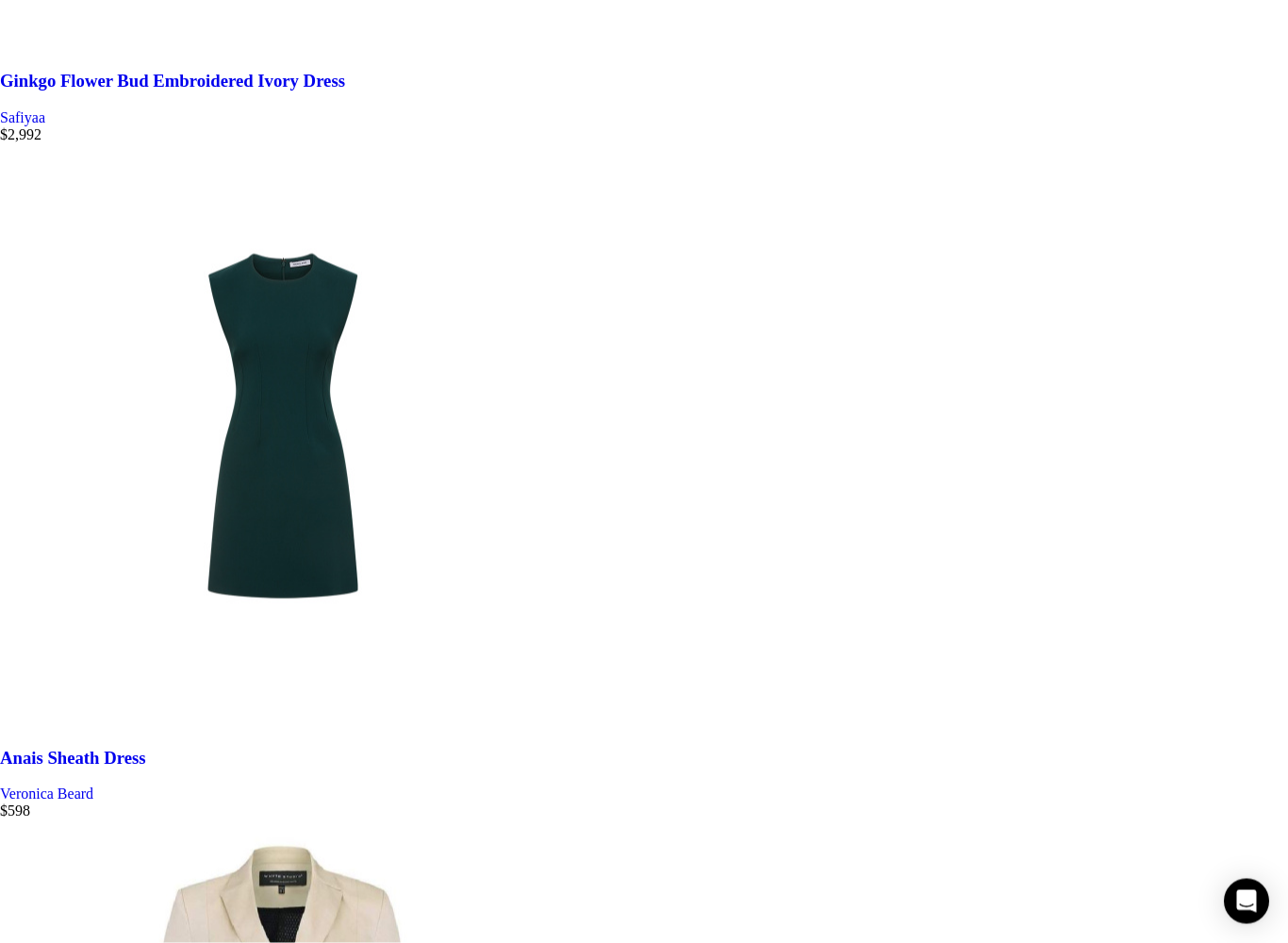 scroll, scrollTop: 193502, scrollLeft: 0, axis: vertical 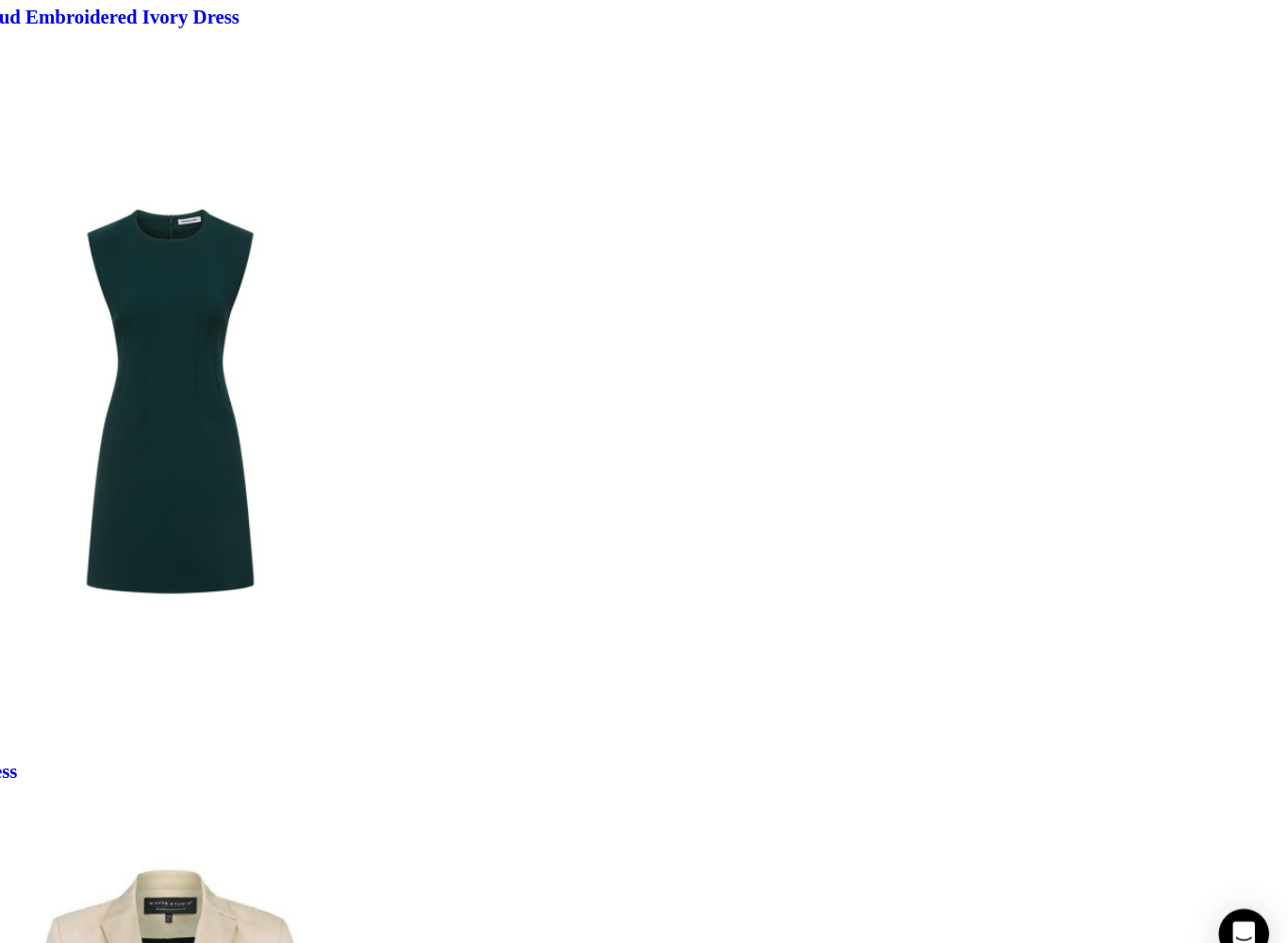 click at bounding box center [644, 1757275] 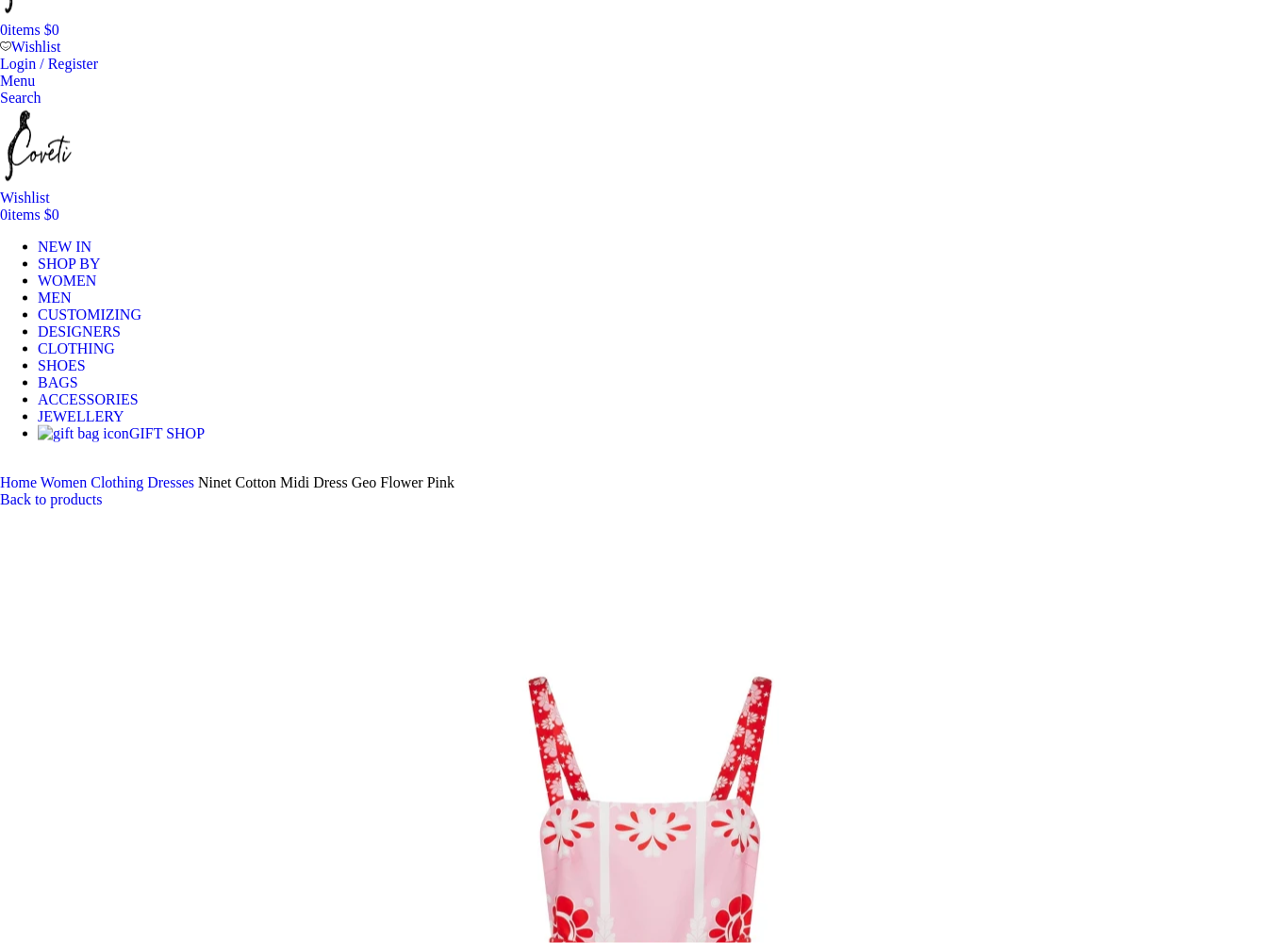 scroll, scrollTop: 88, scrollLeft: 0, axis: vertical 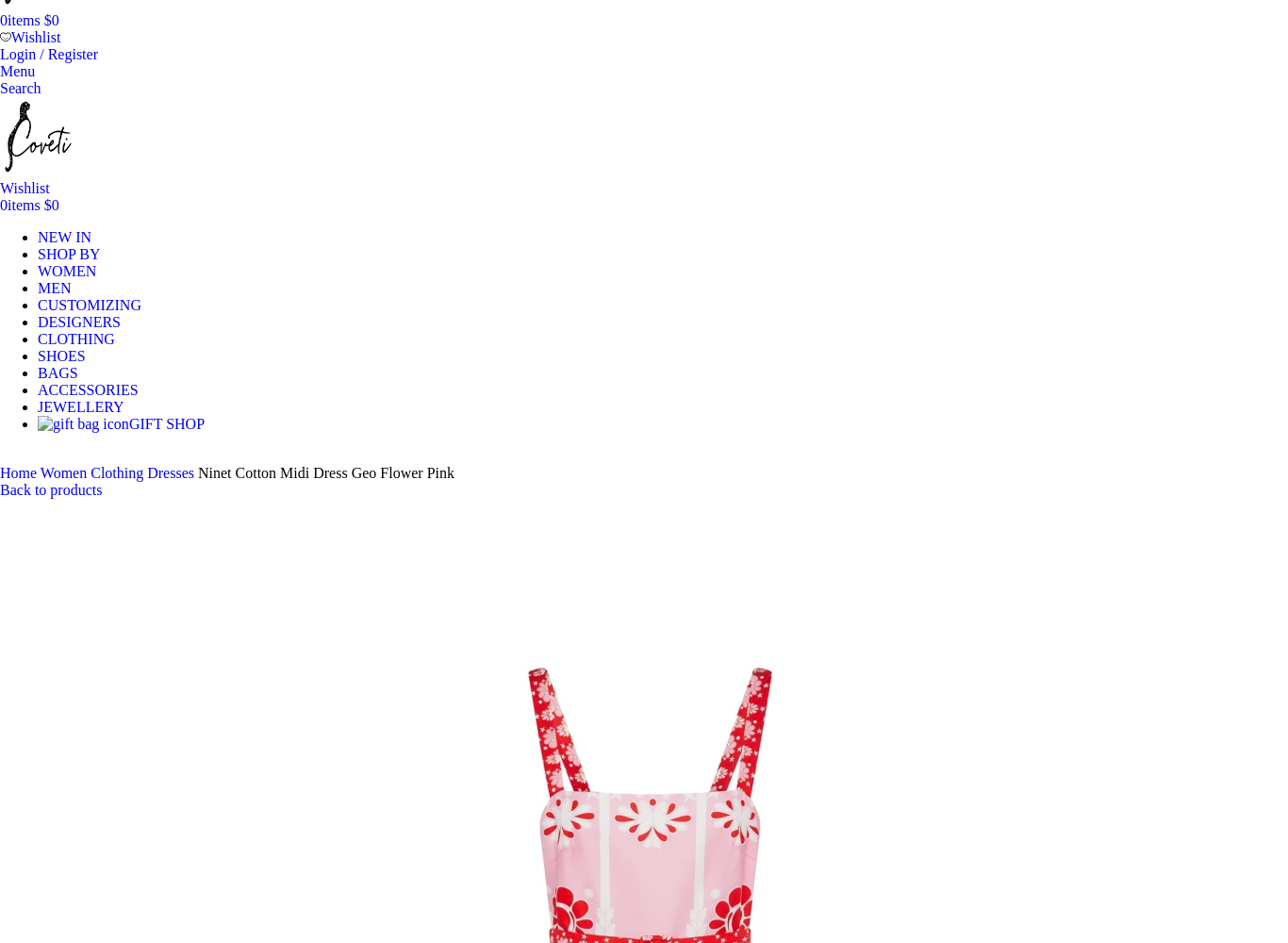 click at bounding box center [292, 8972] 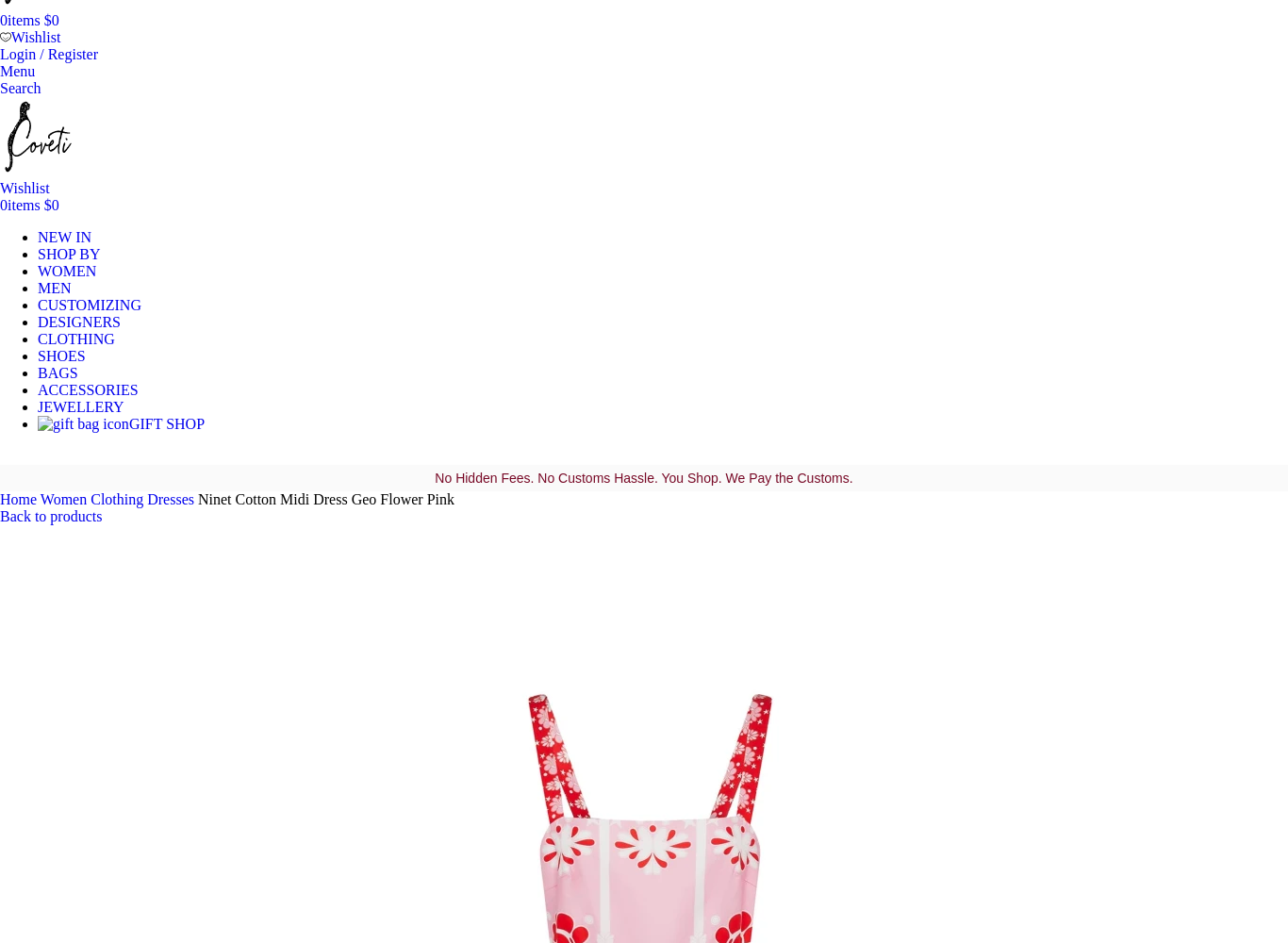 click at bounding box center (292, 8998) 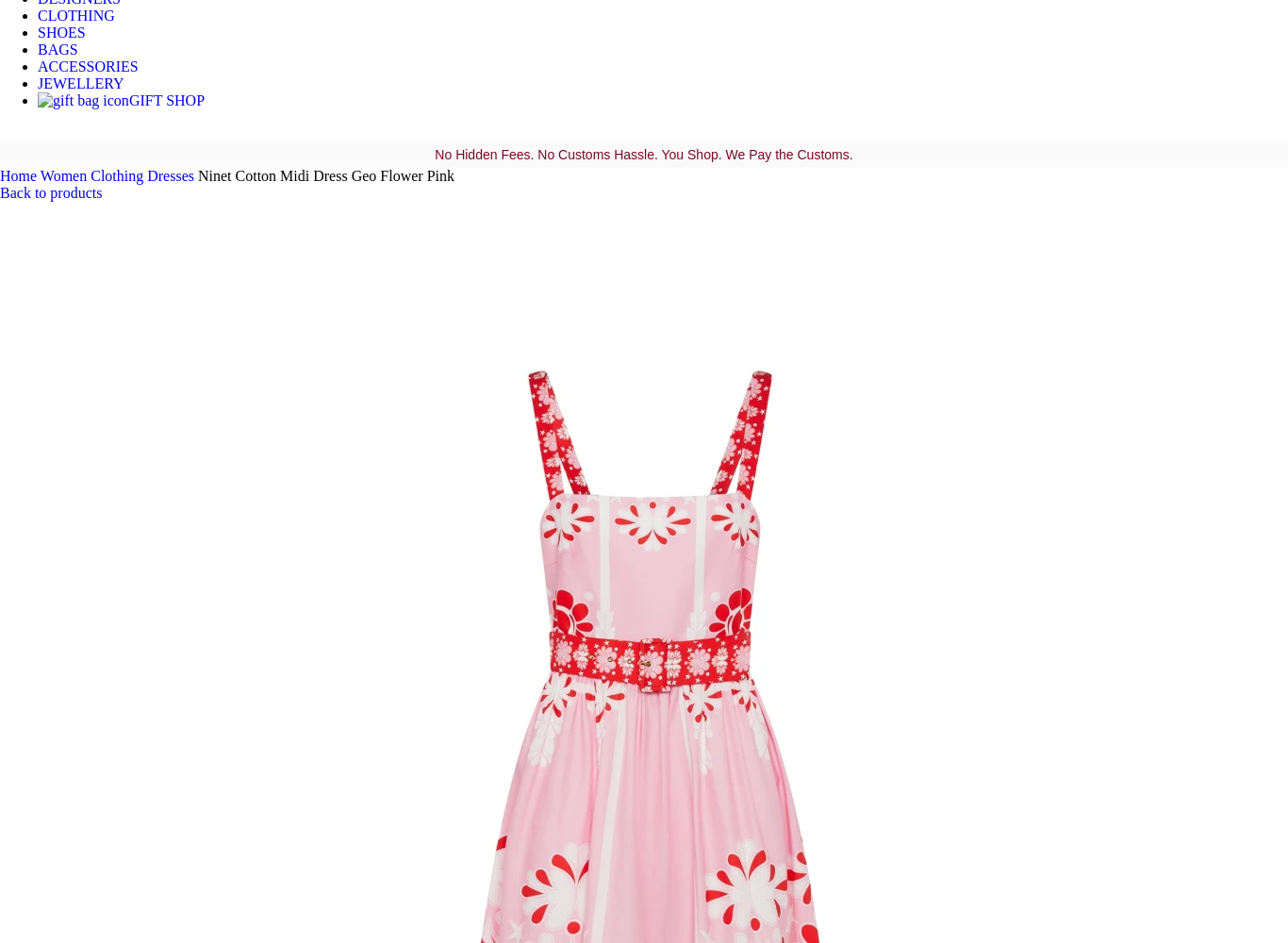 scroll, scrollTop: 405, scrollLeft: 0, axis: vertical 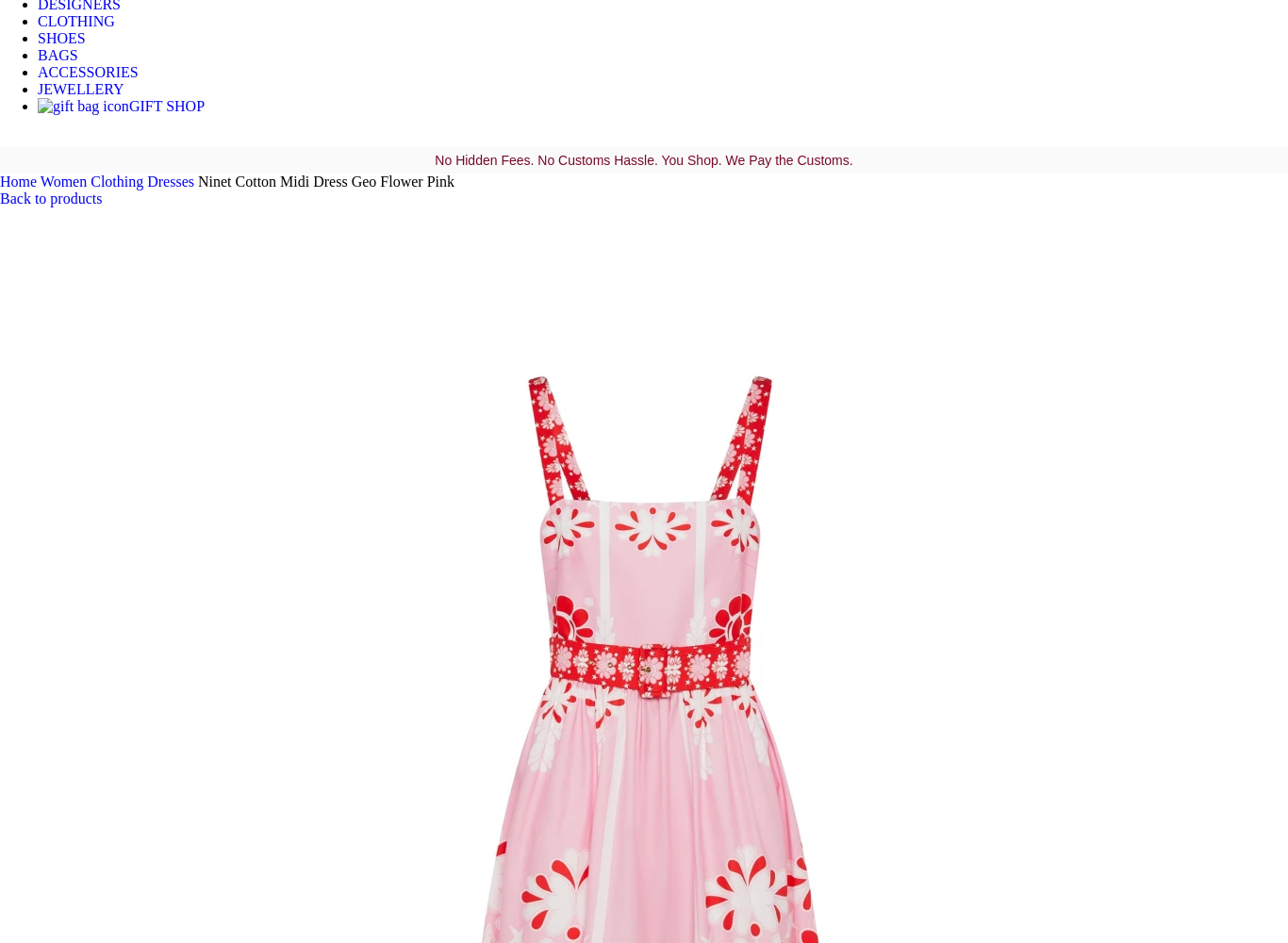 click on "Click to enlarge" at bounding box center (58, 7249) 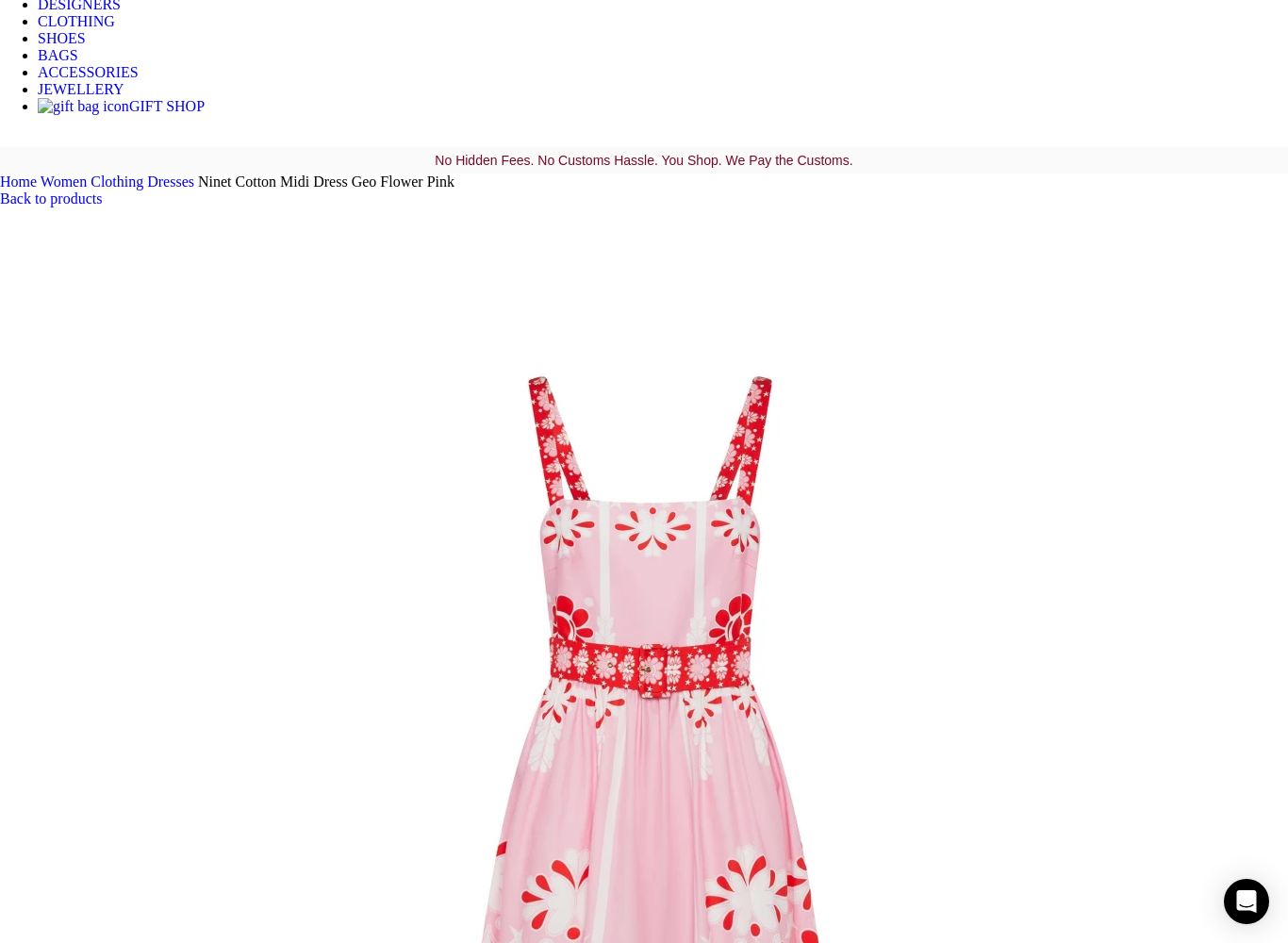 scroll, scrollTop: 0, scrollLeft: 397, axis: horizontal 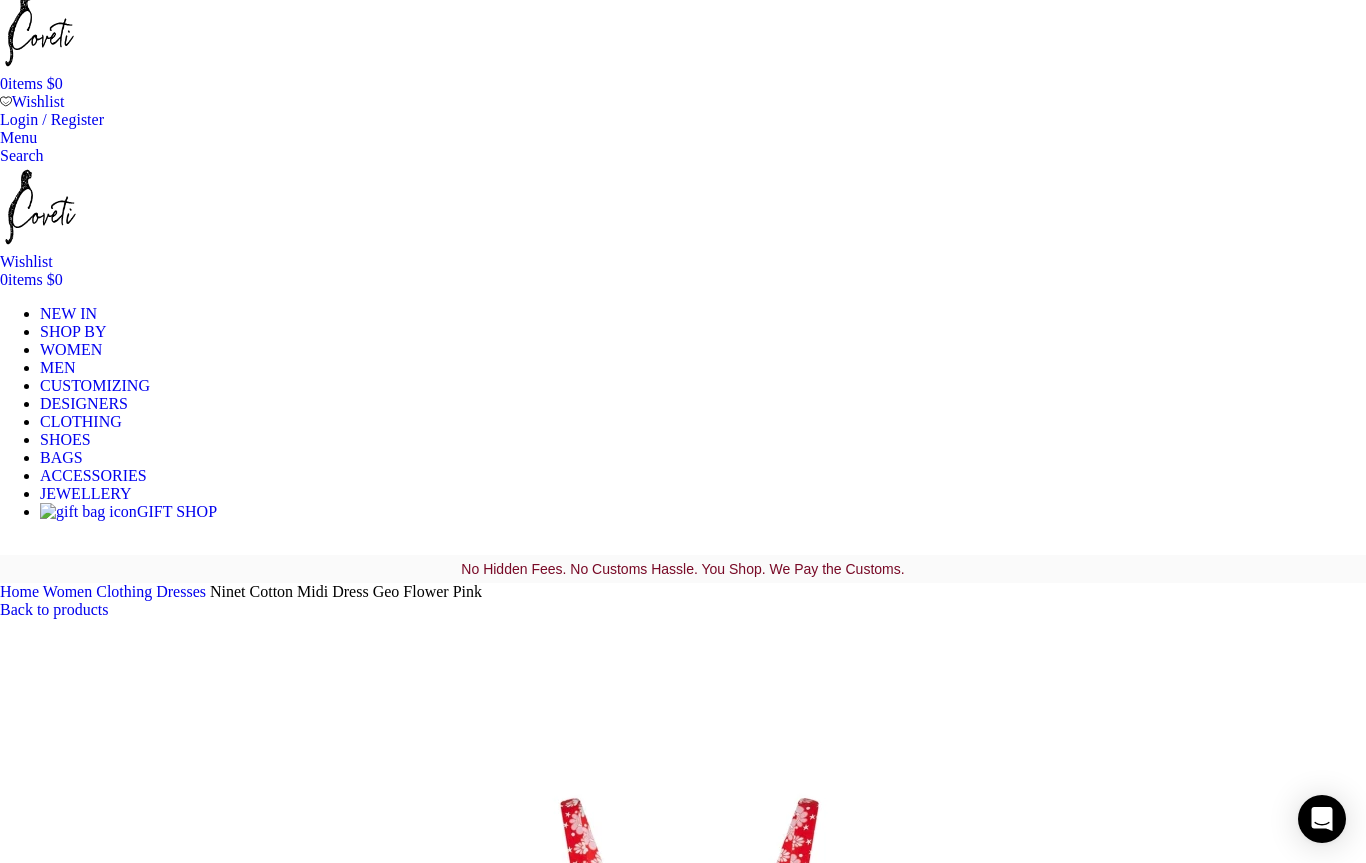click on "No Hidden Fees. No Customs Hassle. You Shop. We Pay the Customs.
Home
Women
Clothing
Dresses
Ninet Cotton Midi Dress  Geo Flower Pink
Nova Crepe Shirt  Geo Flower Green
$ 810
Back to products
Rhea Denim Midi Skirt  Blue Lace
$ 1,002" at bounding box center (683, 587) 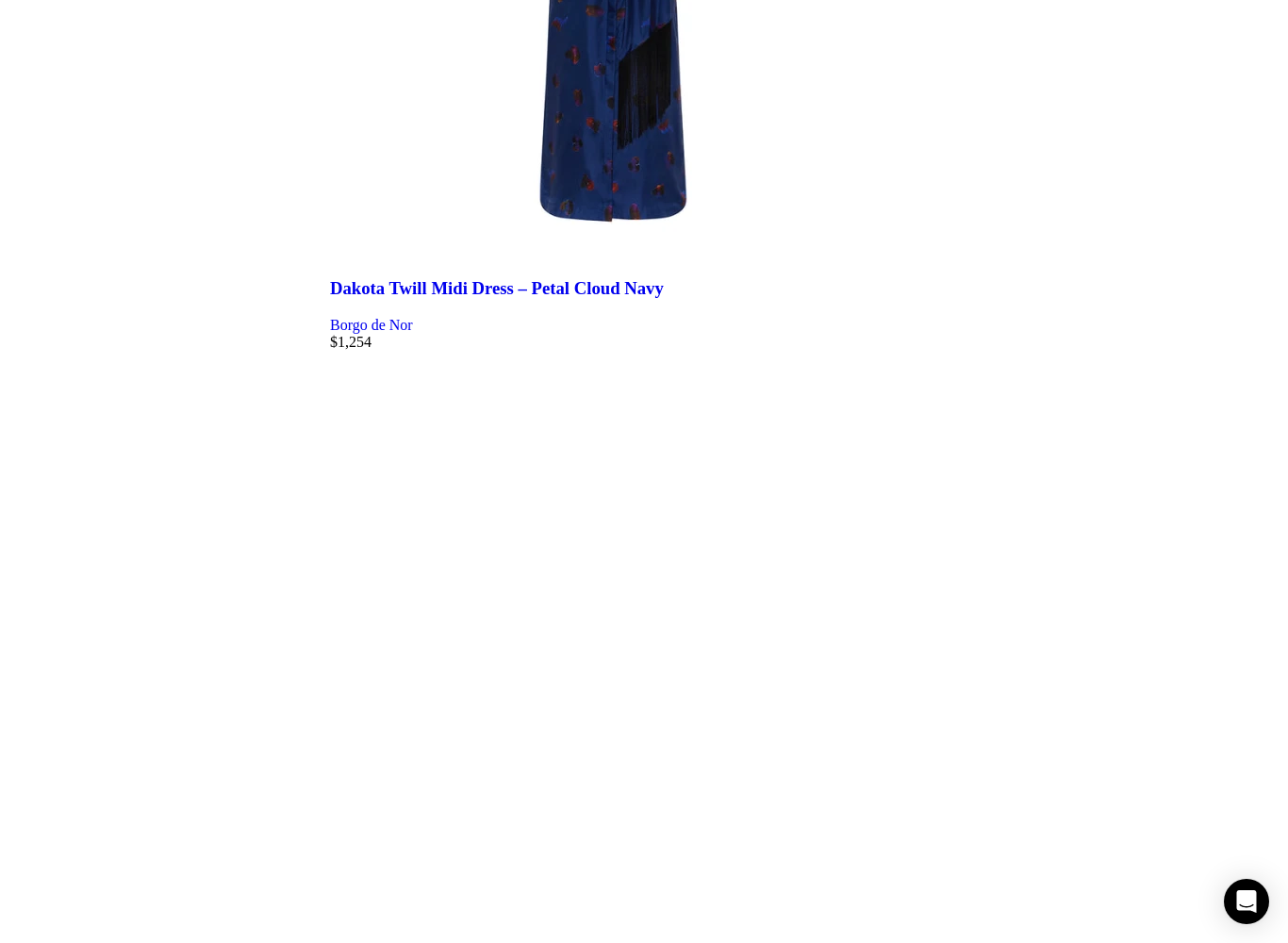 scroll, scrollTop: 5801, scrollLeft: 0, axis: vertical 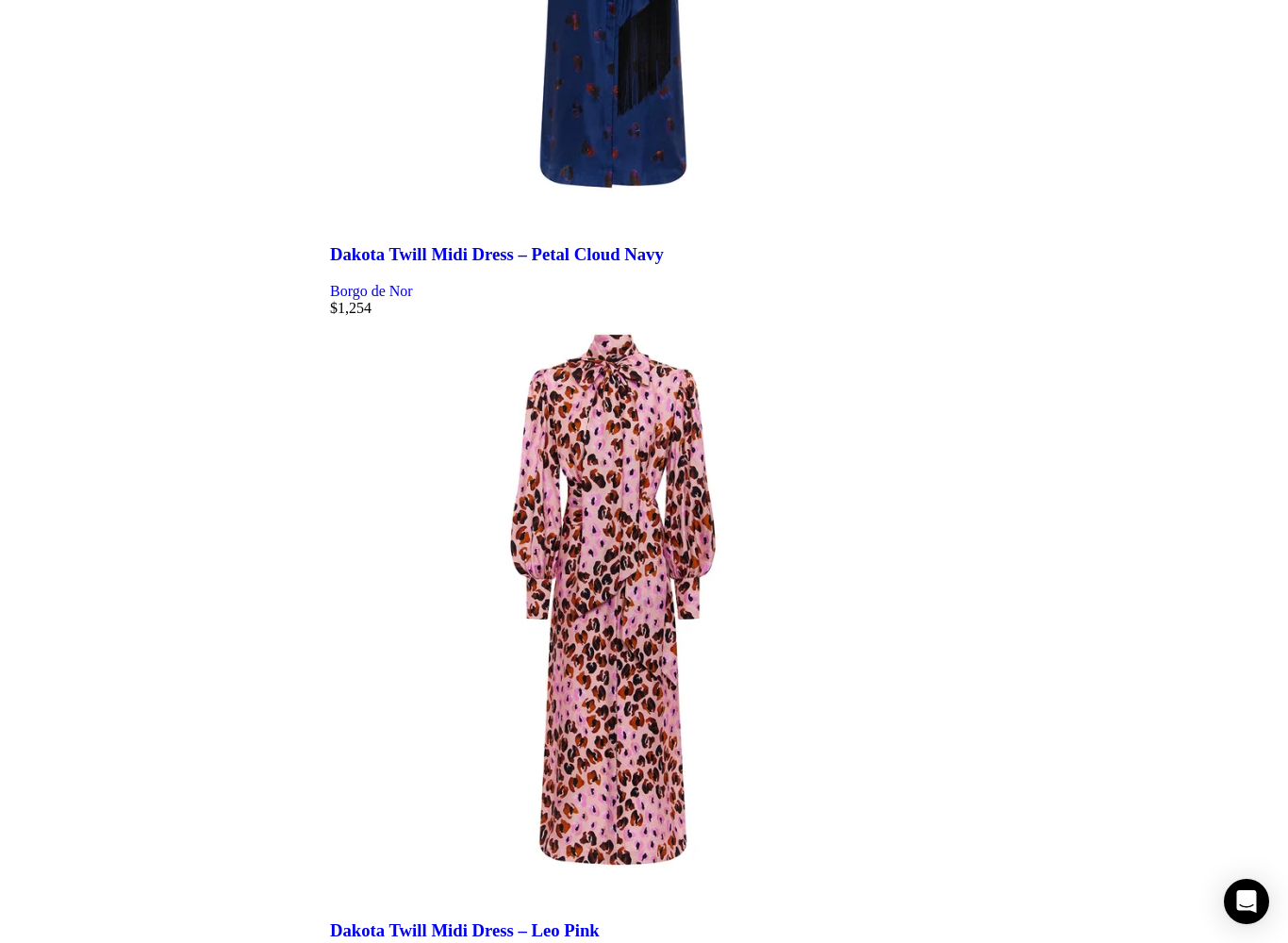 click on "2" at bounding box center [372, 28771] 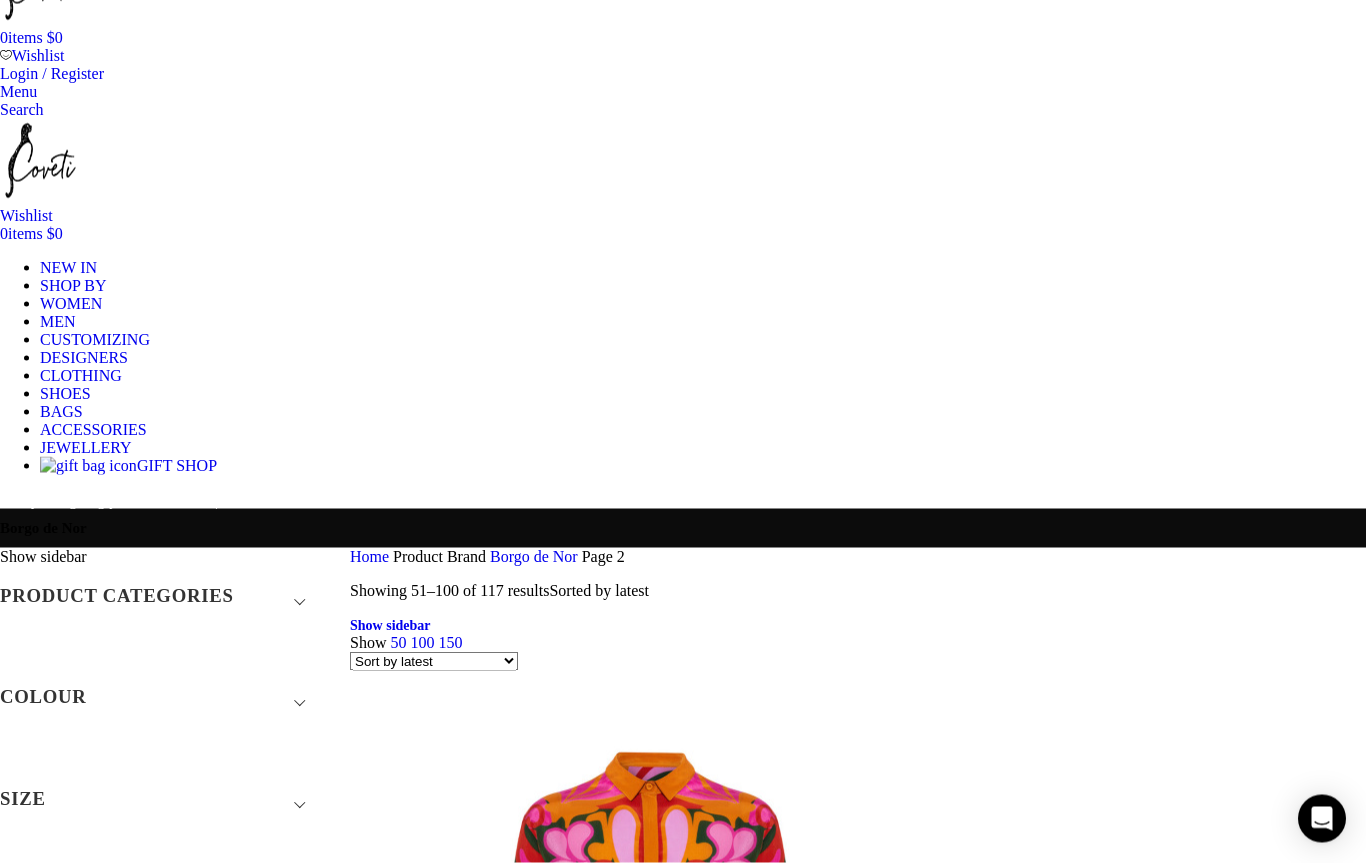 scroll, scrollTop: 0, scrollLeft: 0, axis: both 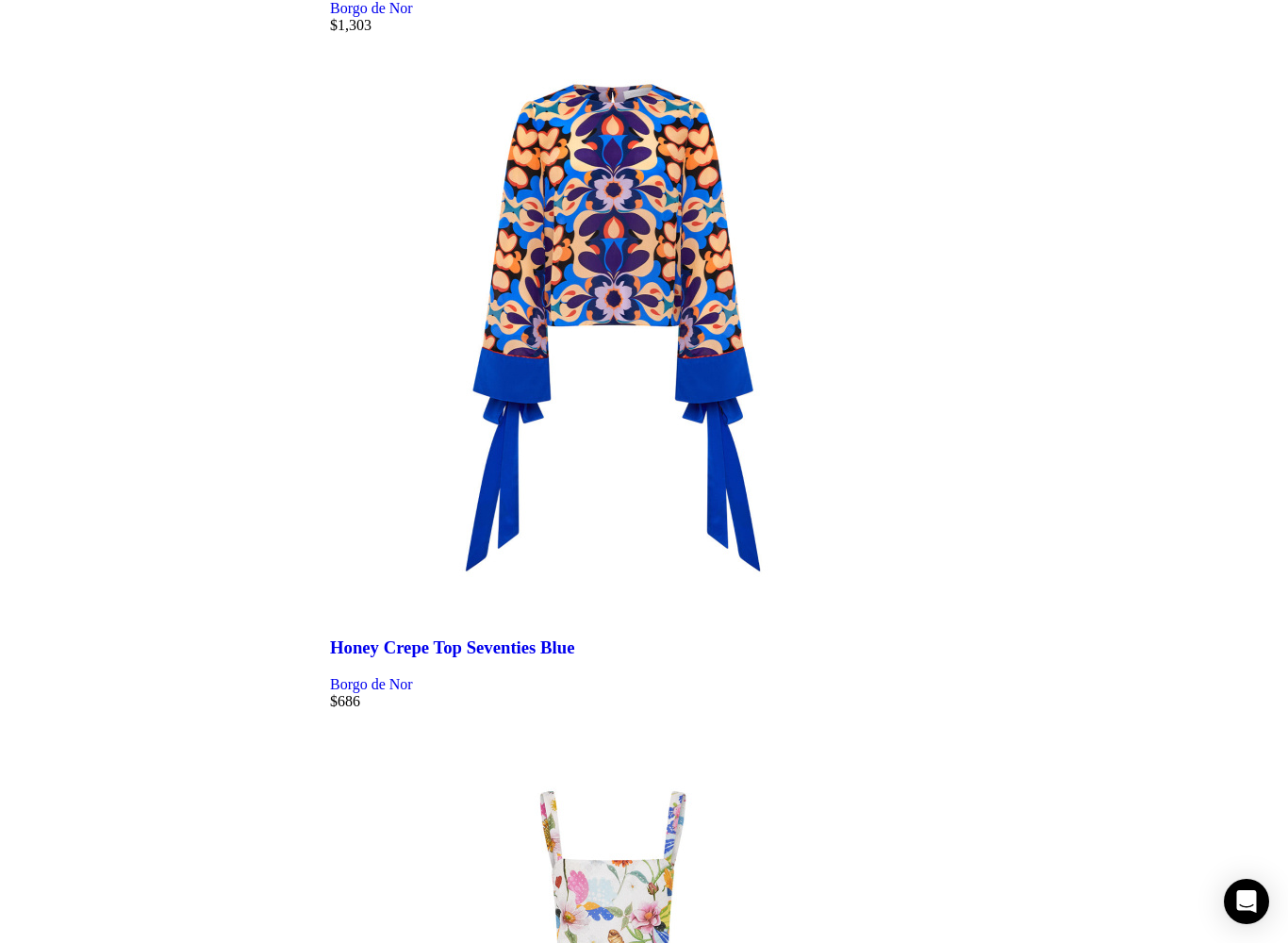 click on "3" at bounding box center (372, 28556) 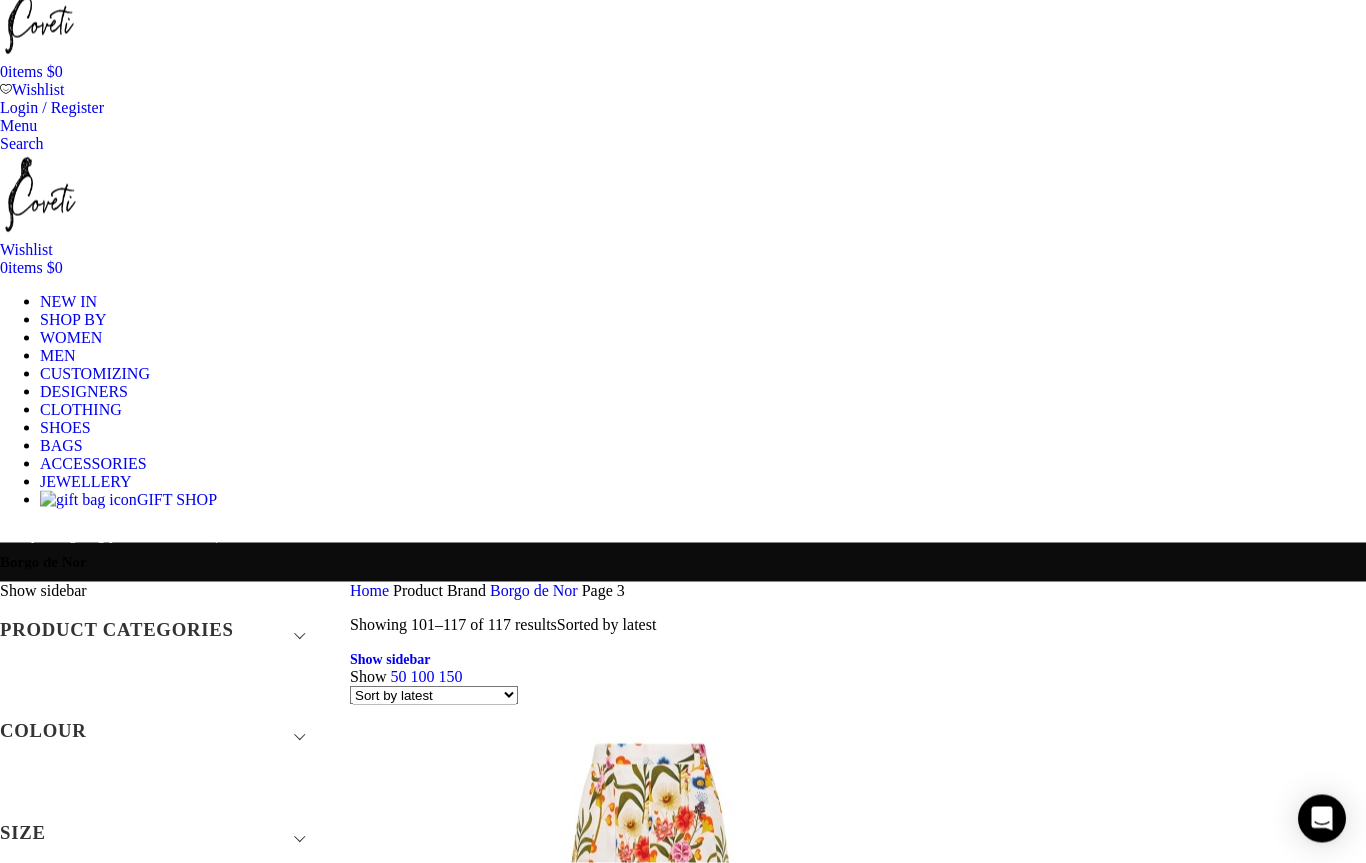 scroll, scrollTop: 0, scrollLeft: 0, axis: both 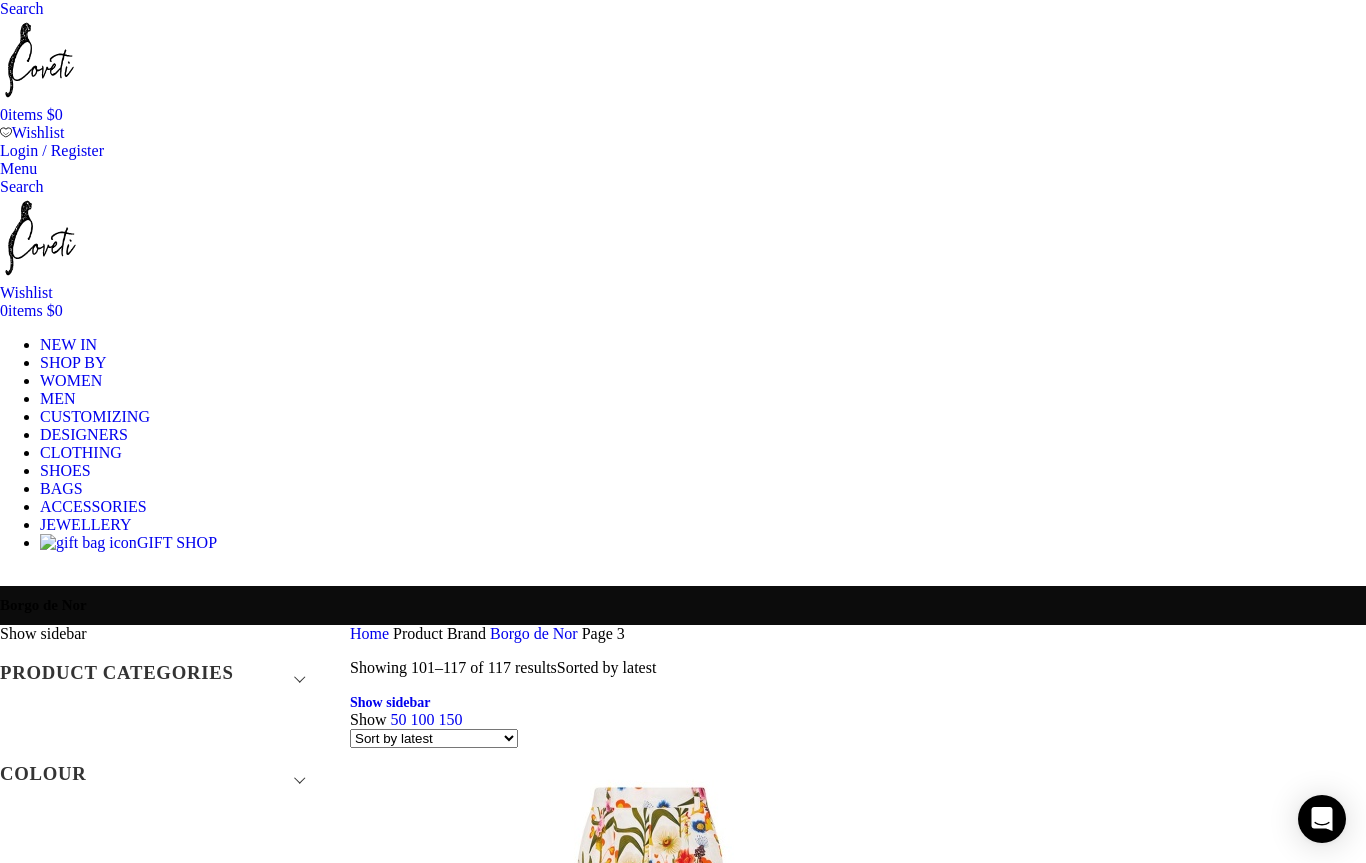 click on "DESIGNERS" at bounding box center [84, 434] 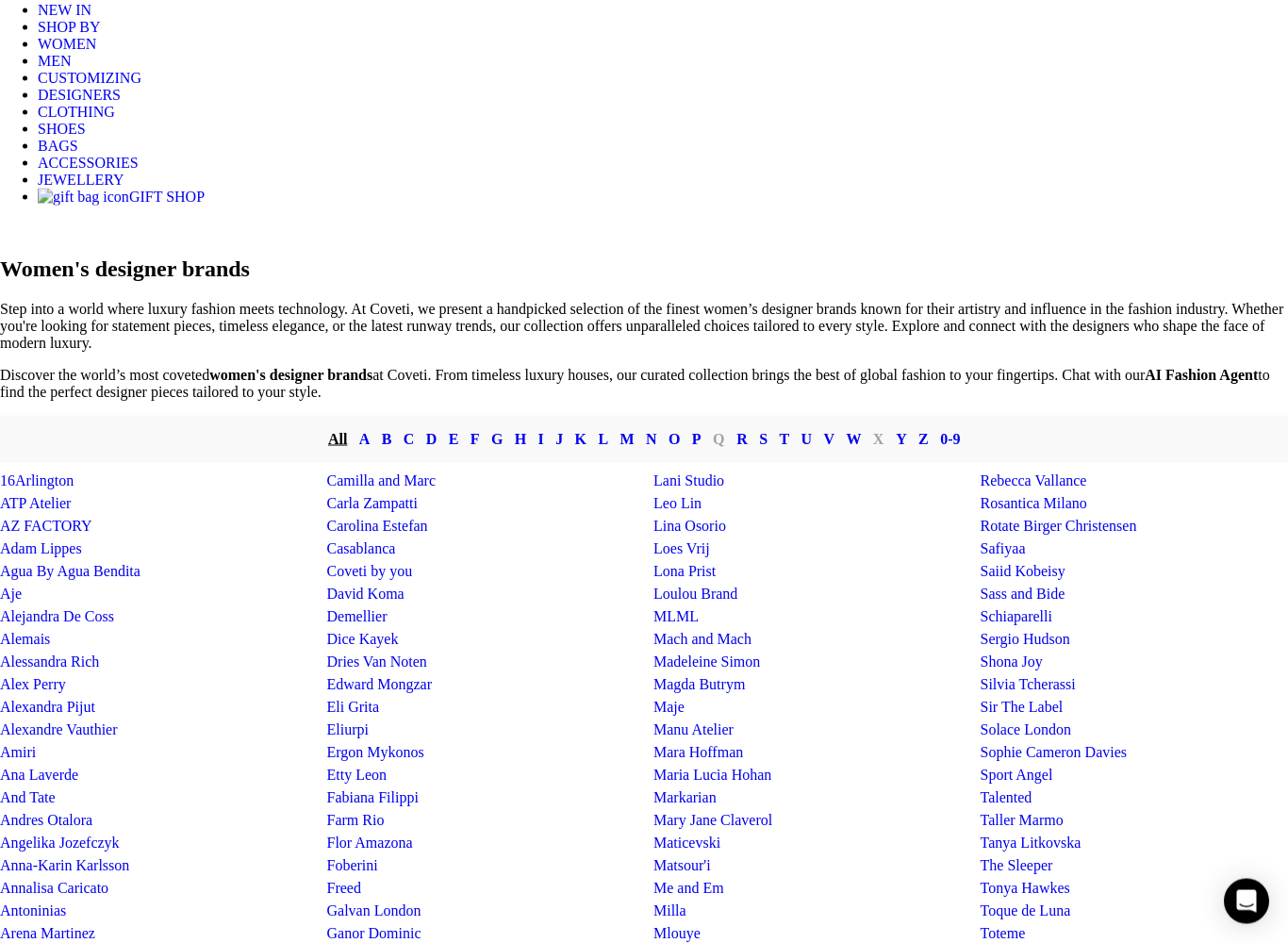 scroll, scrollTop: 340, scrollLeft: 0, axis: vertical 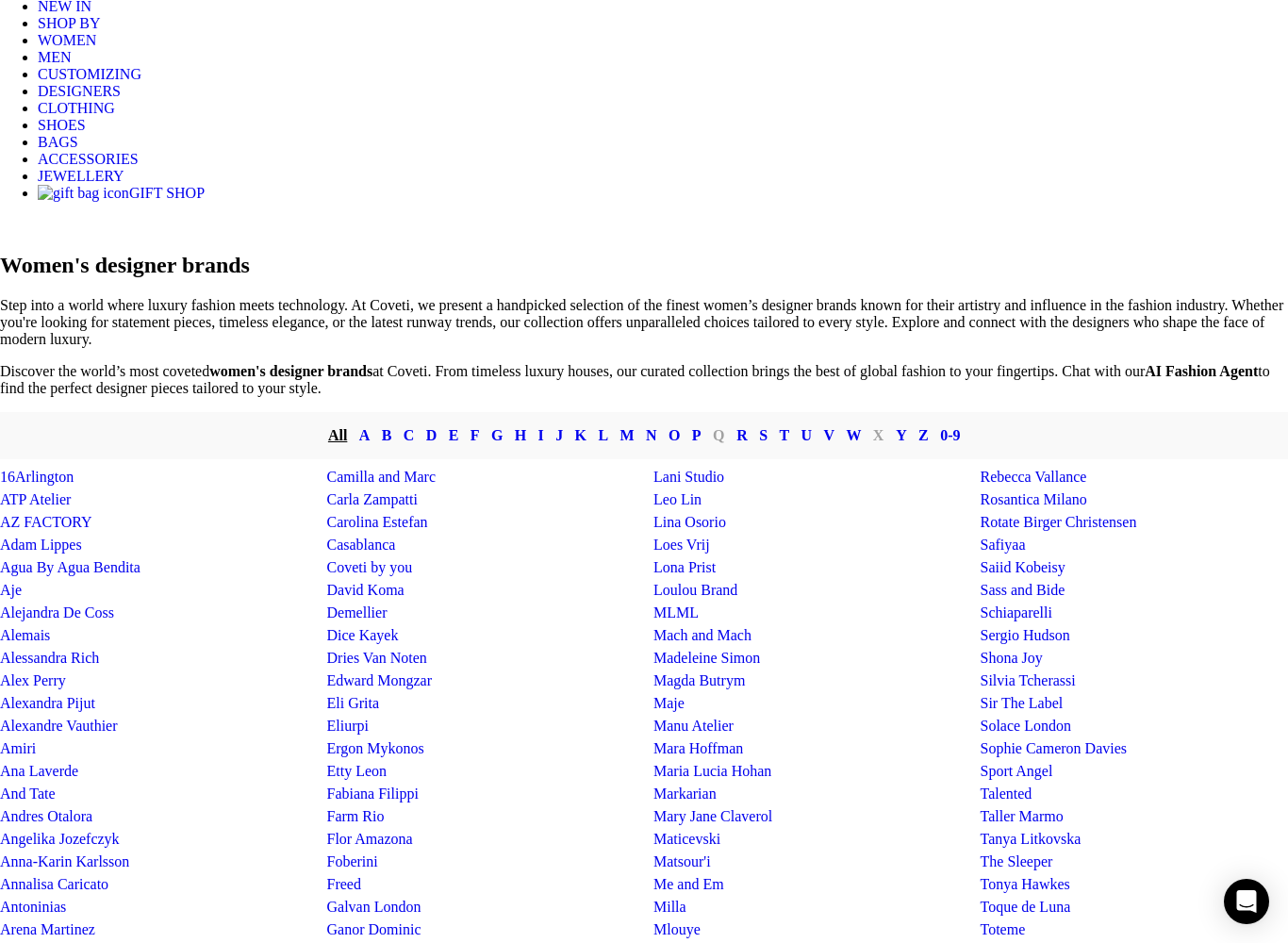 click on "Alemais" at bounding box center [25, 635] 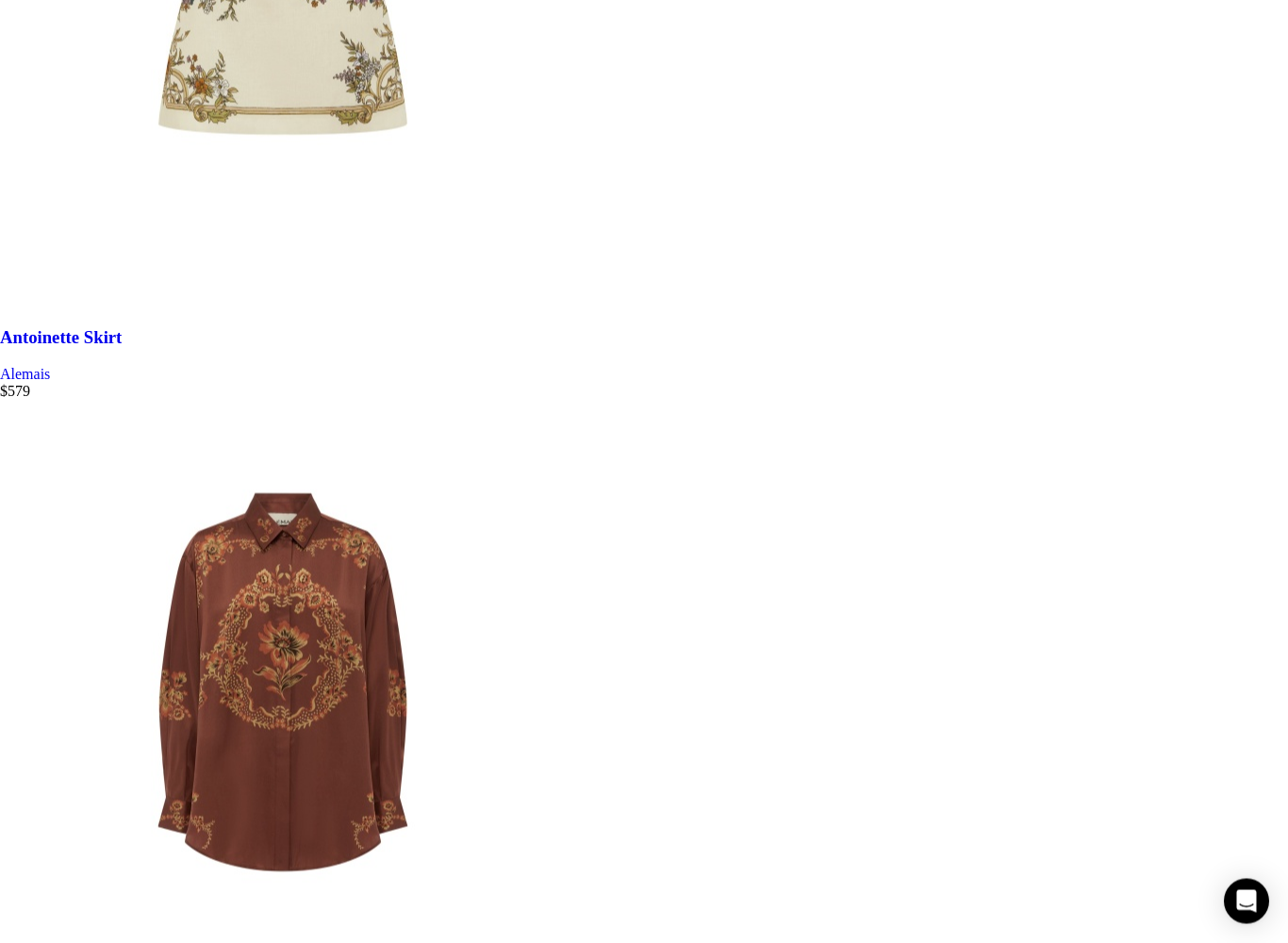 scroll, scrollTop: 12110, scrollLeft: 0, axis: vertical 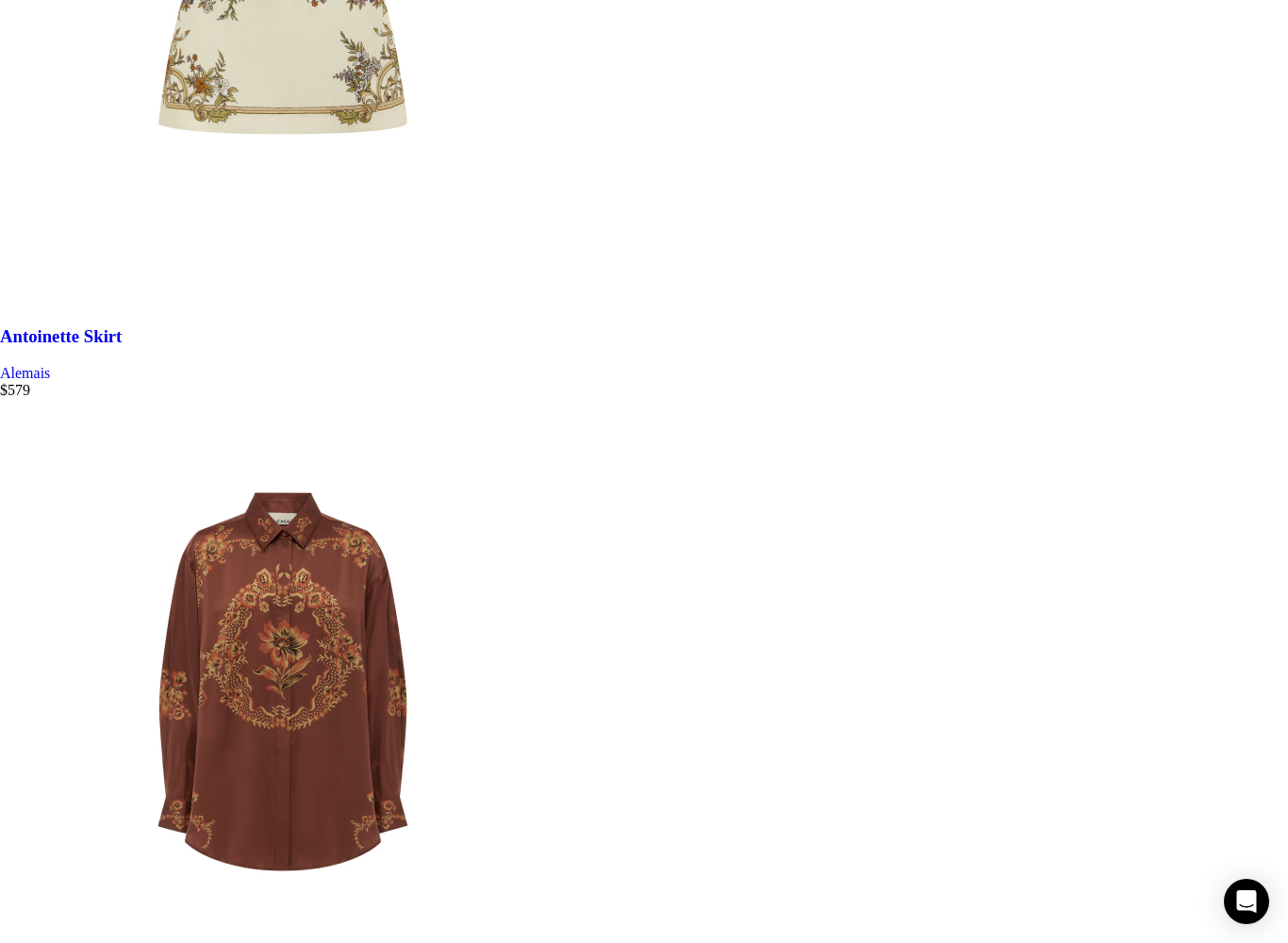 click on "2" at bounding box center [41, 59974] 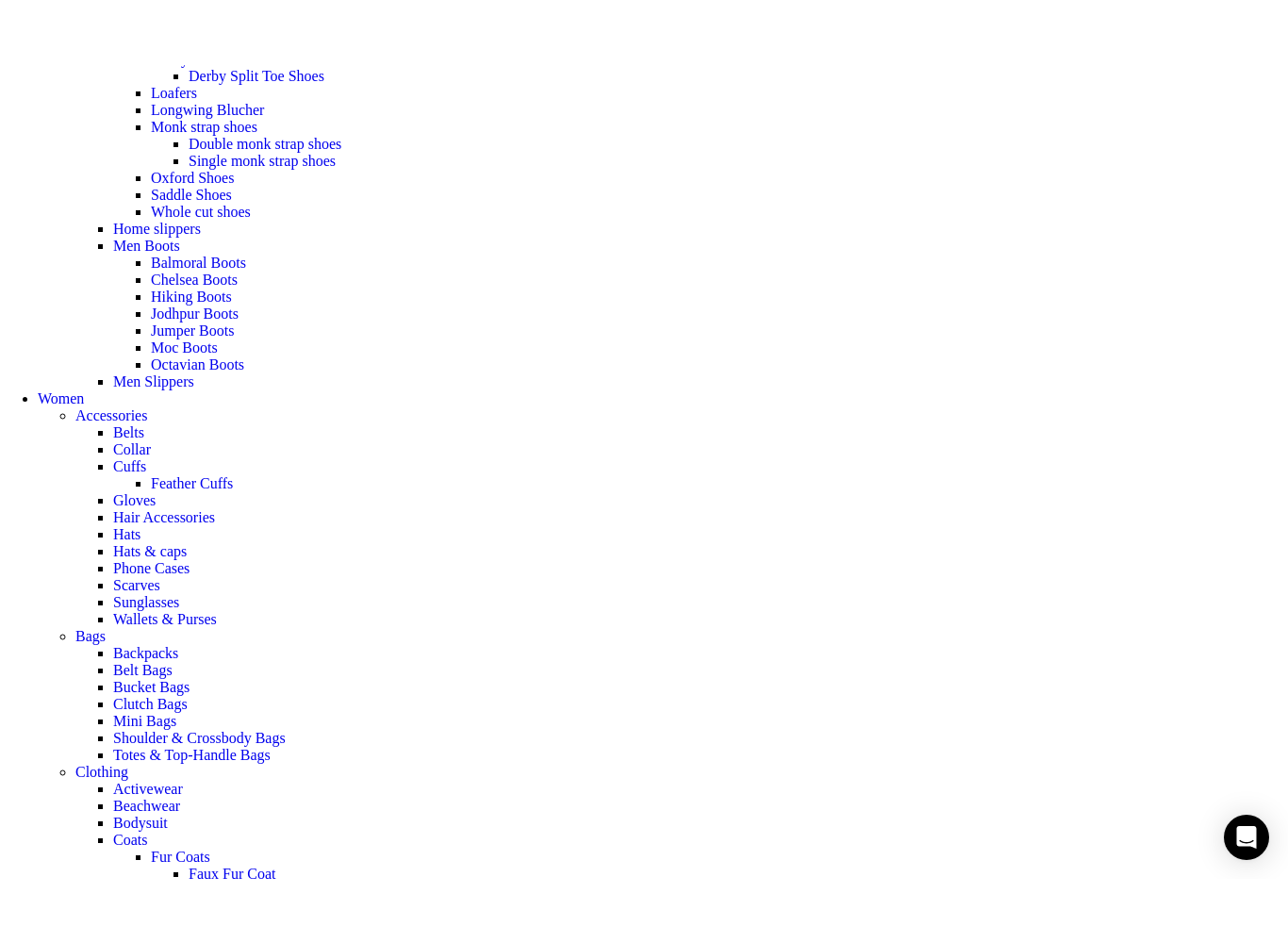 scroll, scrollTop: 1273, scrollLeft: 0, axis: vertical 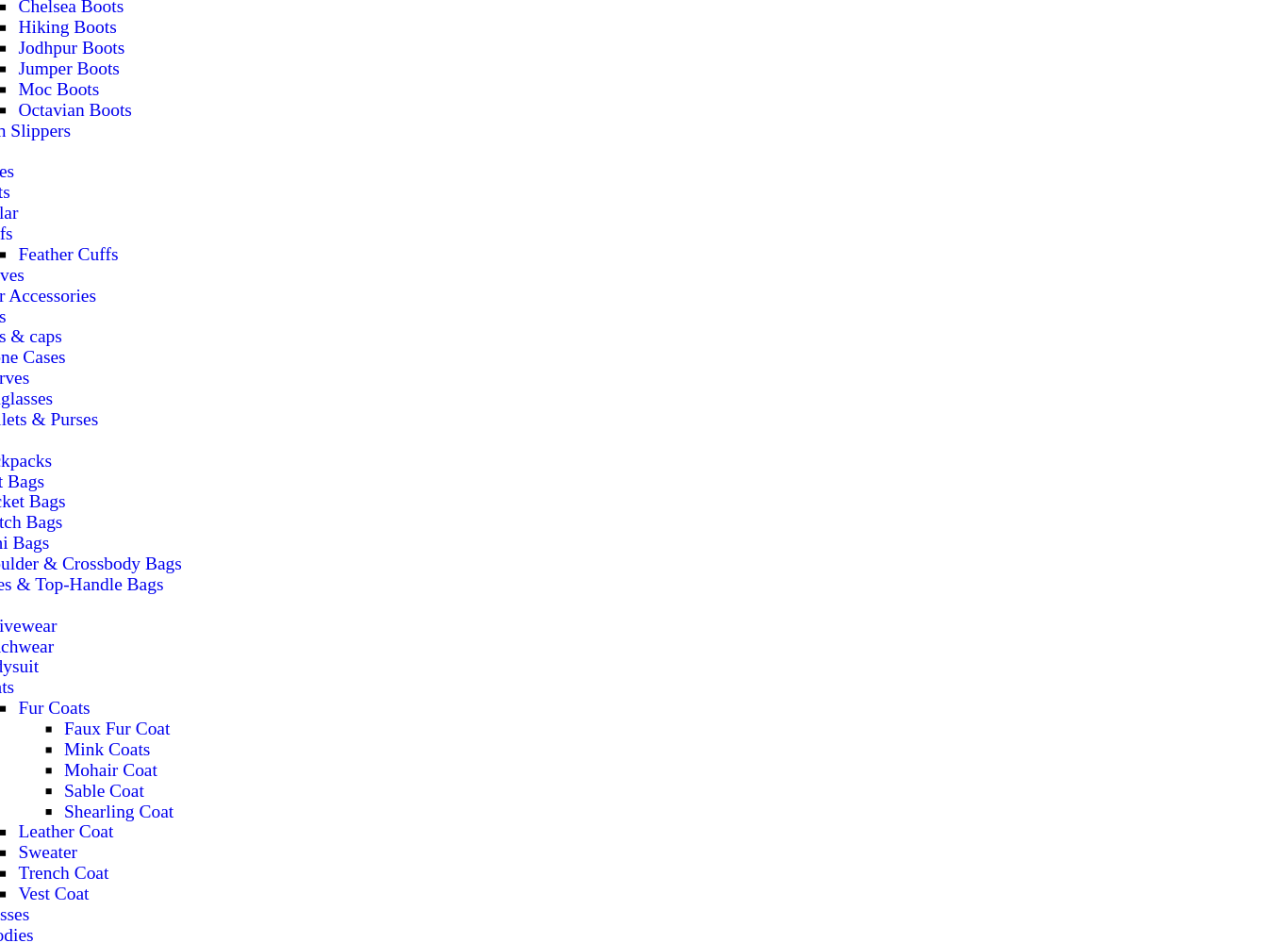 click at bounding box center (644, 11410) 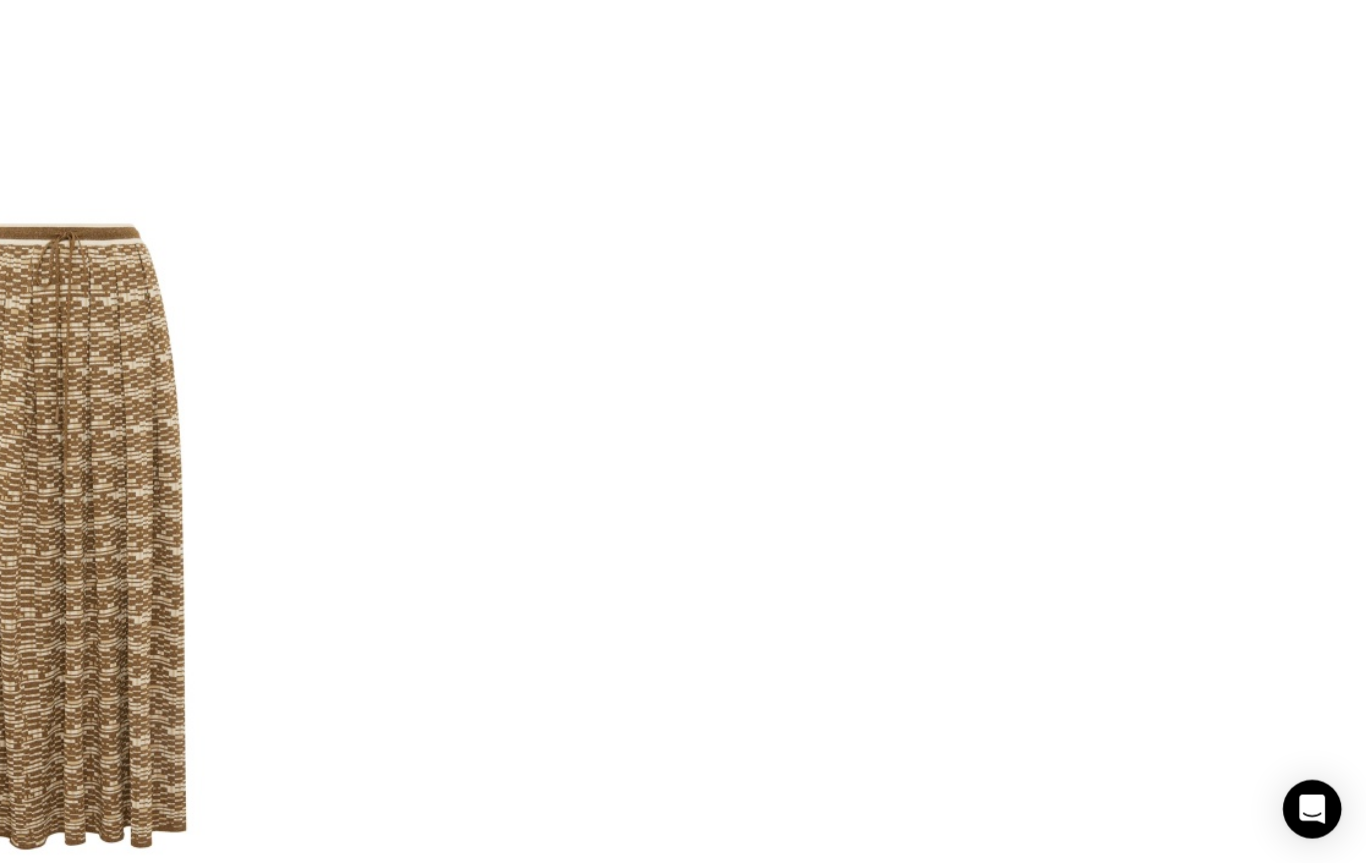 scroll, scrollTop: 12436, scrollLeft: 0, axis: vertical 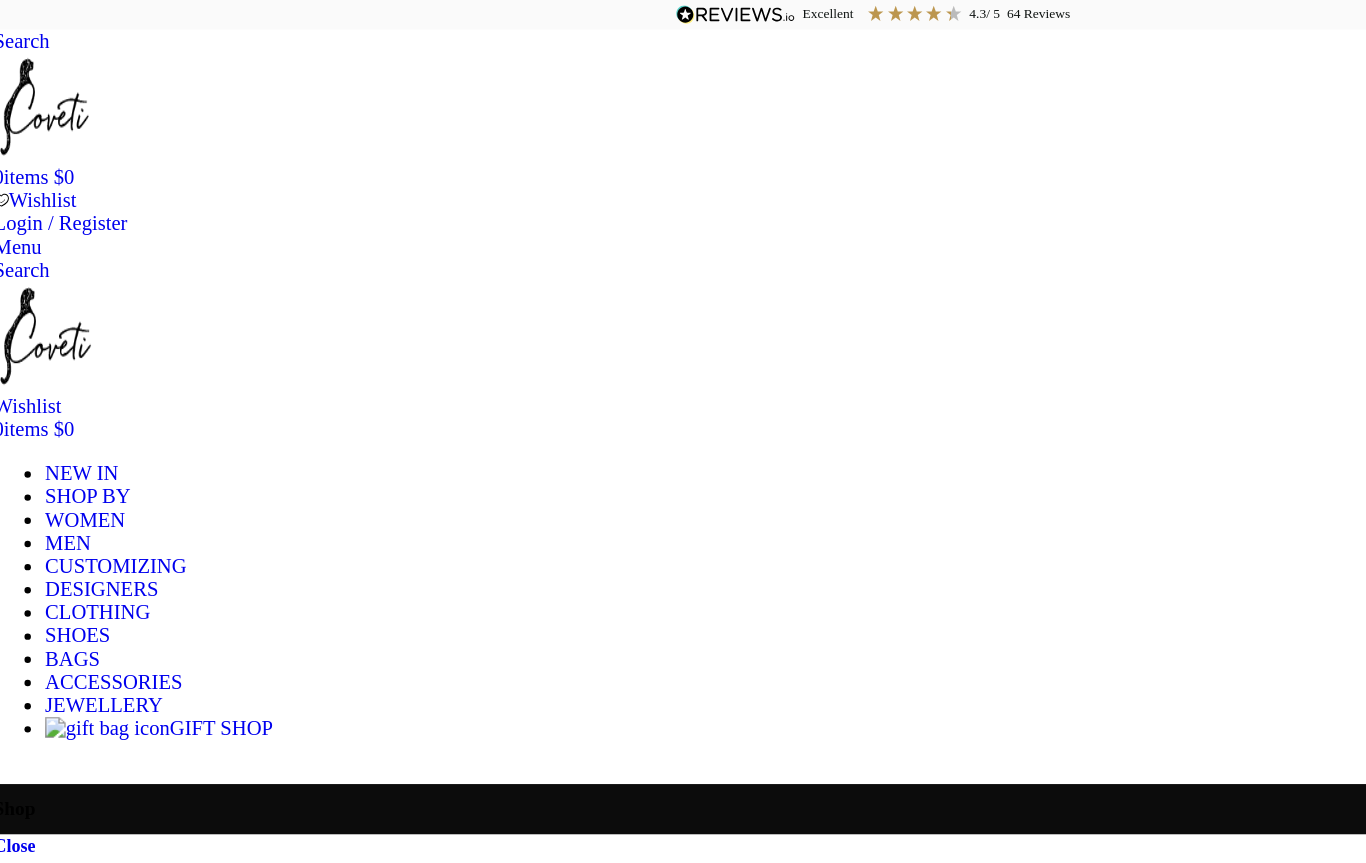 click on "Product categories" at bounding box center [683, 696] 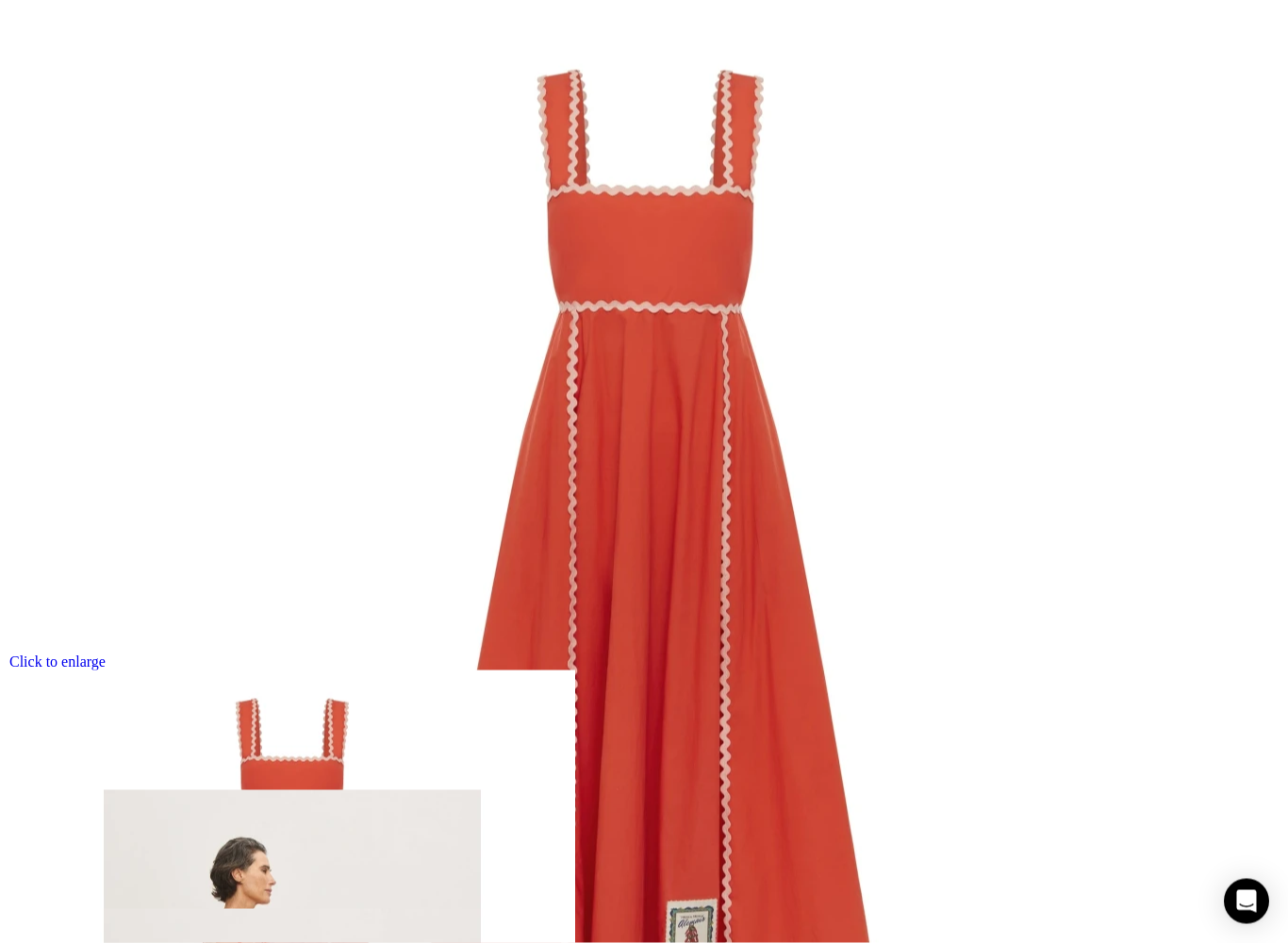 scroll, scrollTop: 677, scrollLeft: 0, axis: vertical 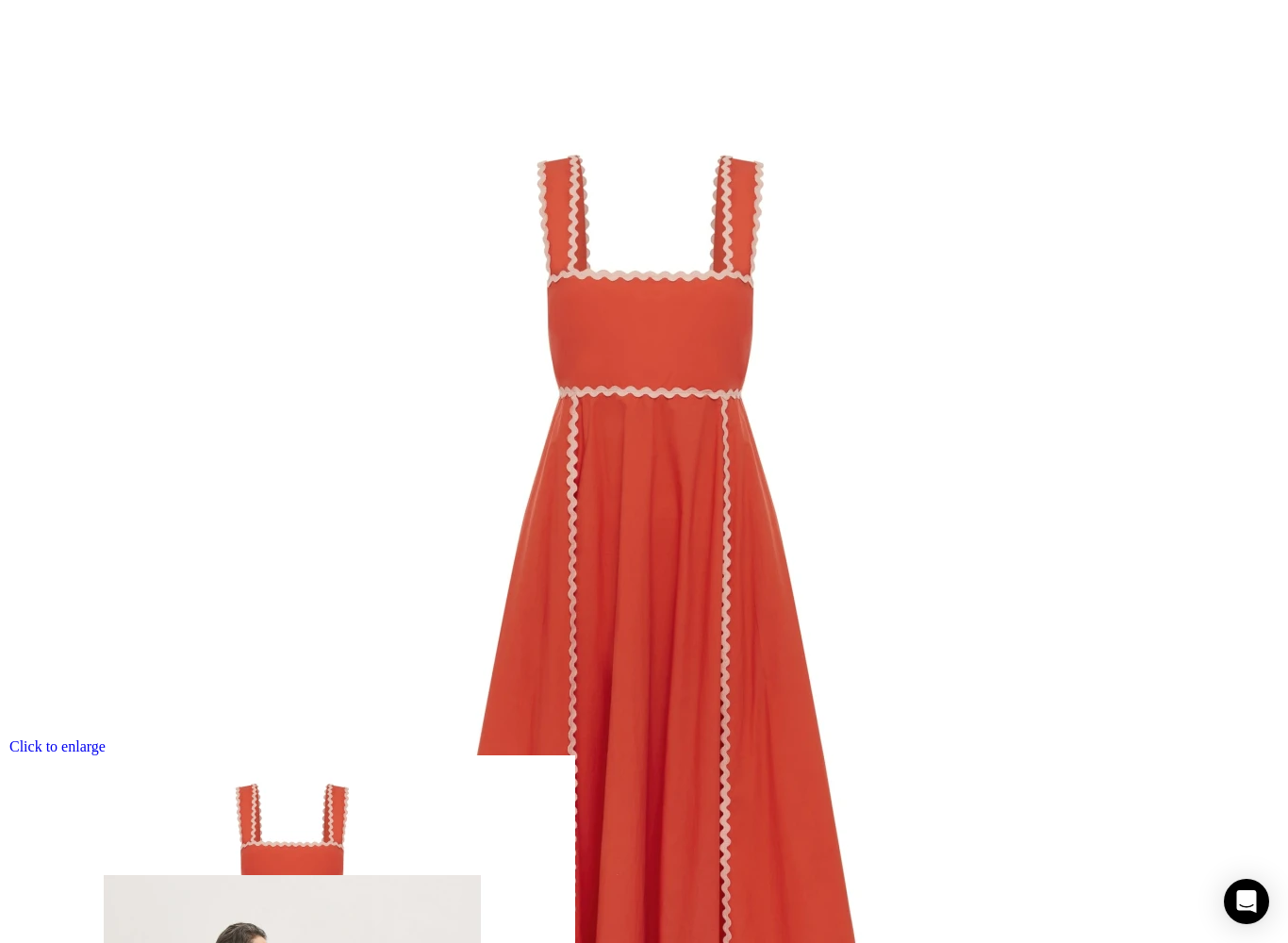 click on "Description" at bounding box center [73, 2250] 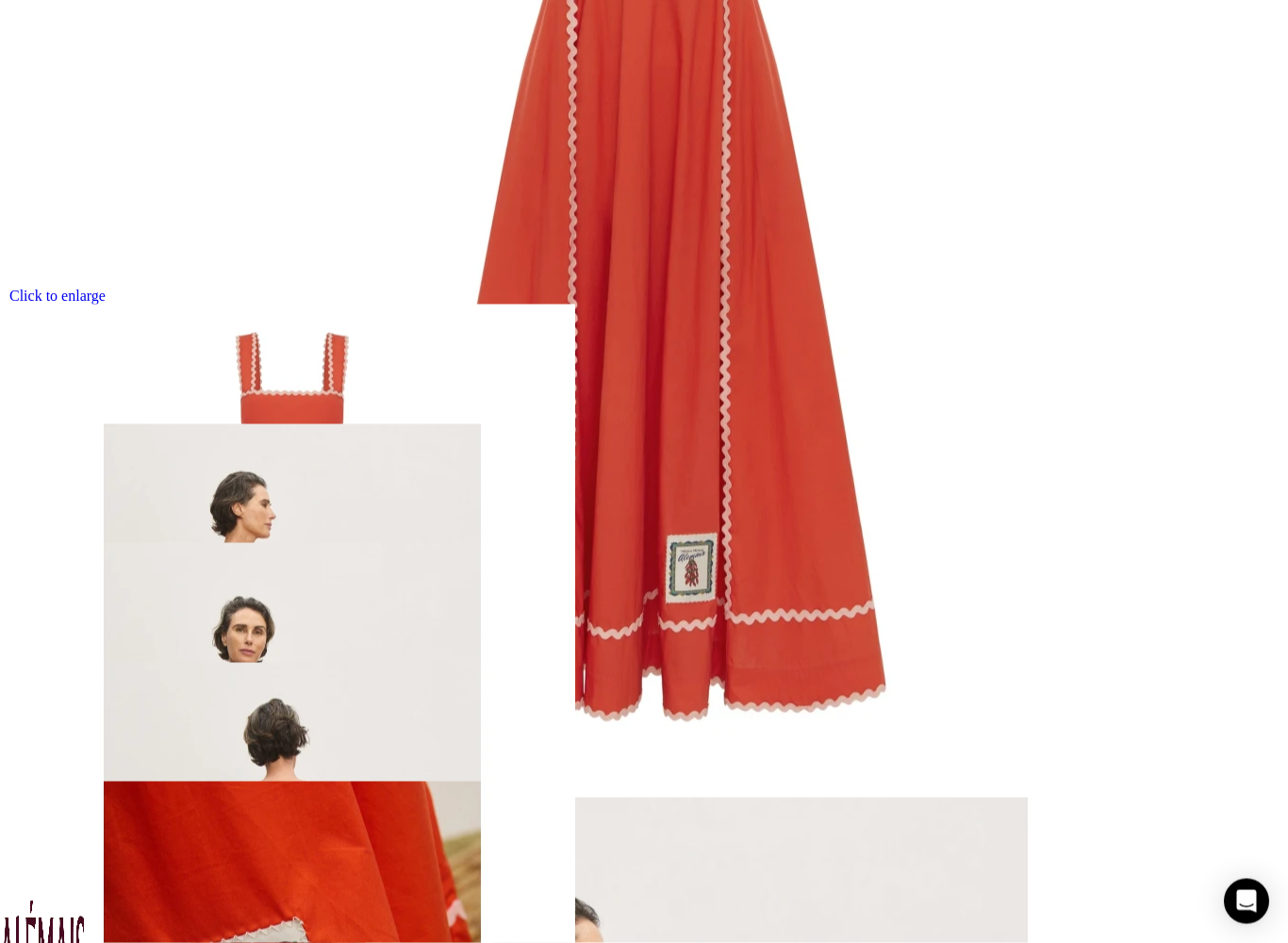 scroll, scrollTop: 1123, scrollLeft: 0, axis: vertical 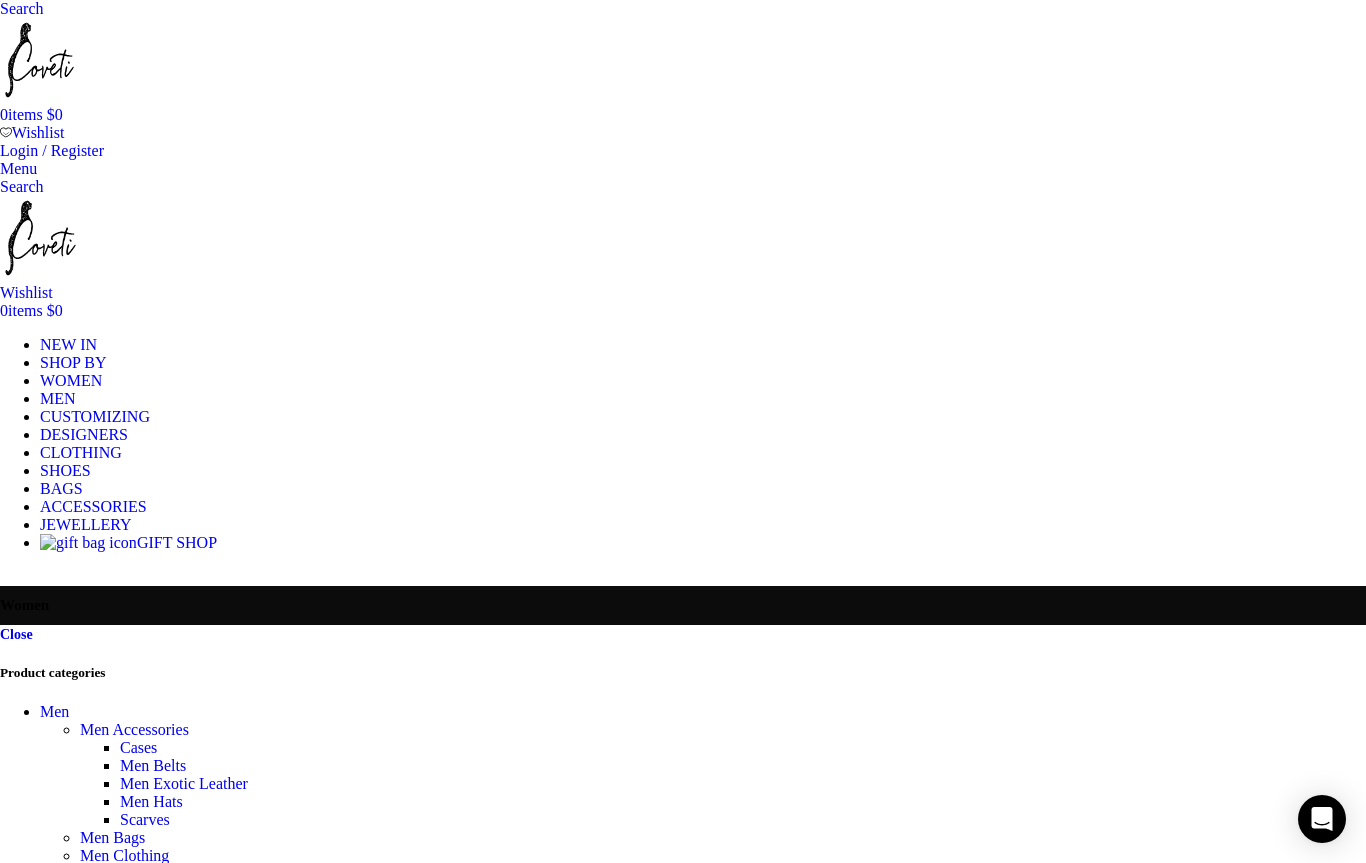 click at bounding box center [88, 903] 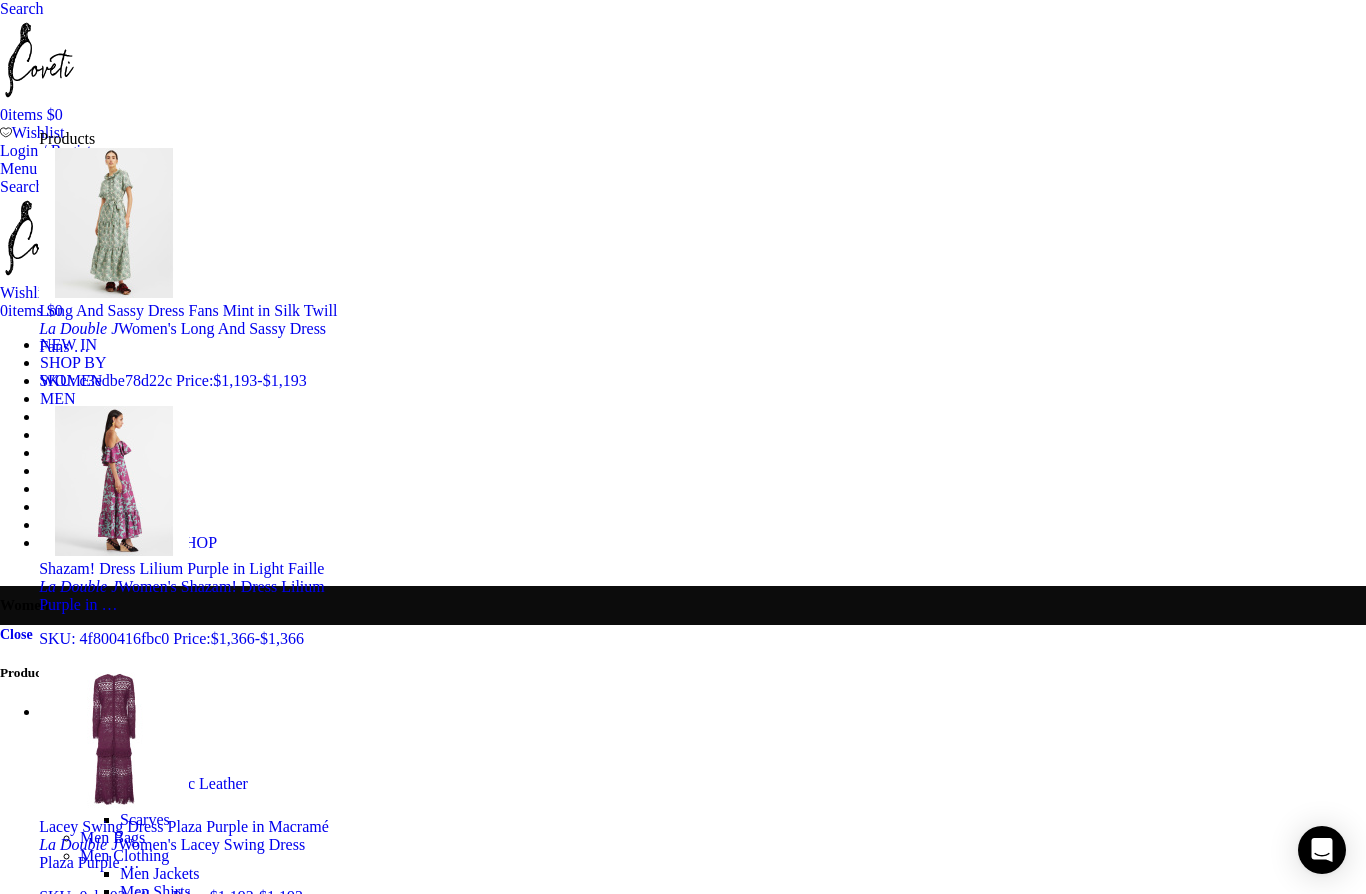 type on "LA Double J" 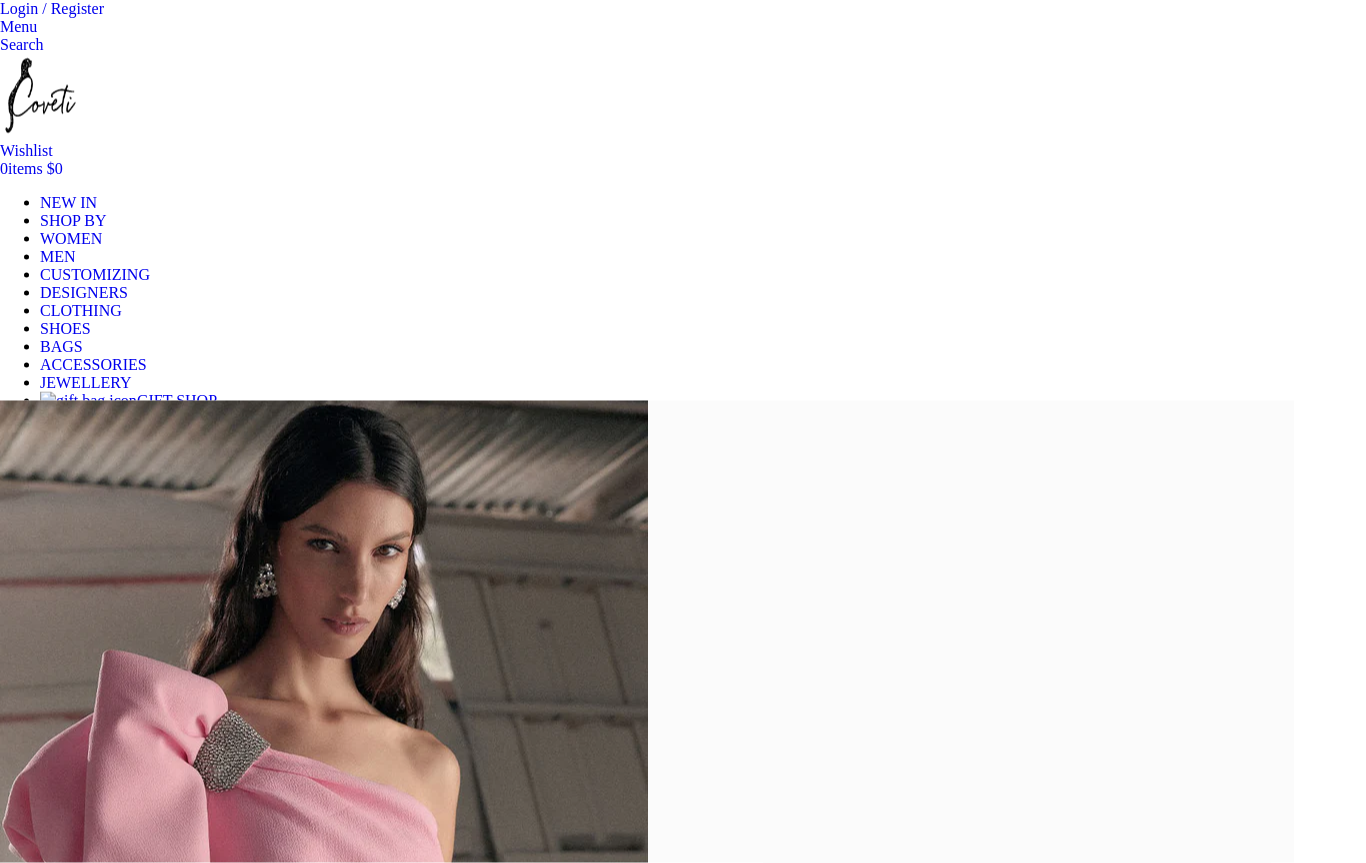 scroll, scrollTop: 0, scrollLeft: 0, axis: both 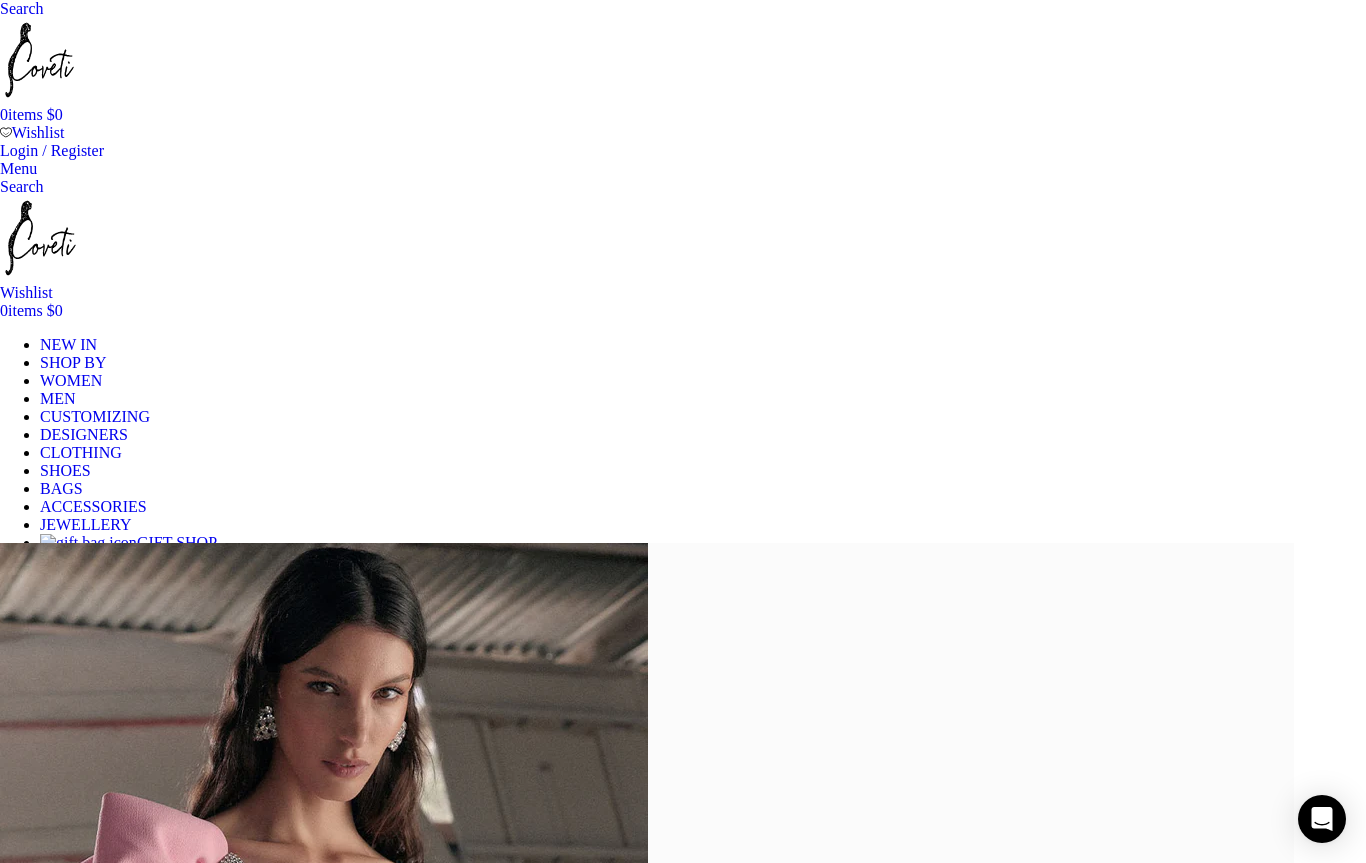 click at bounding box center (-558, 1309) 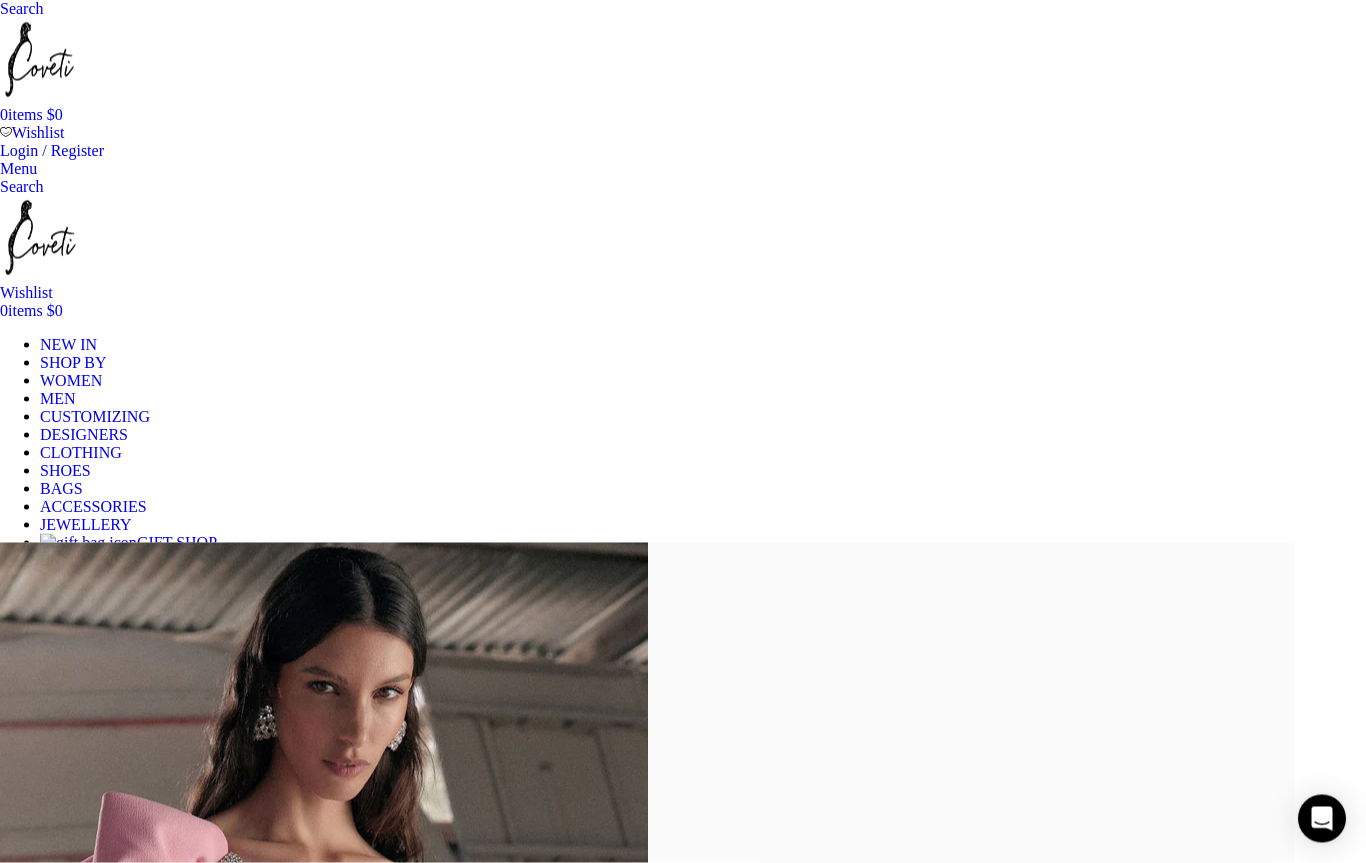scroll, scrollTop: 0, scrollLeft: 0, axis: both 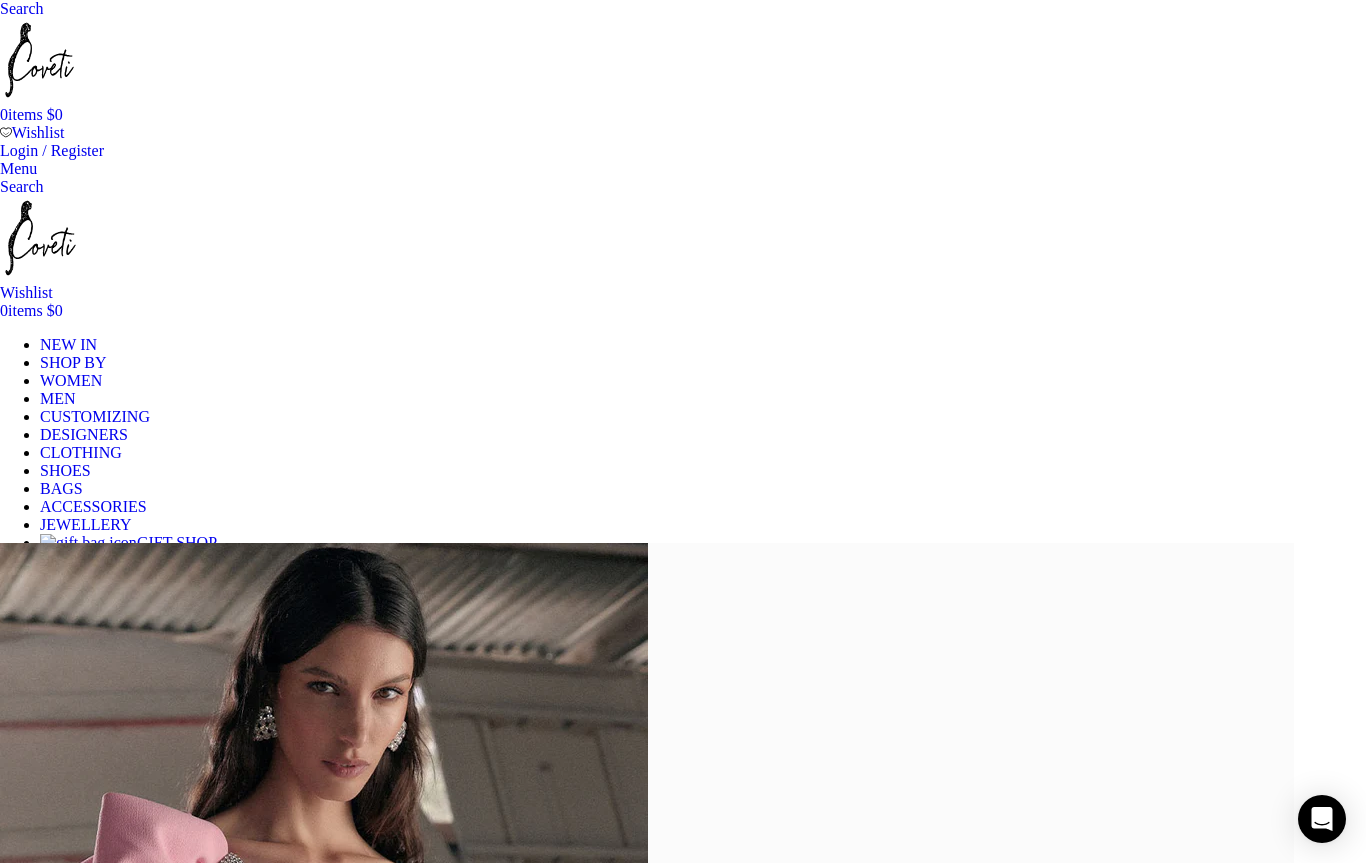 click on "VIEW ALL" at bounding box center [-520, 1092] 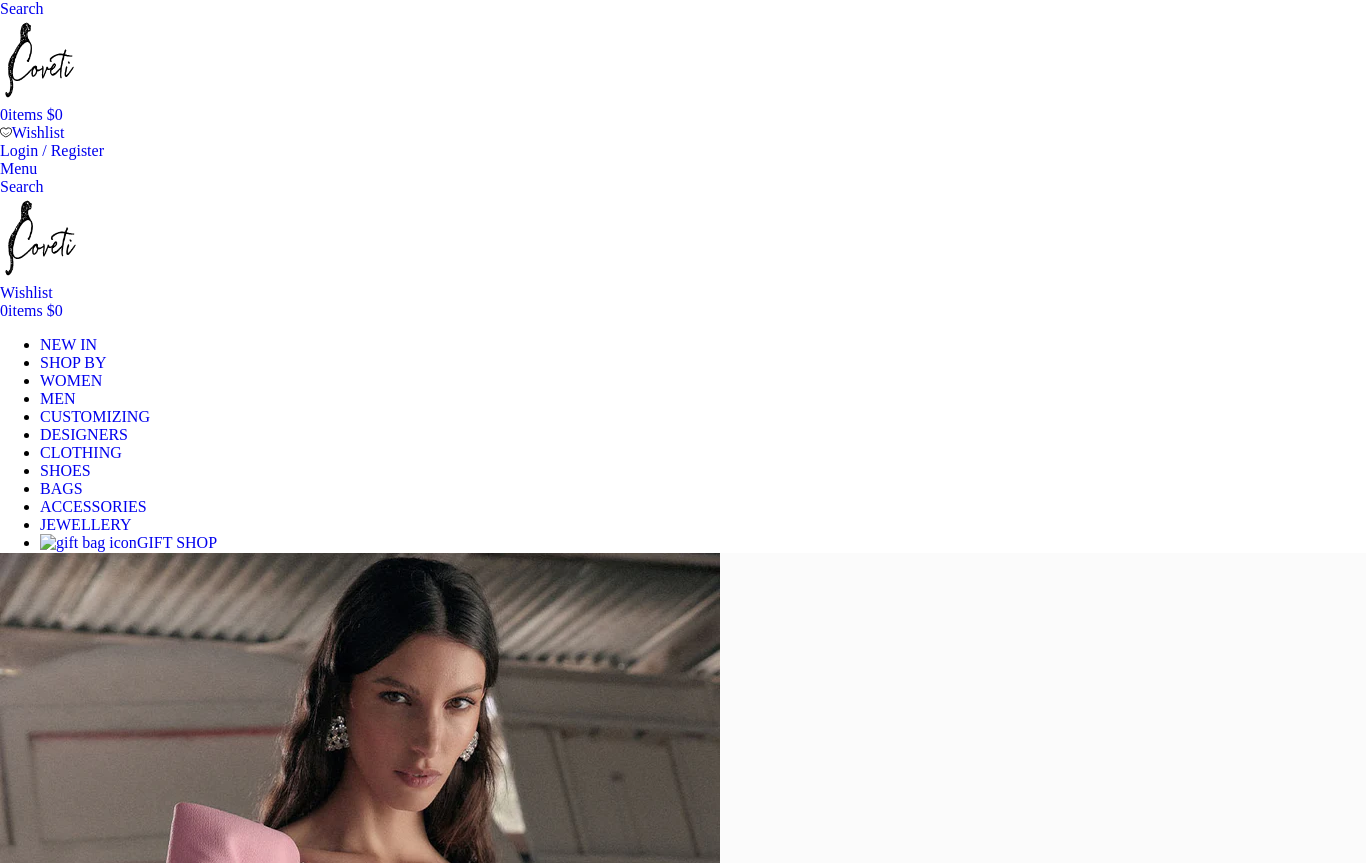scroll, scrollTop: 0, scrollLeft: 0, axis: both 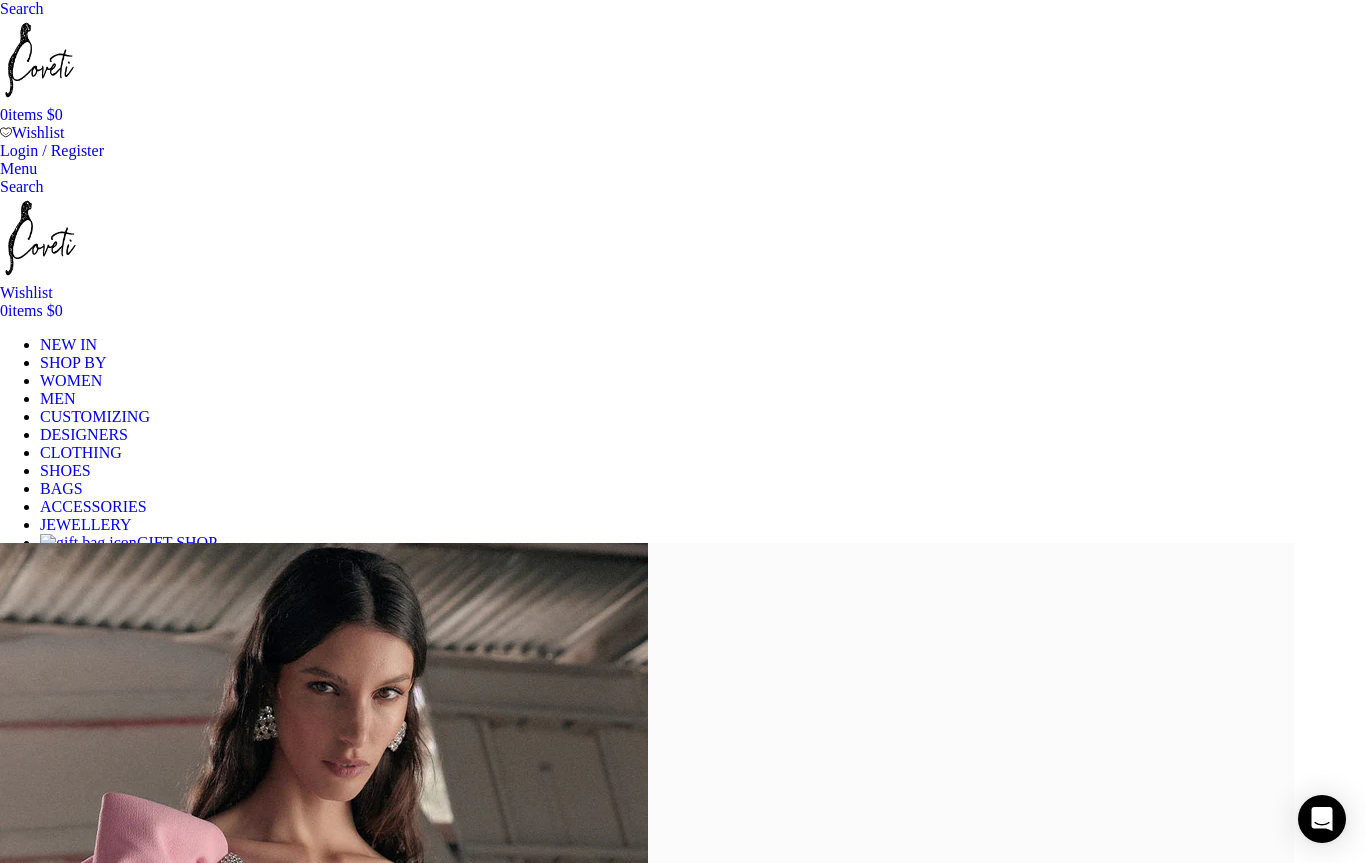 click on "VIEW ALL" at bounding box center [-520, 1741] 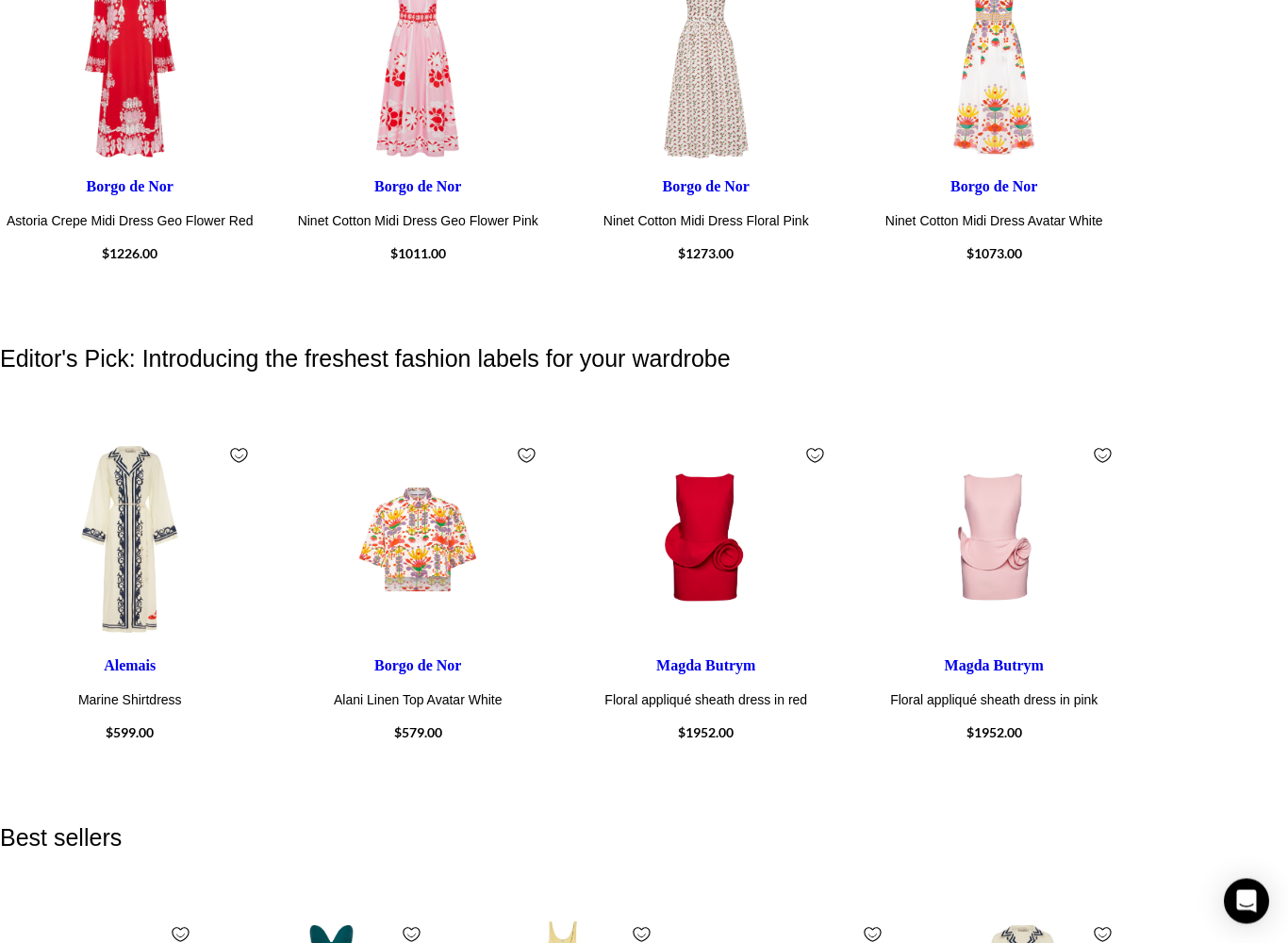 scroll, scrollTop: 3009, scrollLeft: 0, axis: vertical 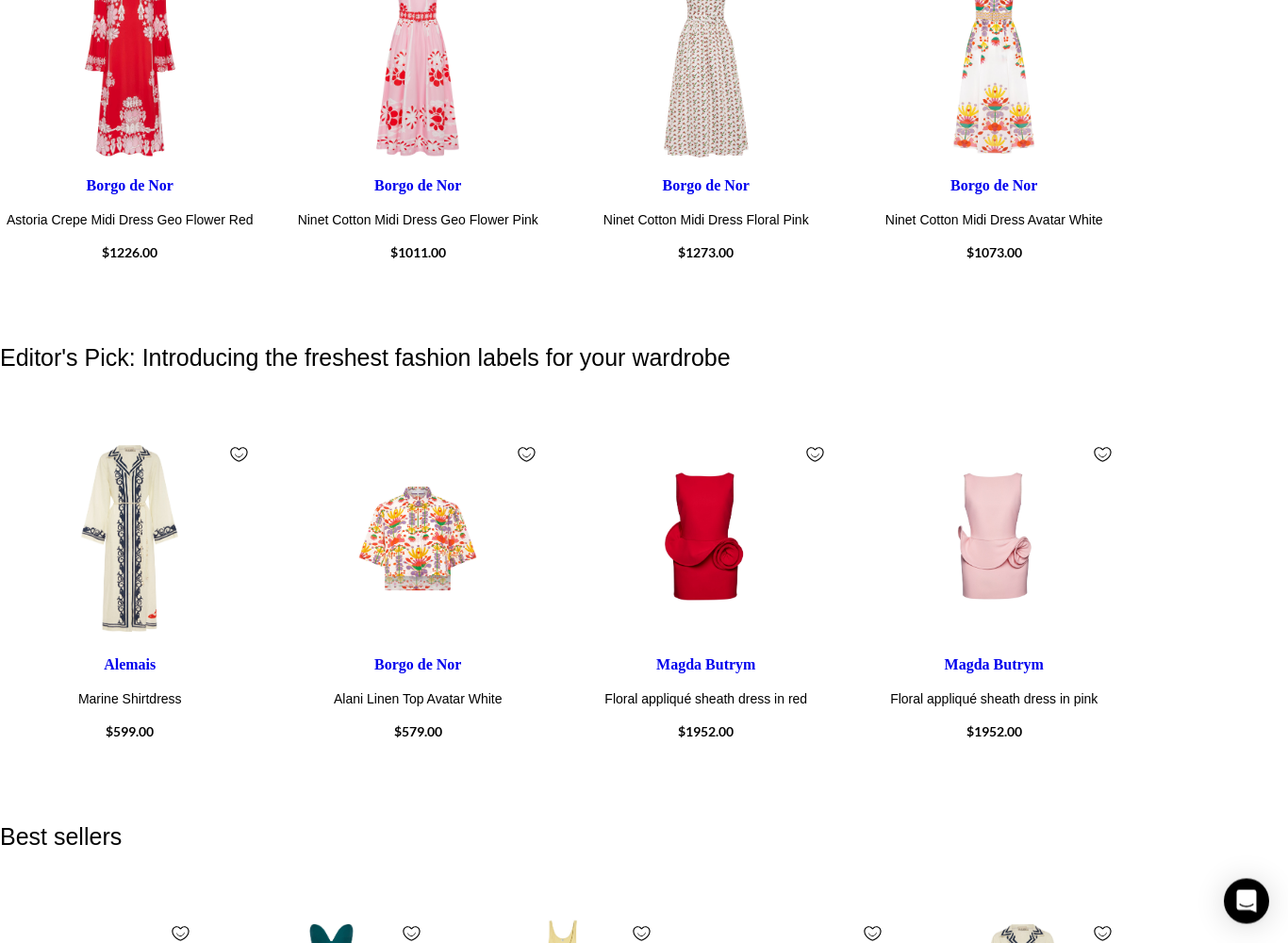 click on "shop the edit" at bounding box center (122, 6134) 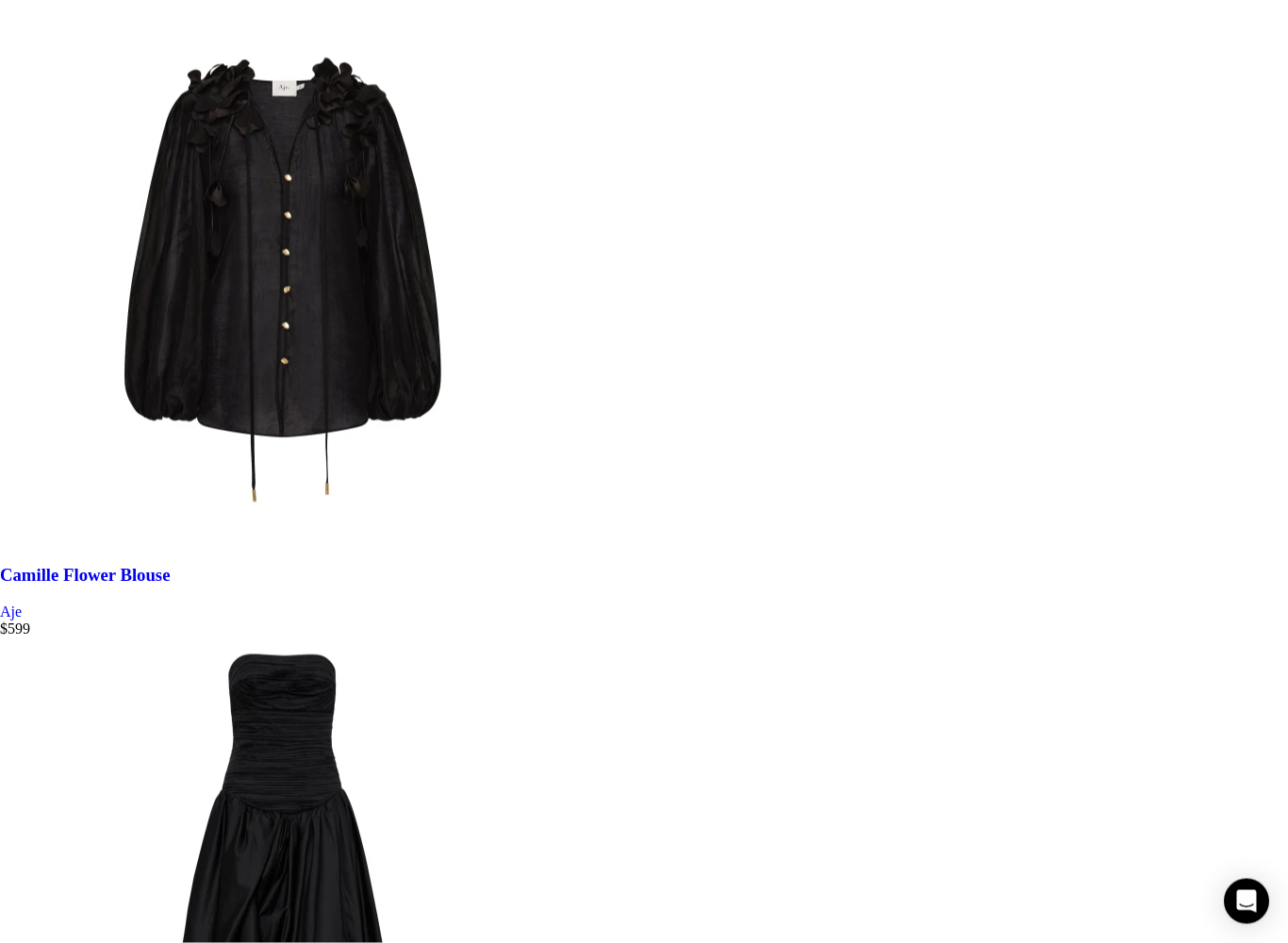 scroll, scrollTop: 12544, scrollLeft: 0, axis: vertical 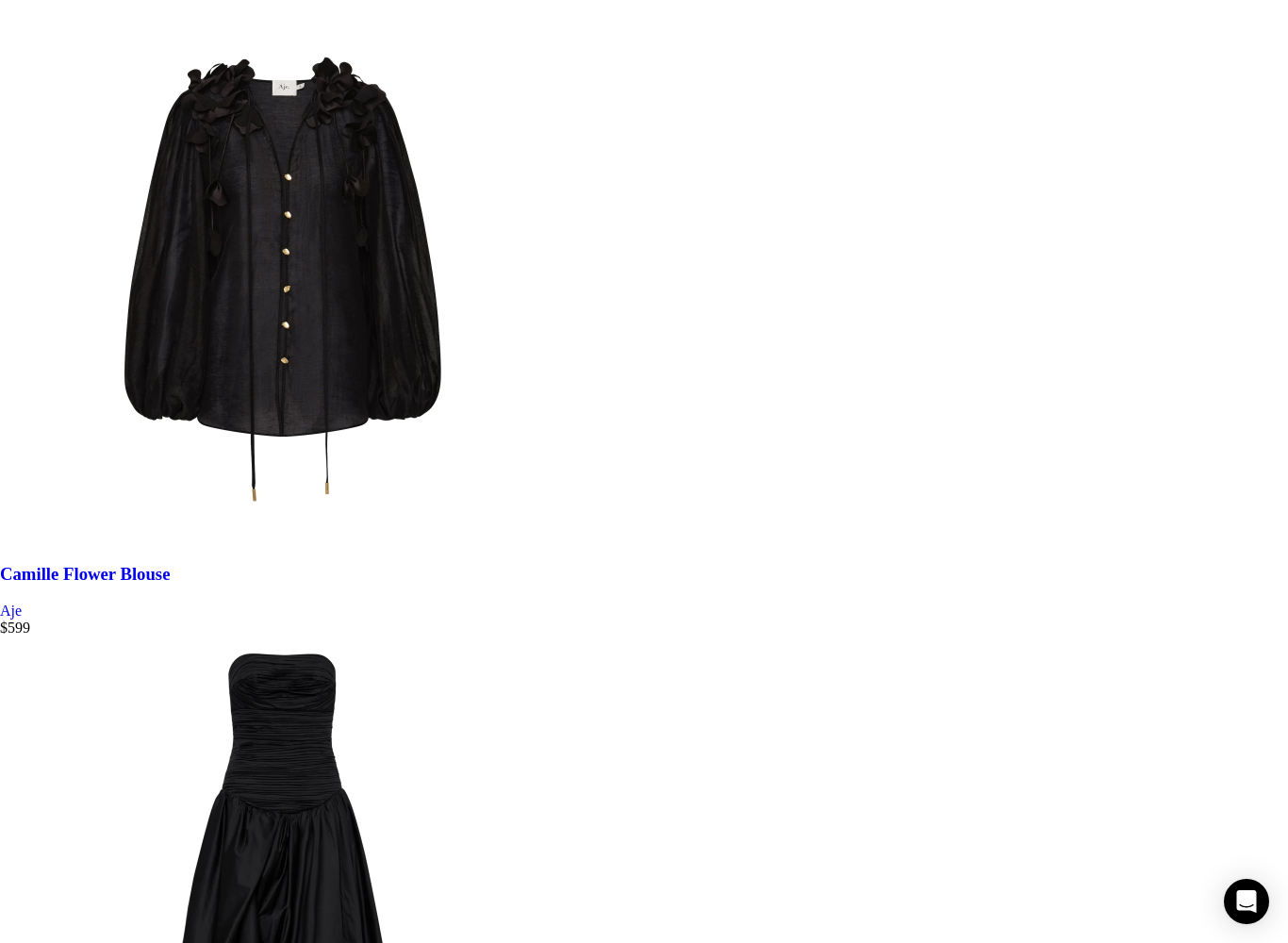 click on "2" at bounding box center (41, 25708) 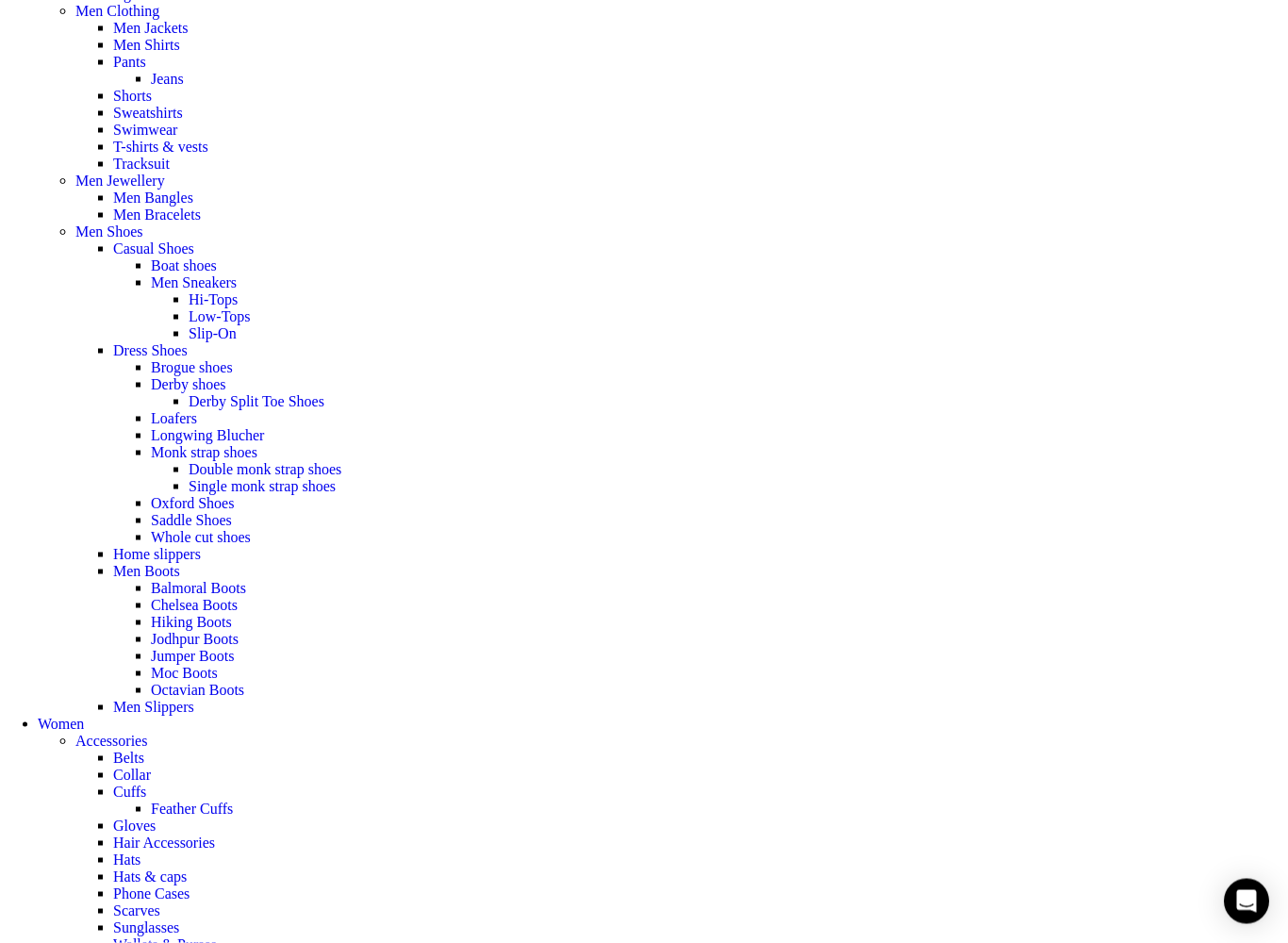 scroll, scrollTop: 819, scrollLeft: 0, axis: vertical 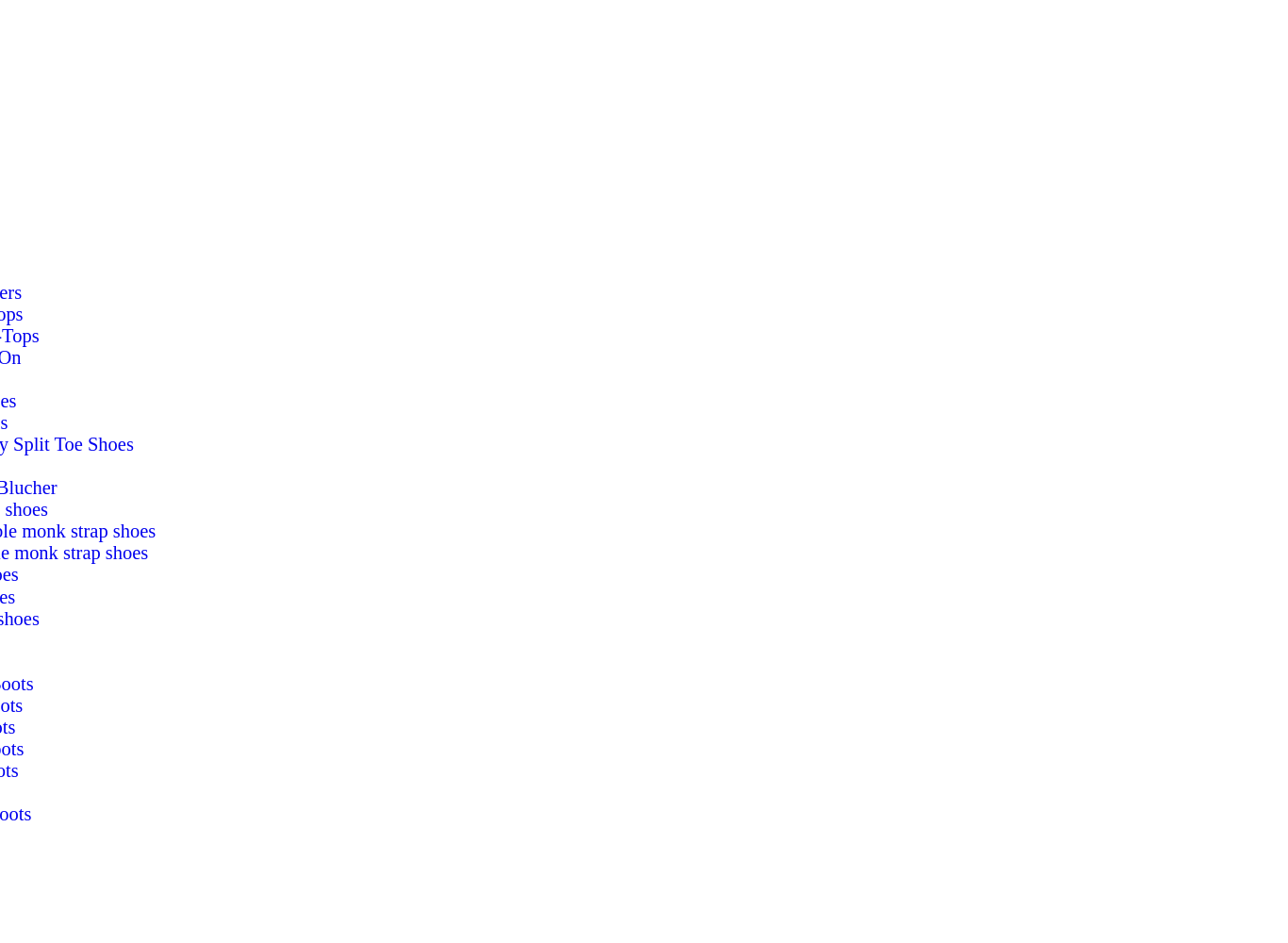 click at bounding box center (644, 6466) 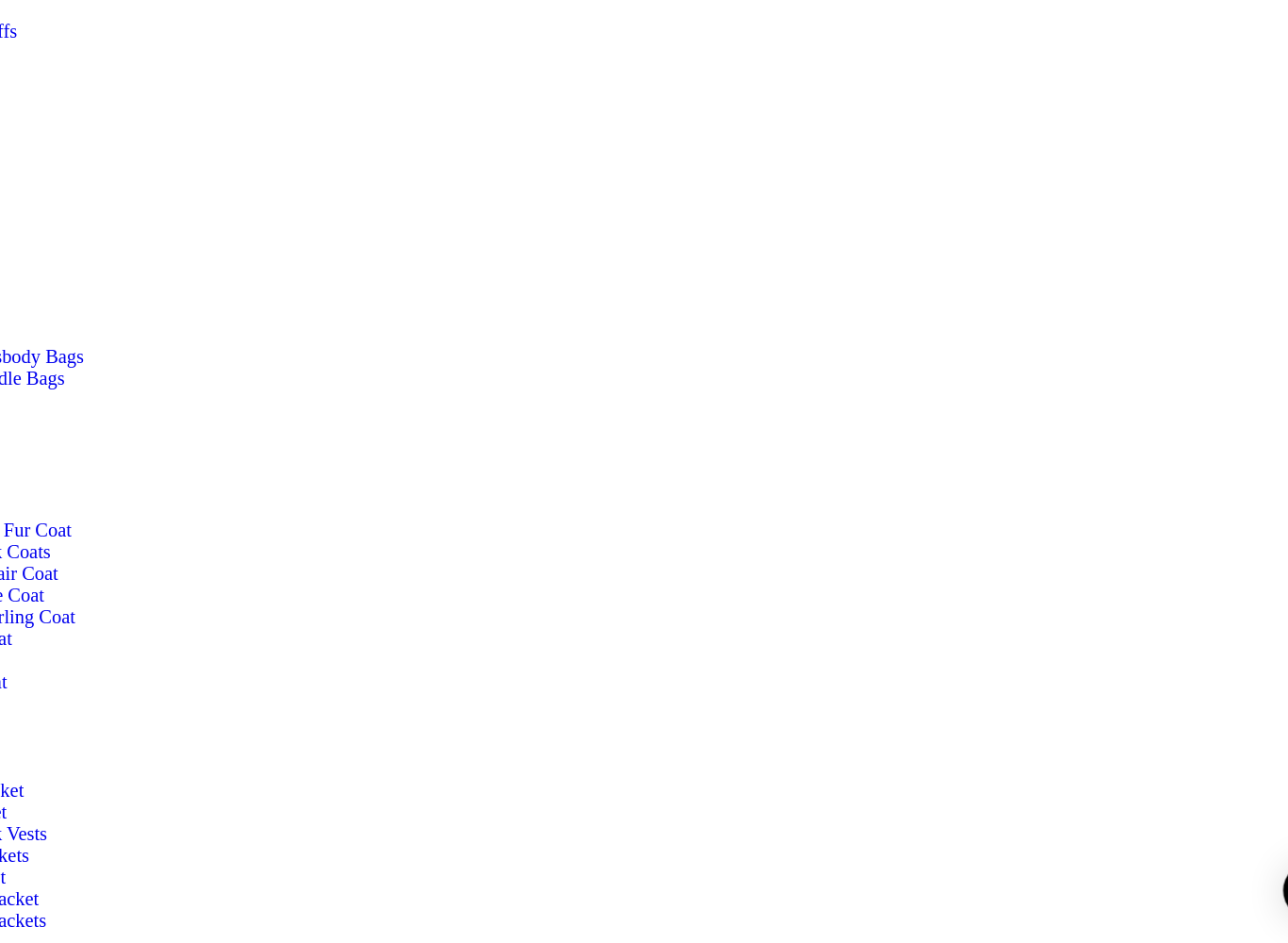 scroll, scrollTop: 1397, scrollLeft: 0, axis: vertical 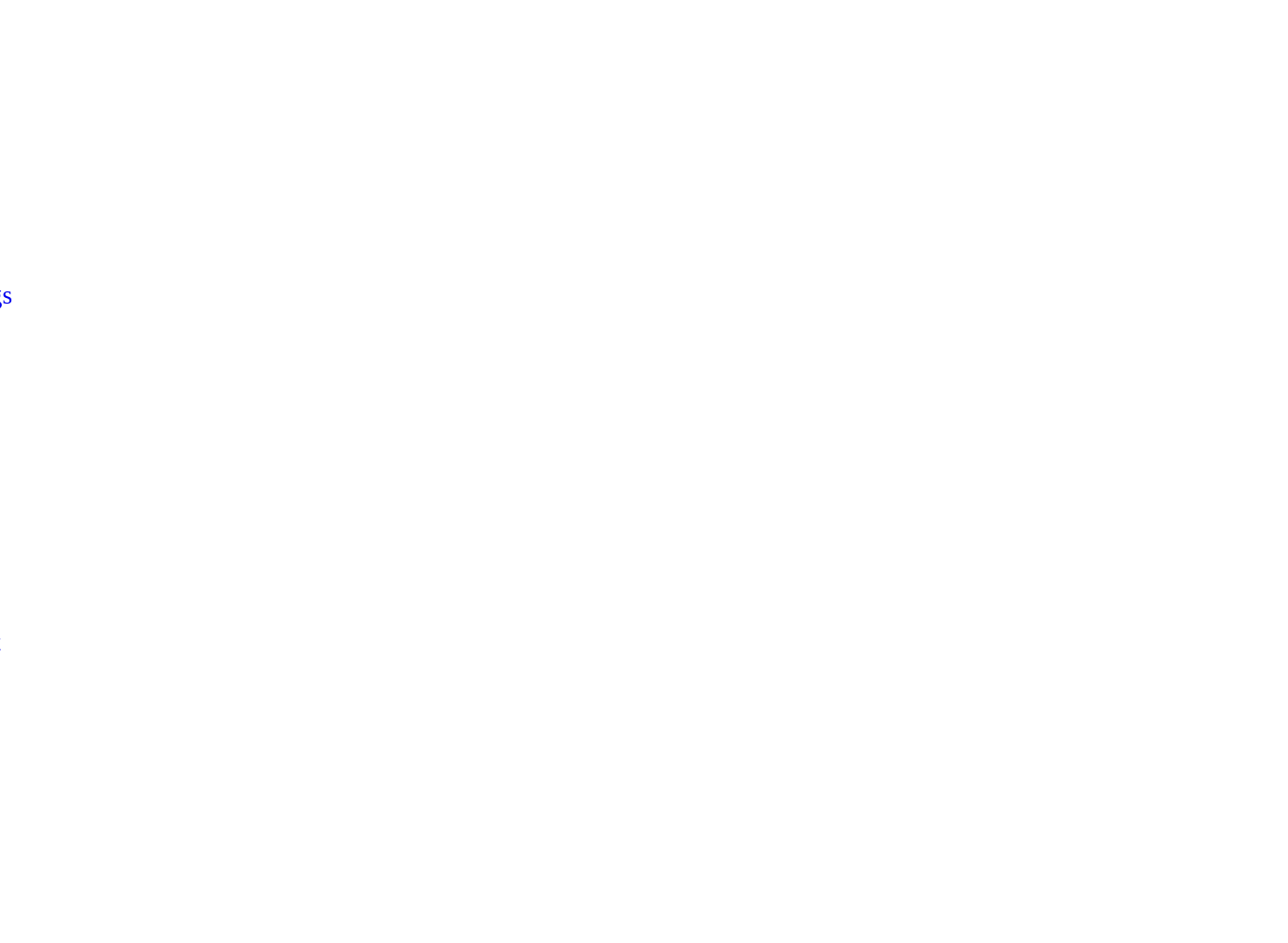 click at bounding box center (644, 9271) 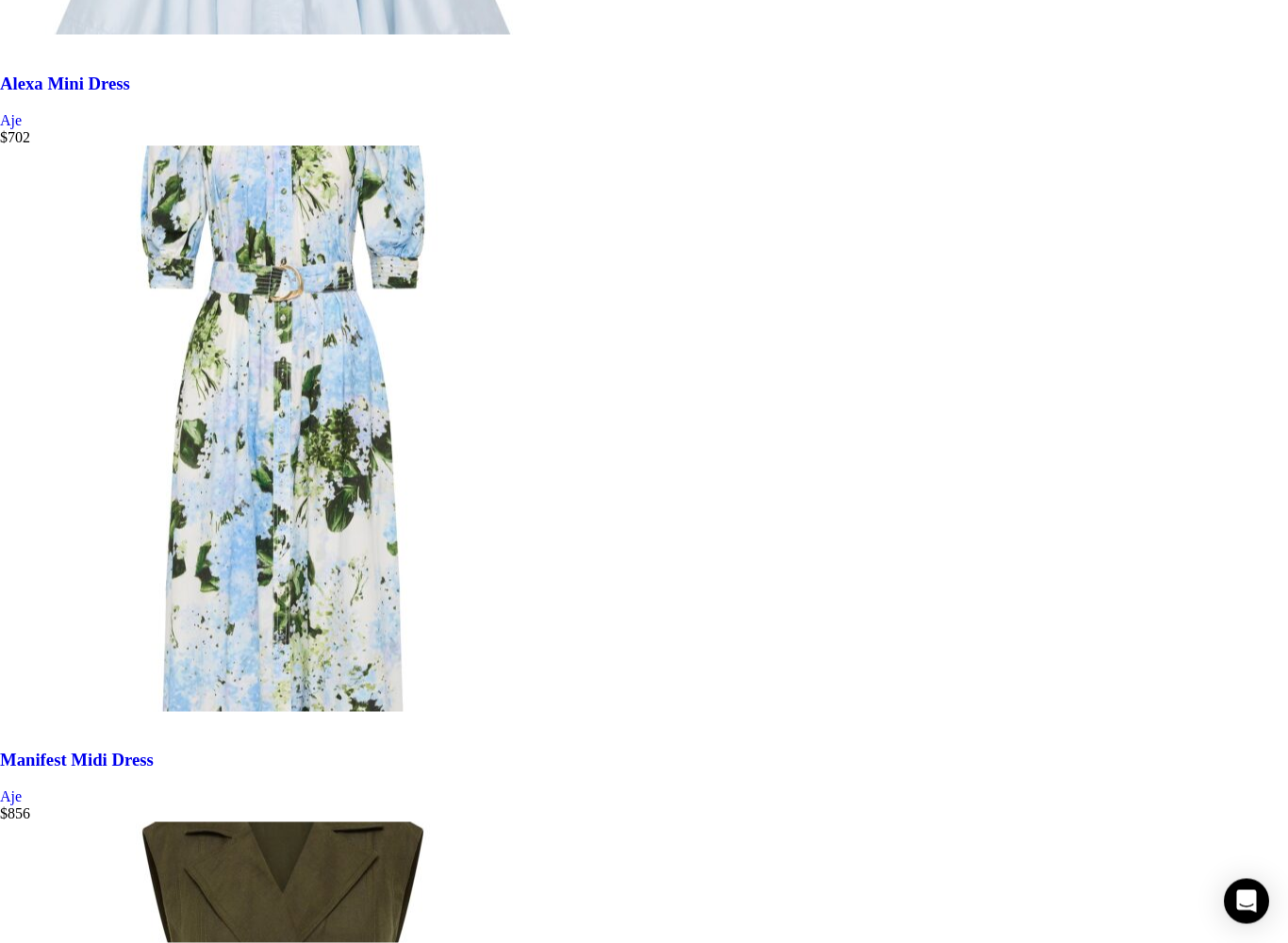 scroll, scrollTop: 7817, scrollLeft: 0, axis: vertical 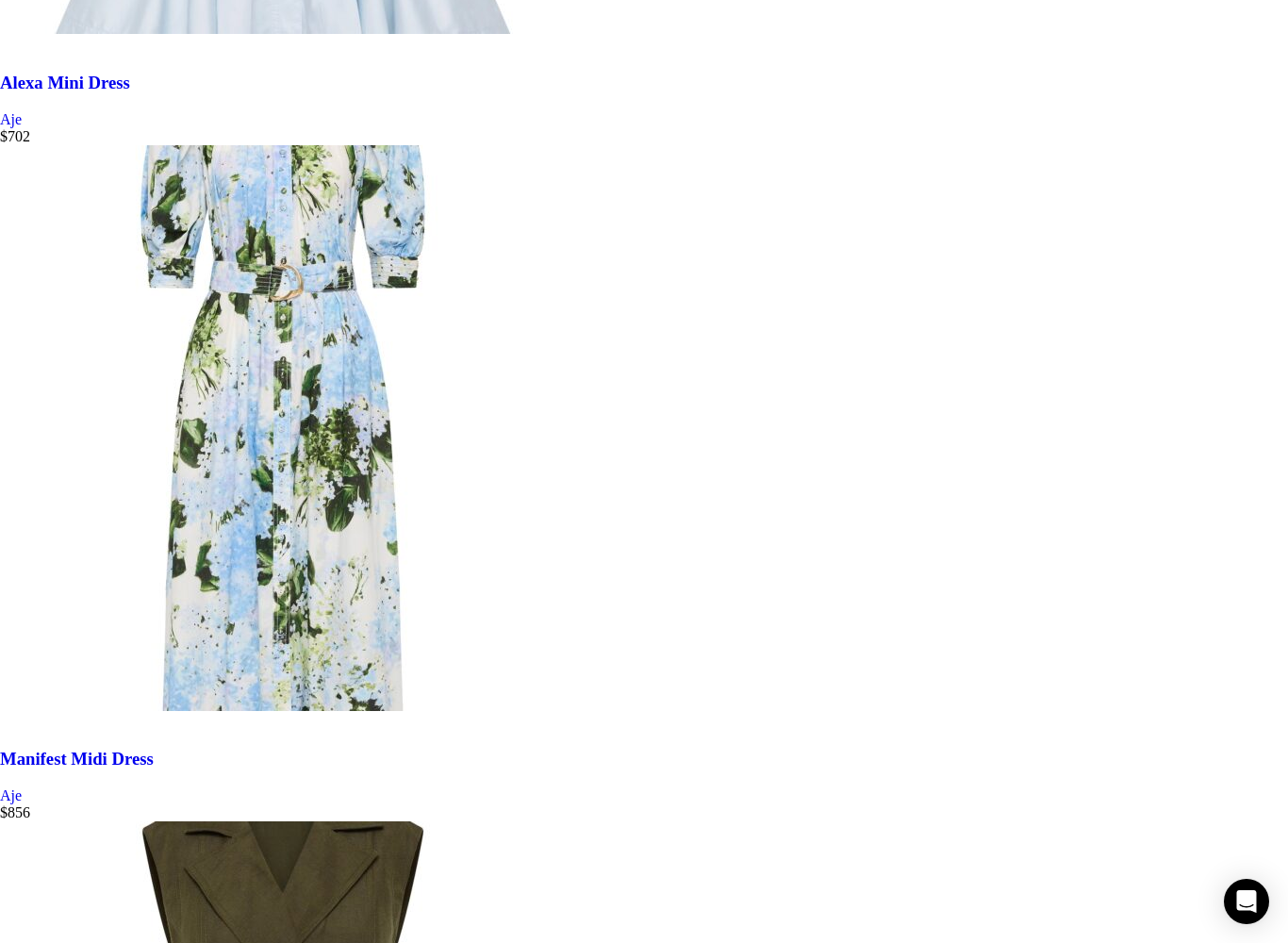 click on "3" at bounding box center [41, 30663] 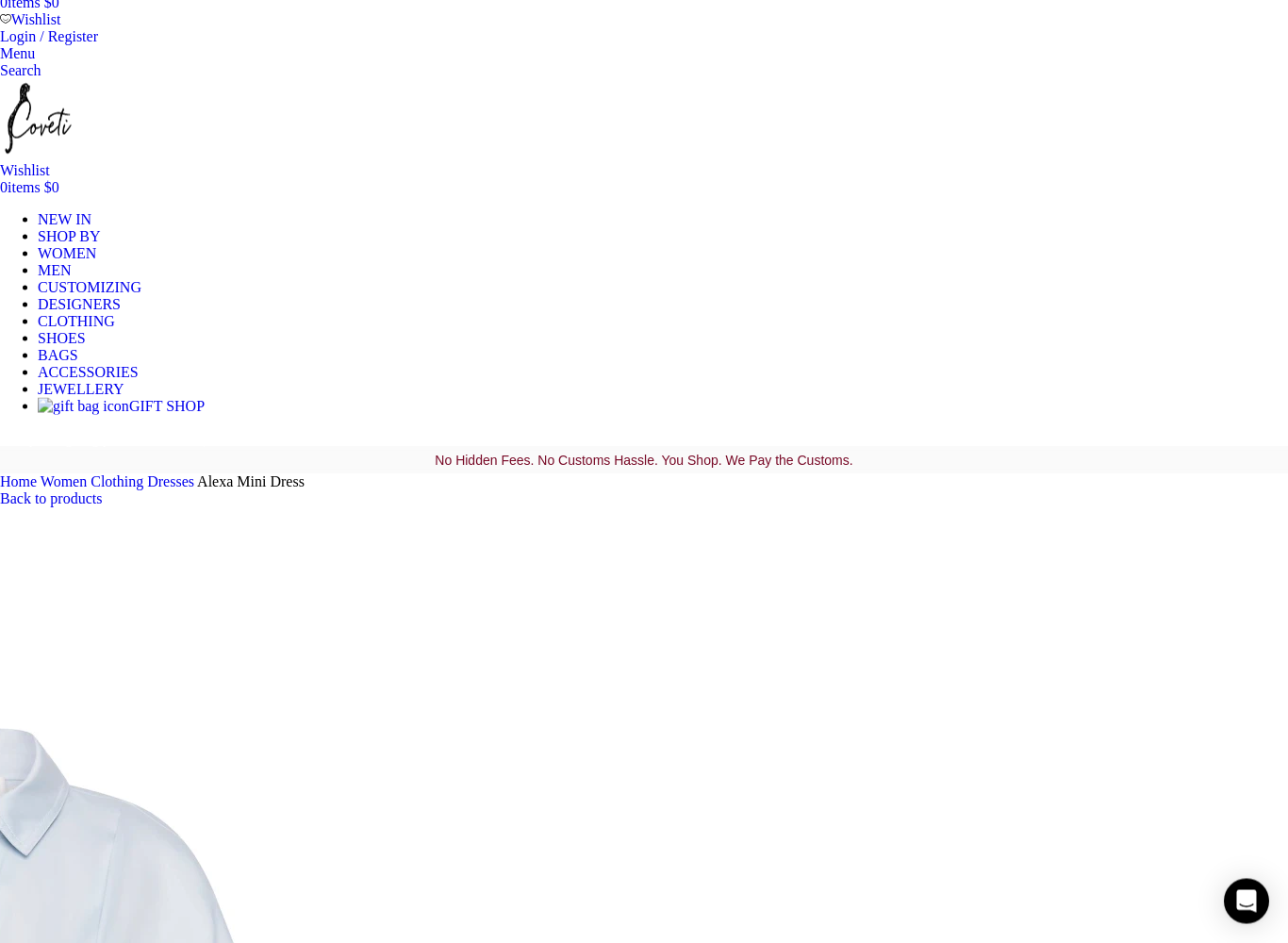 scroll, scrollTop: 107, scrollLeft: 0, axis: vertical 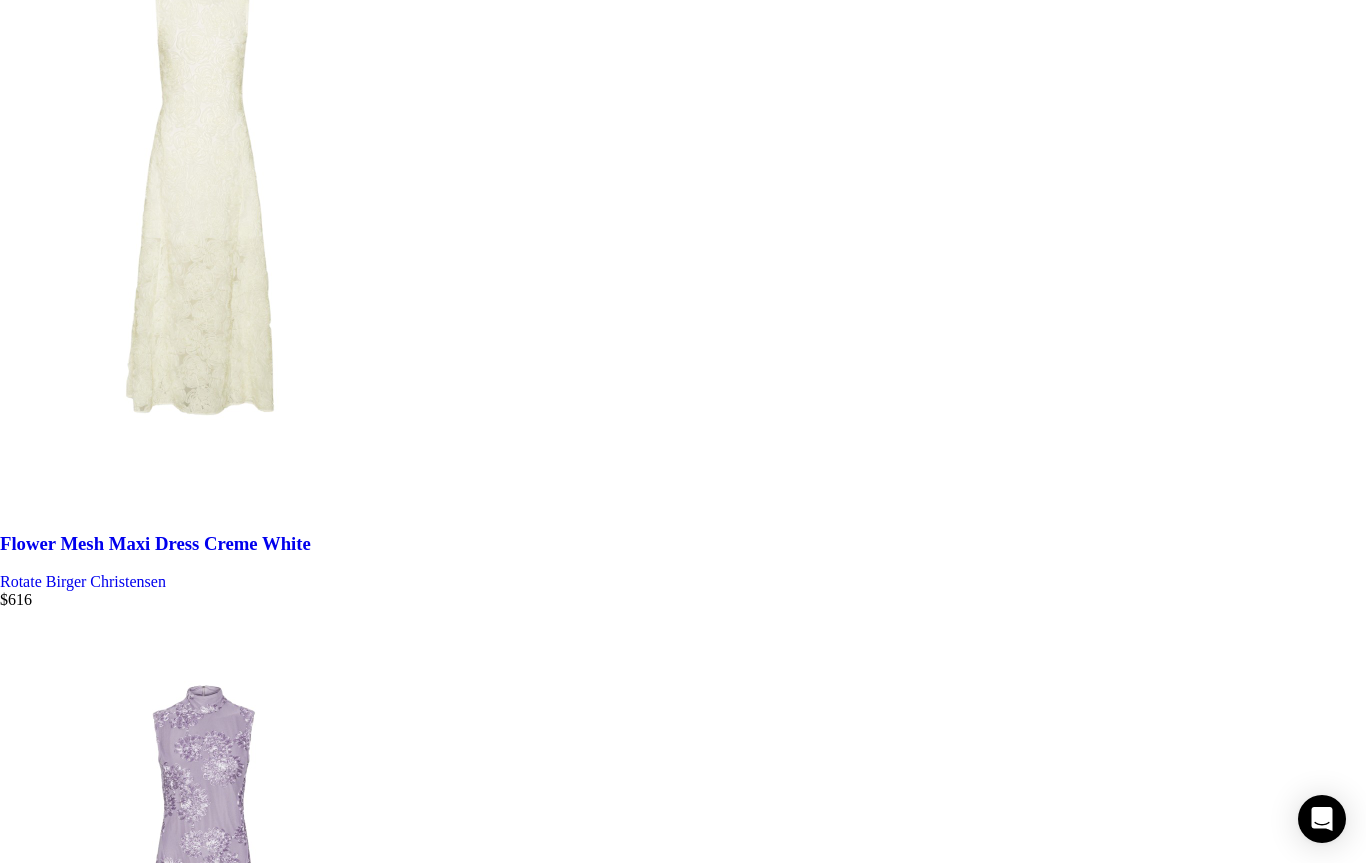 click on "4" at bounding box center [44, 60970] 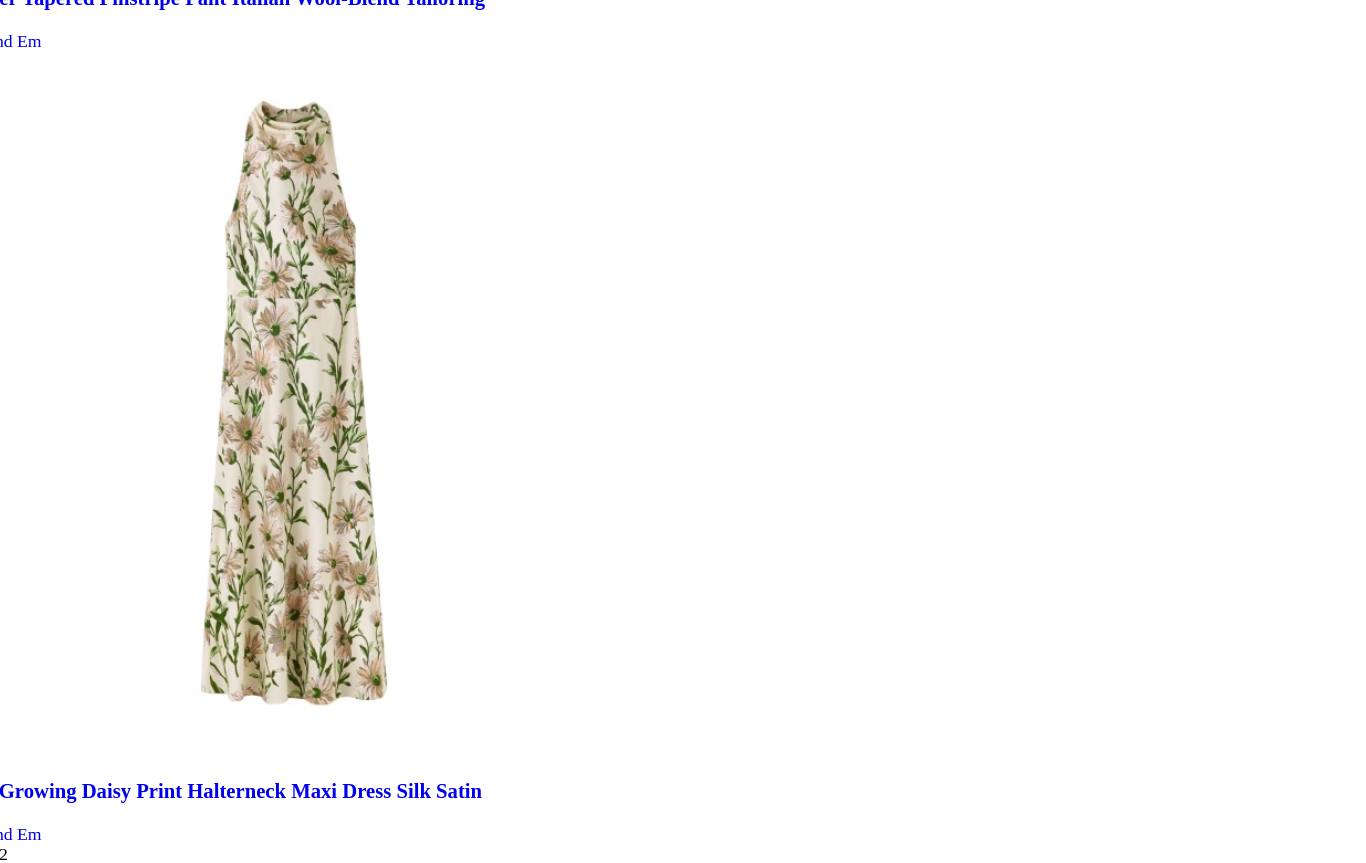 scroll, scrollTop: 7388, scrollLeft: 0, axis: vertical 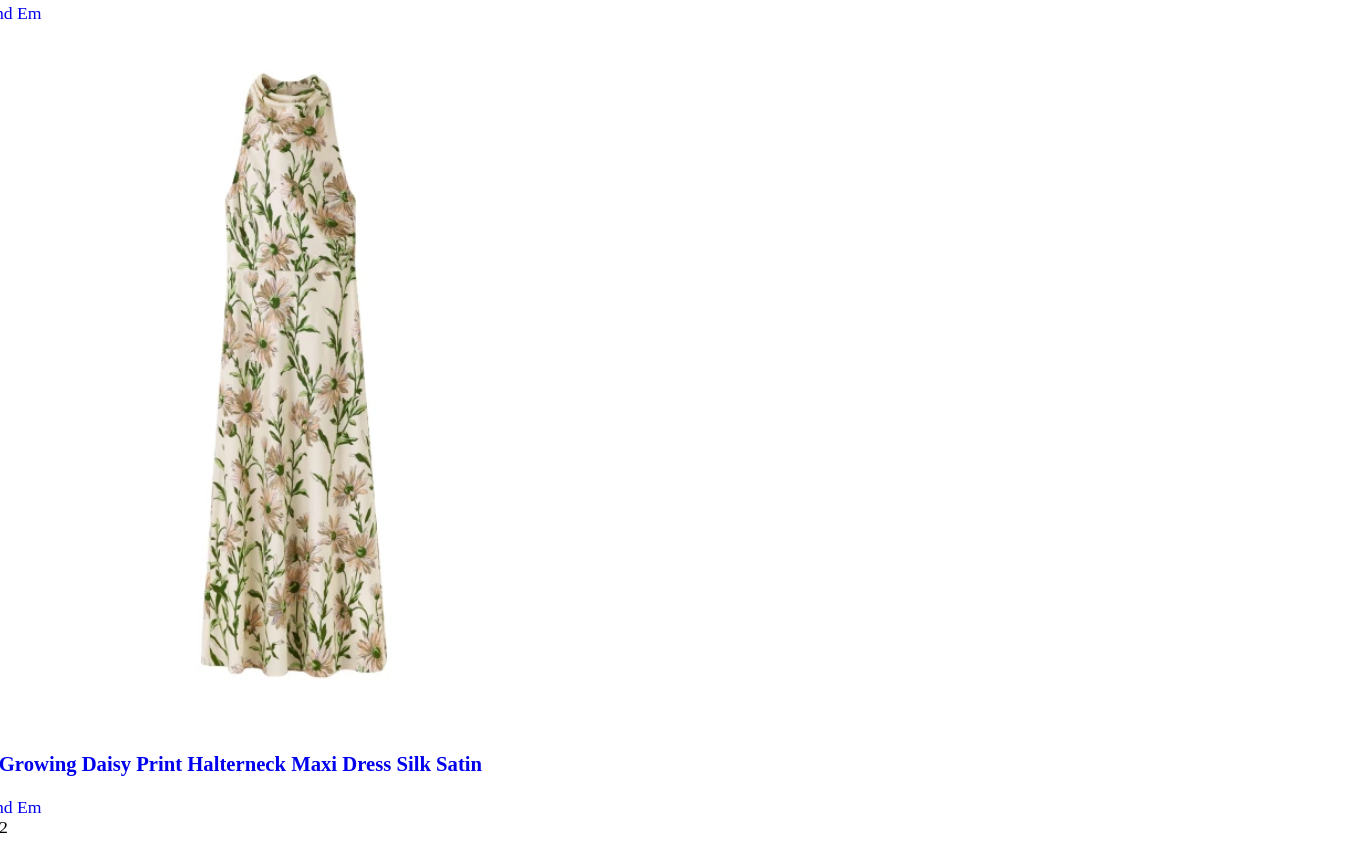 click on "5" at bounding box center (44, 33230) 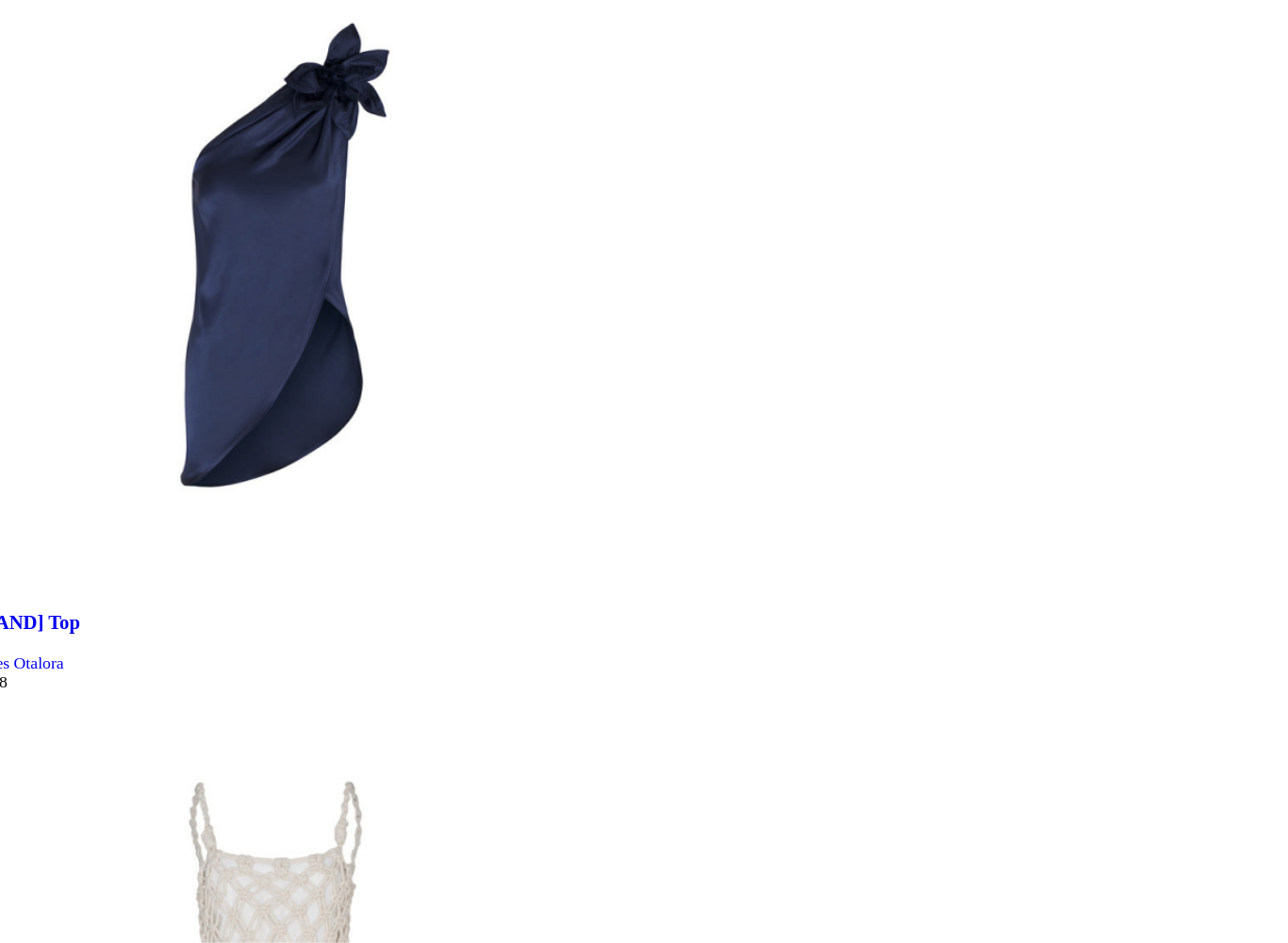 scroll, scrollTop: 11954, scrollLeft: 0, axis: vertical 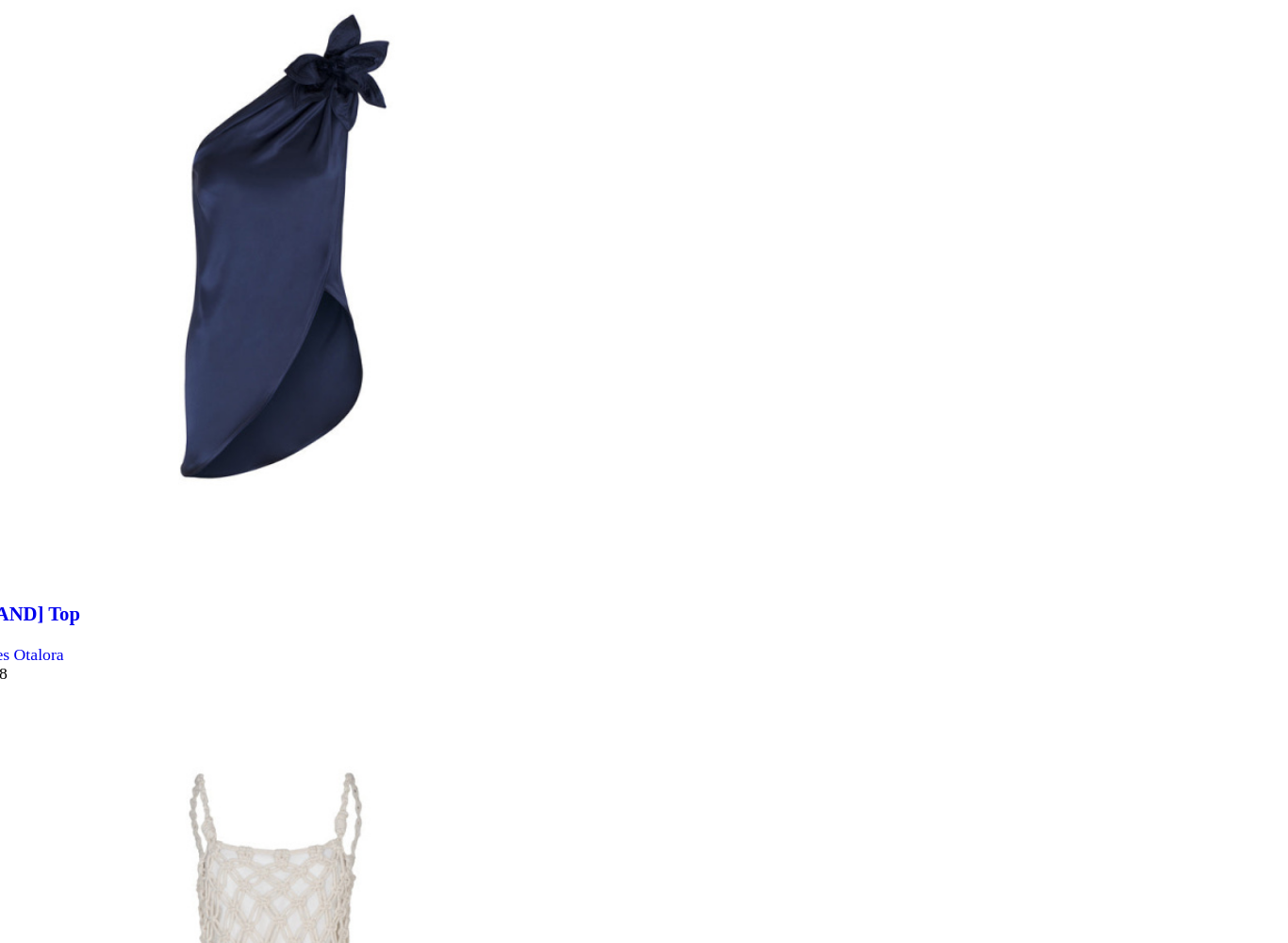 click on "6" at bounding box center [41, 59691] 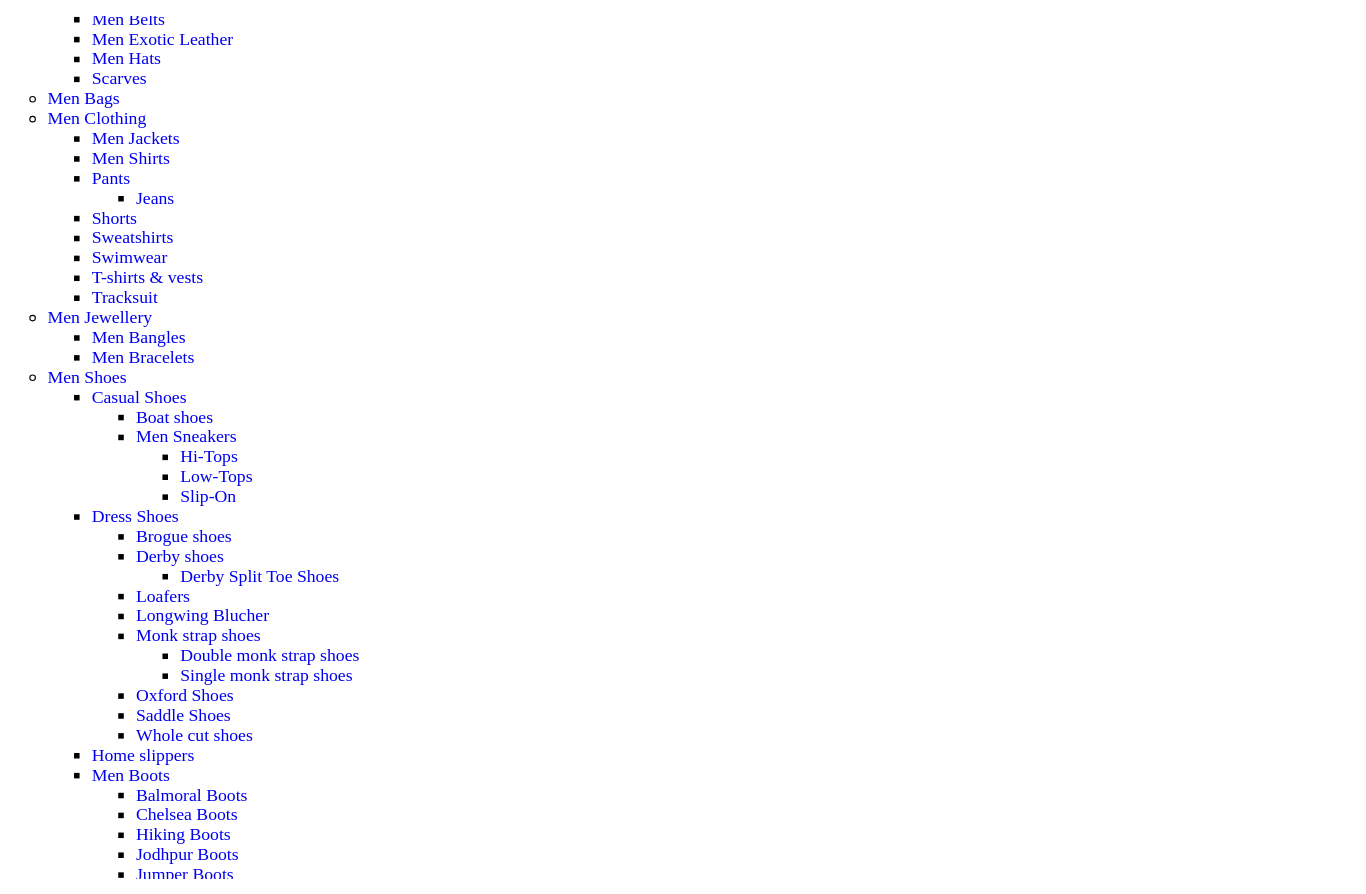 scroll, scrollTop: 0, scrollLeft: 0, axis: both 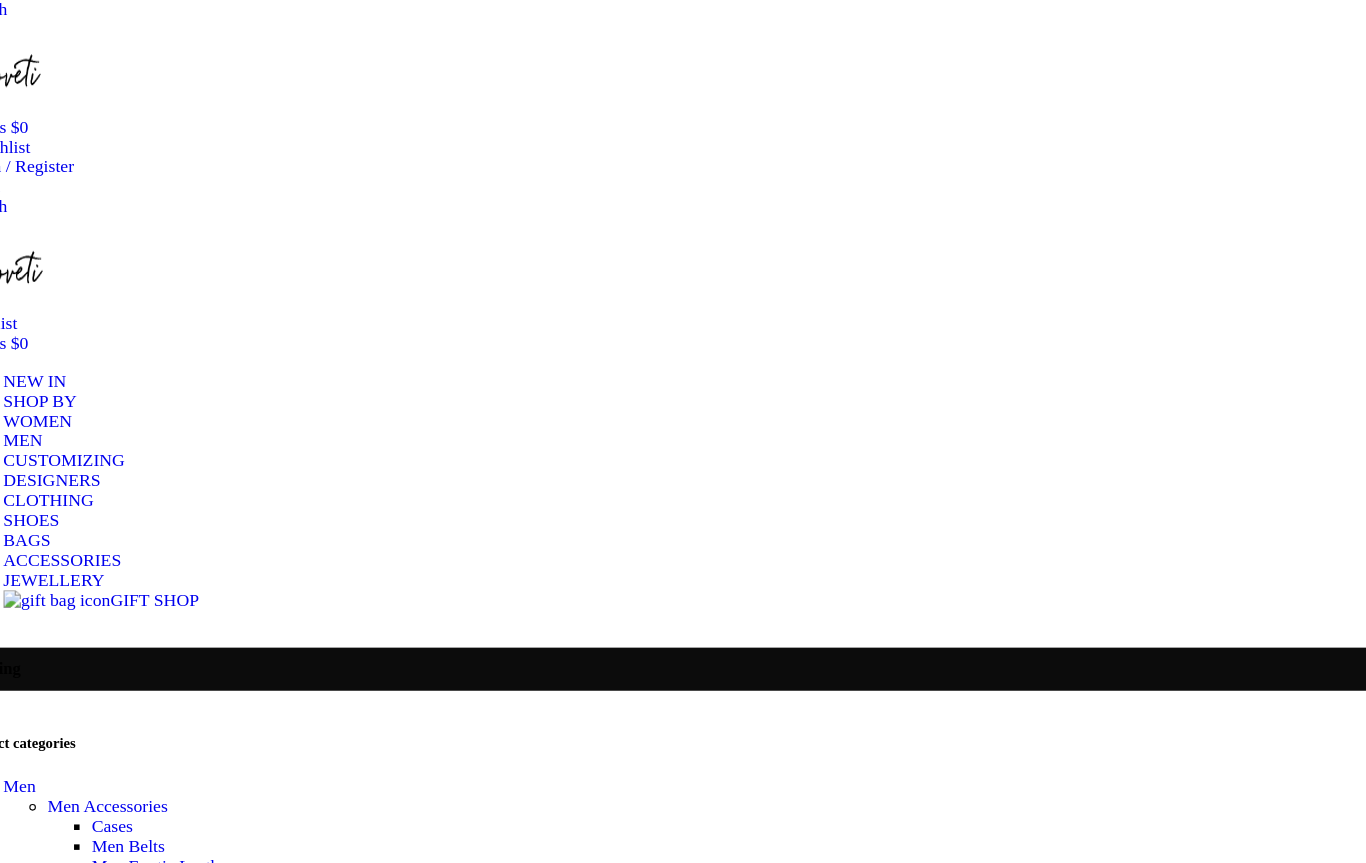 click at bounding box center [88, 903] 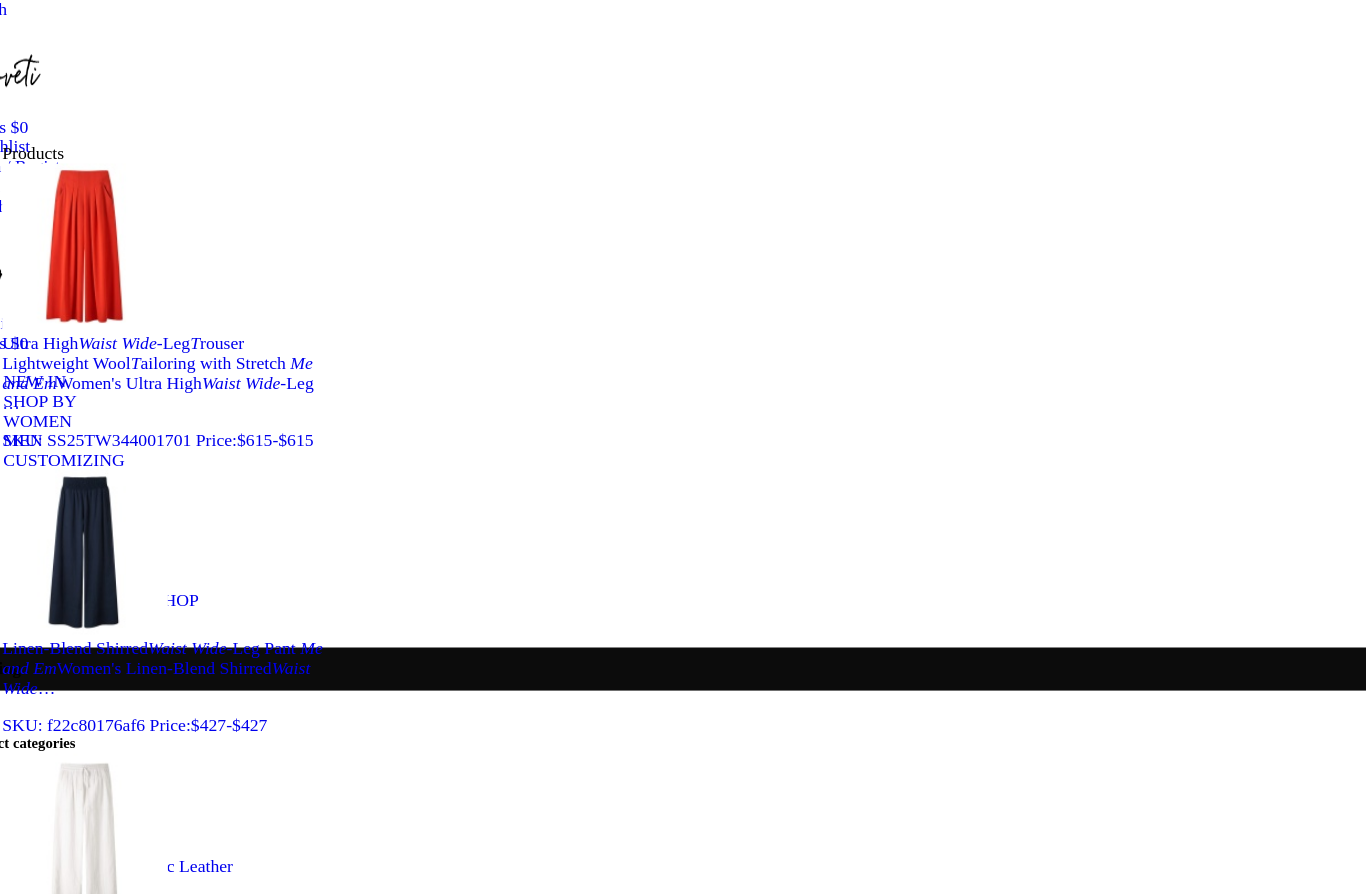 type on "Me and em wide waist be,T" 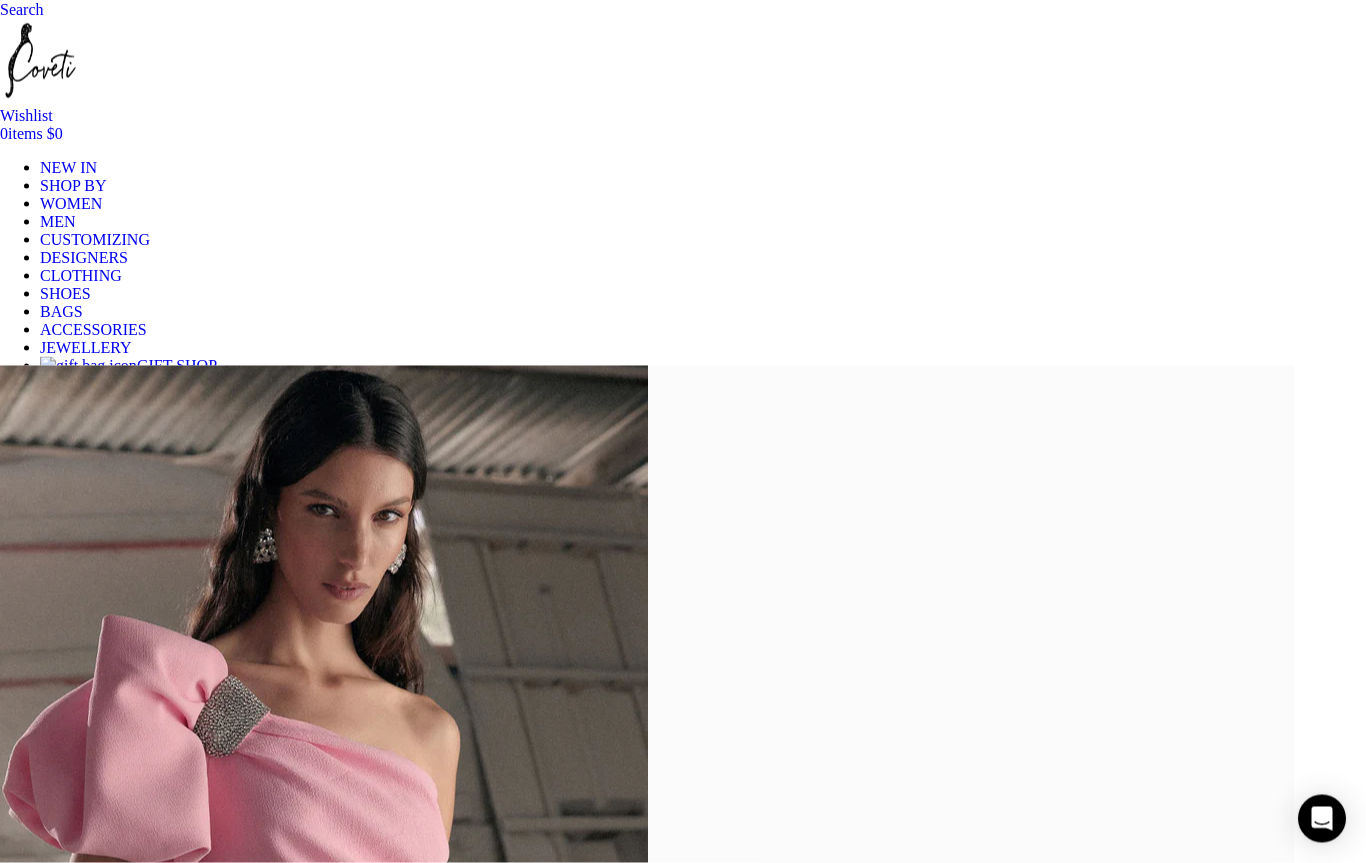 scroll, scrollTop: 178, scrollLeft: 0, axis: vertical 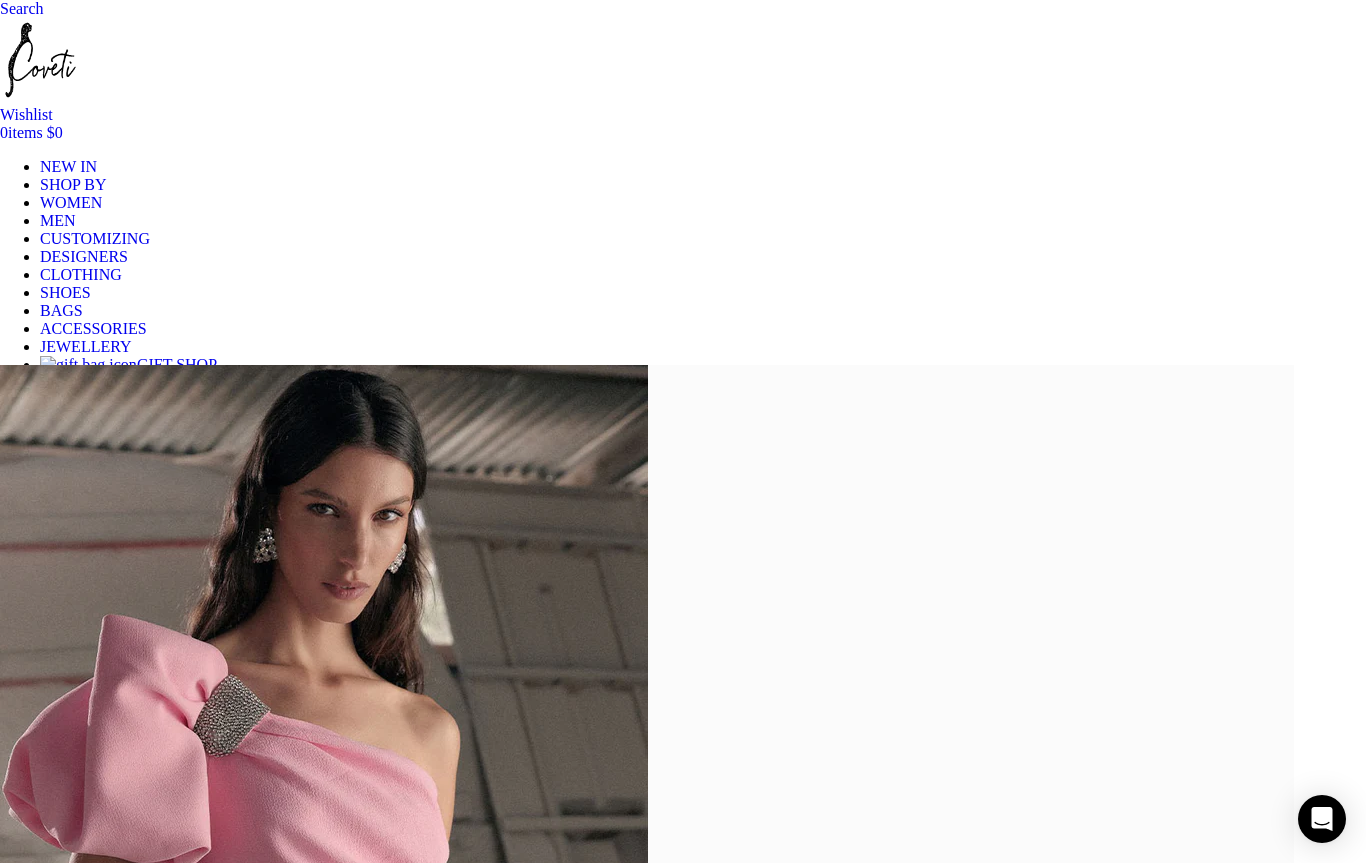 click on "Belts" at bounding box center [-819, 747] 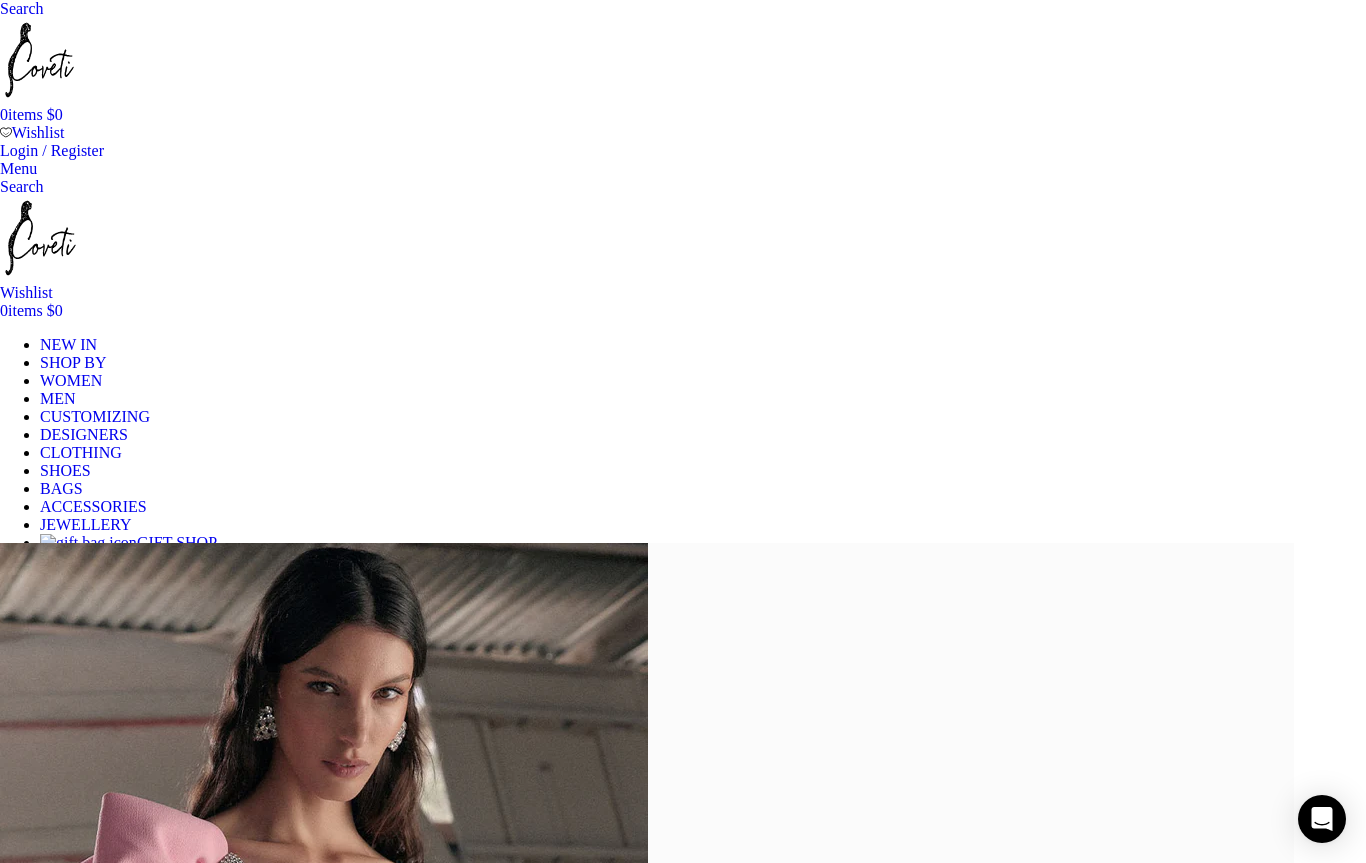 scroll, scrollTop: 16, scrollLeft: 0, axis: vertical 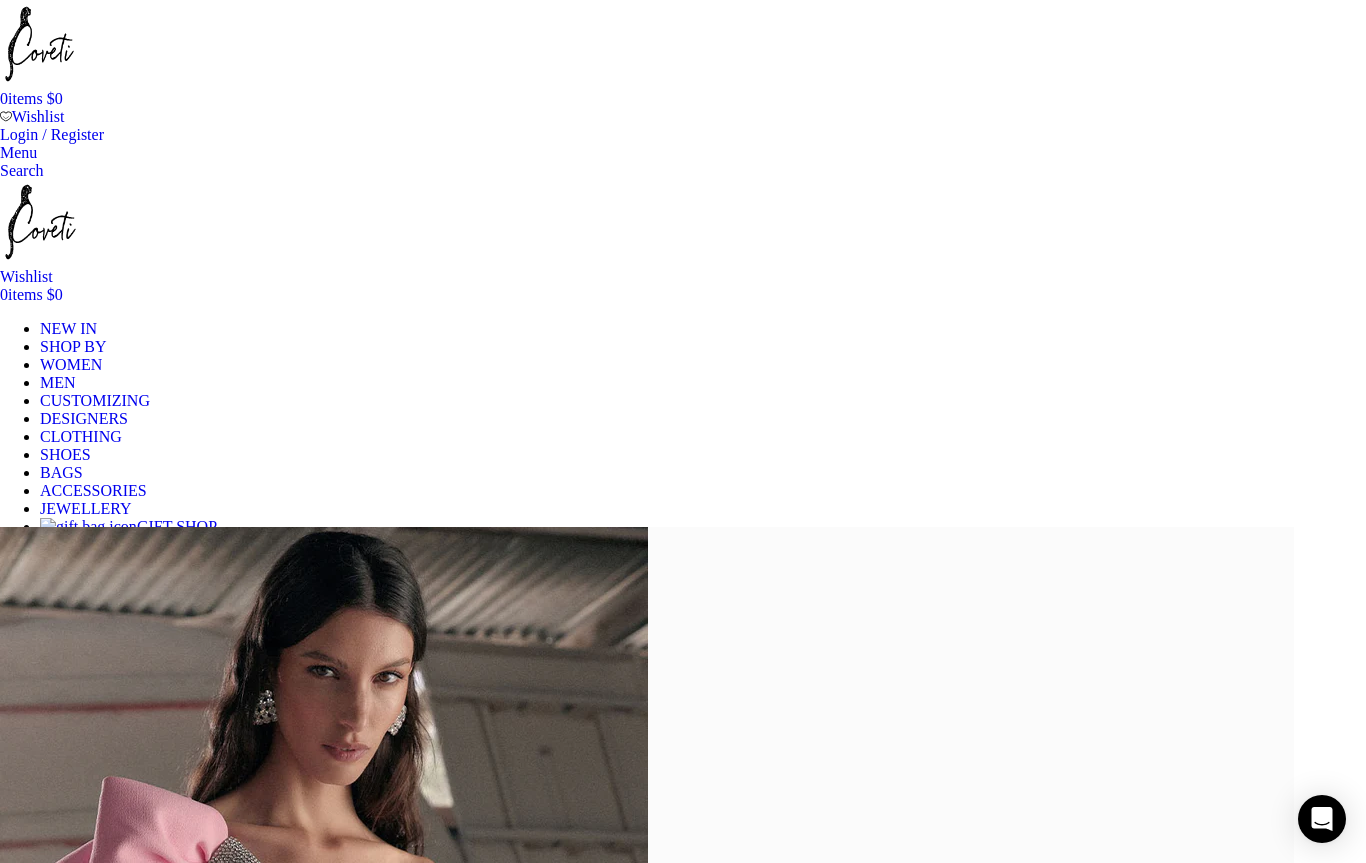 click on "Belts" at bounding box center (-819, 909) 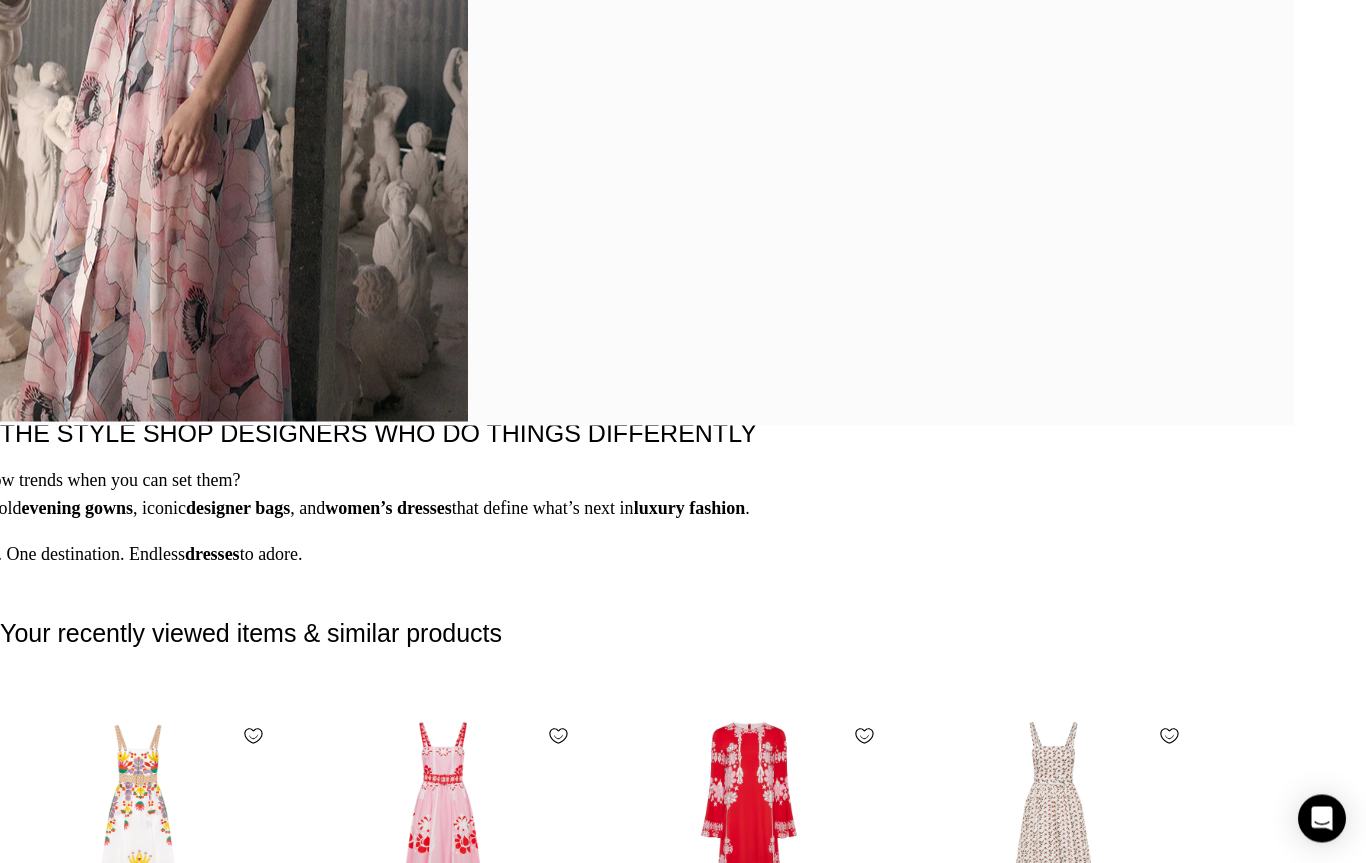 scroll, scrollTop: 2444, scrollLeft: 0, axis: vertical 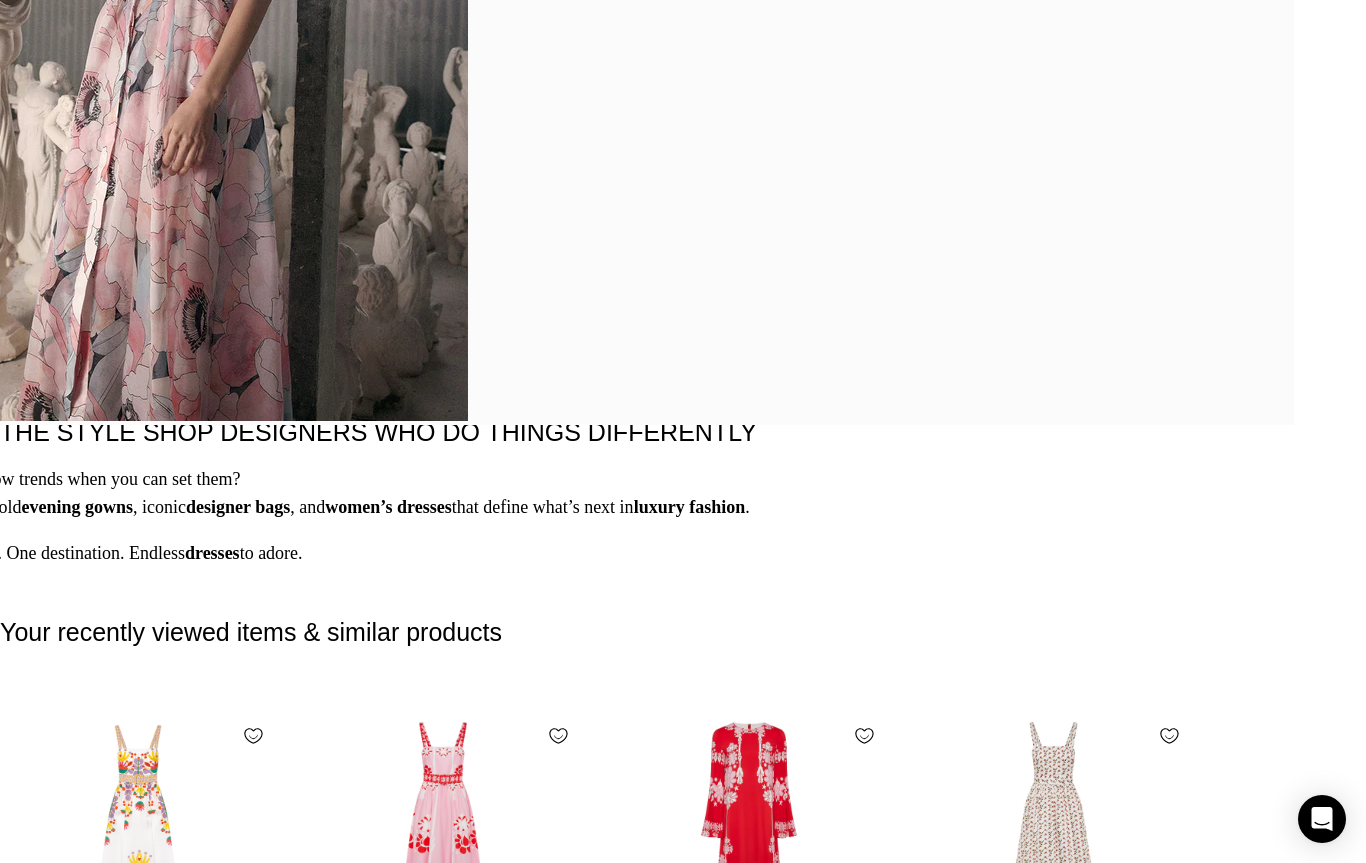 click at bounding box center [88, -1551] 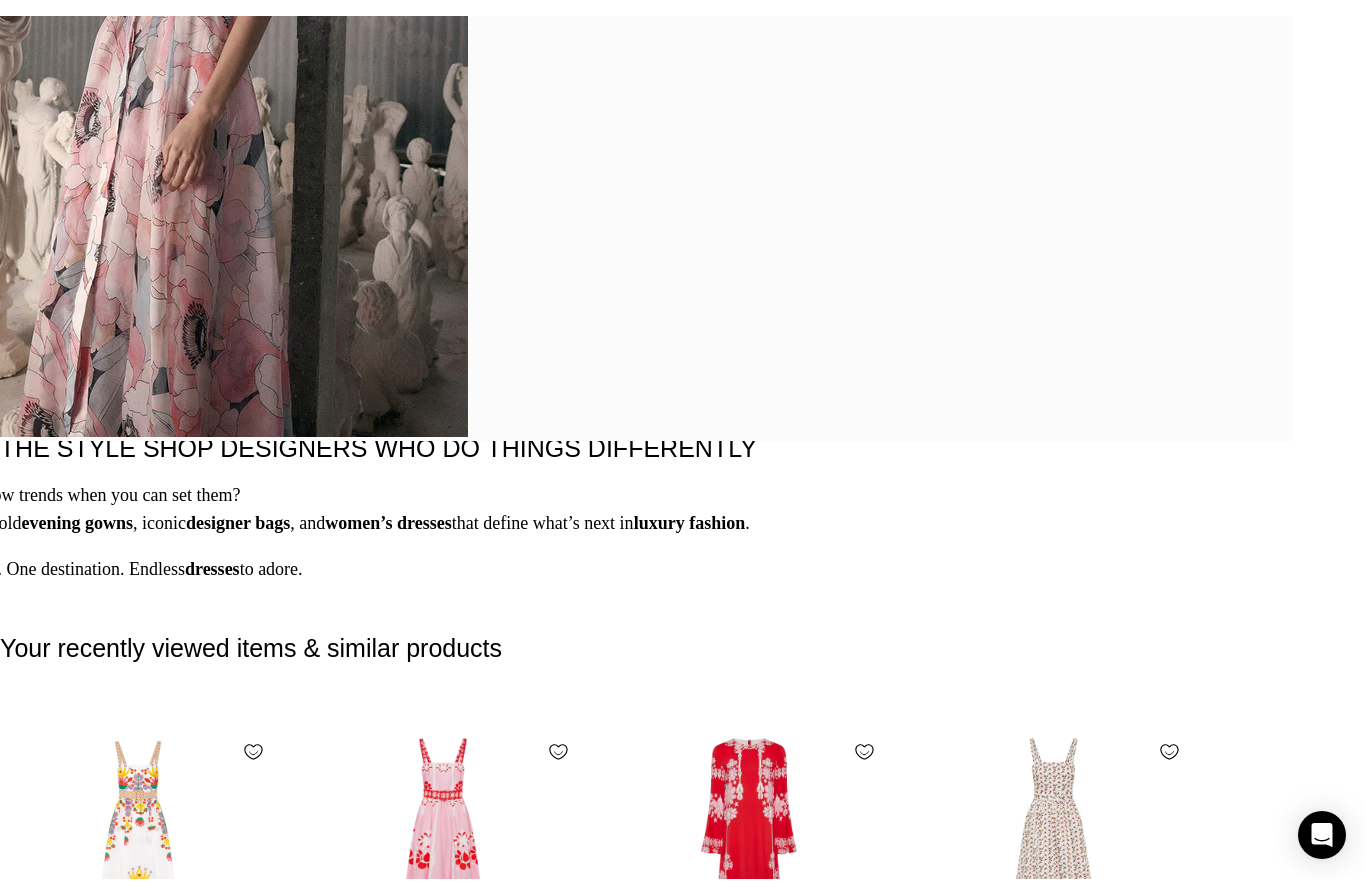 scroll, scrollTop: 2443, scrollLeft: 0, axis: vertical 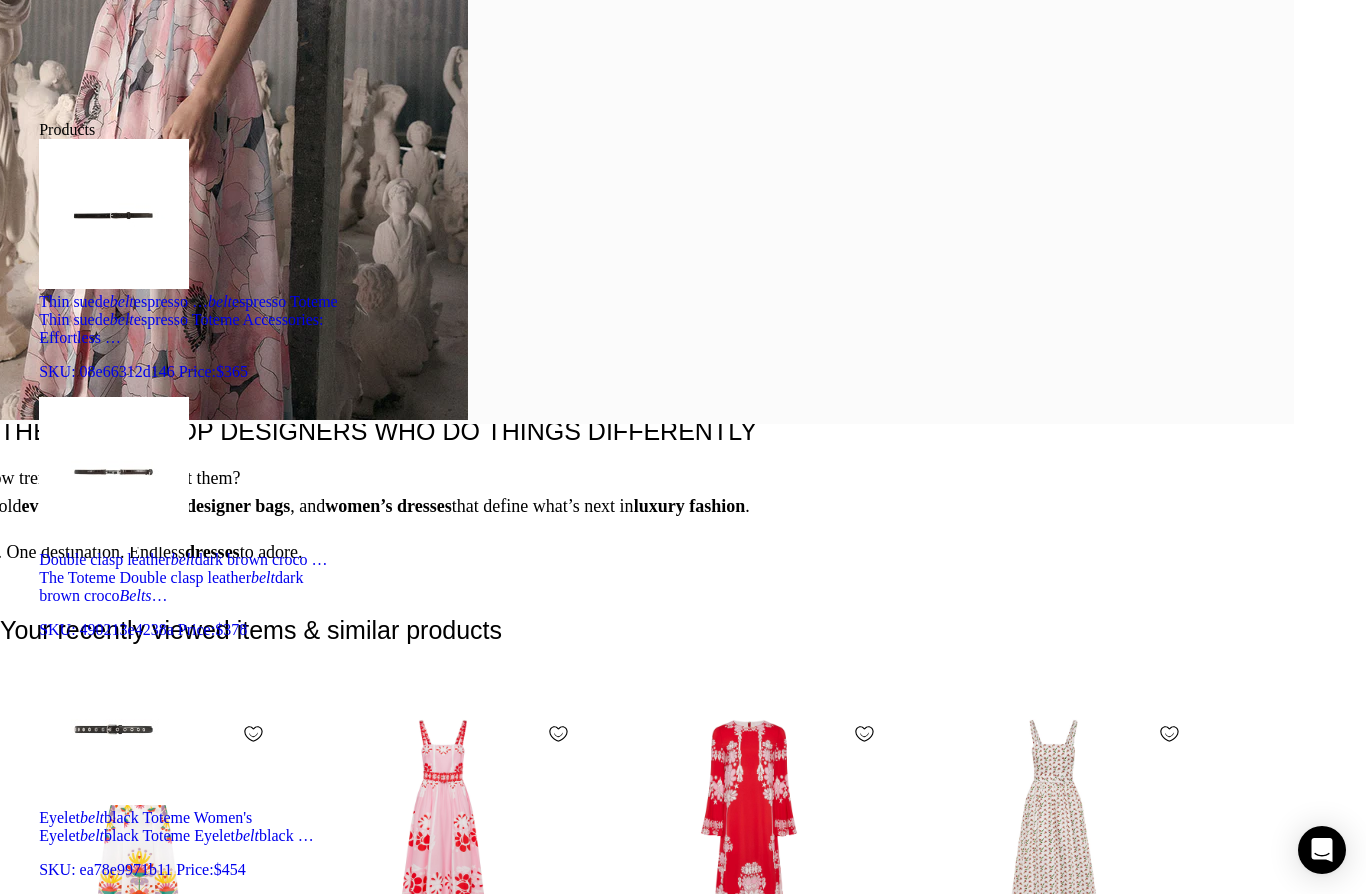 type on "Belts" 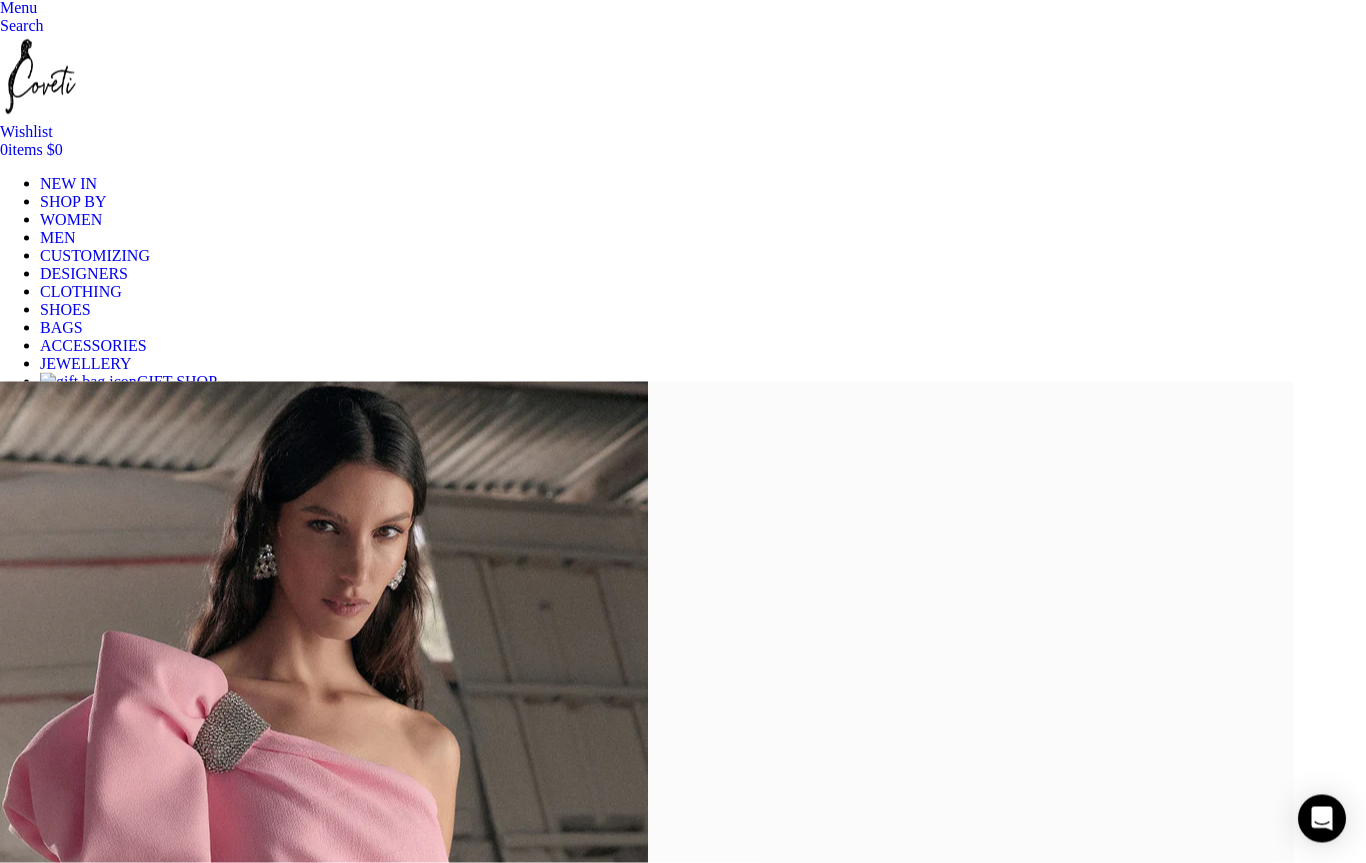 scroll, scrollTop: 162, scrollLeft: 0, axis: vertical 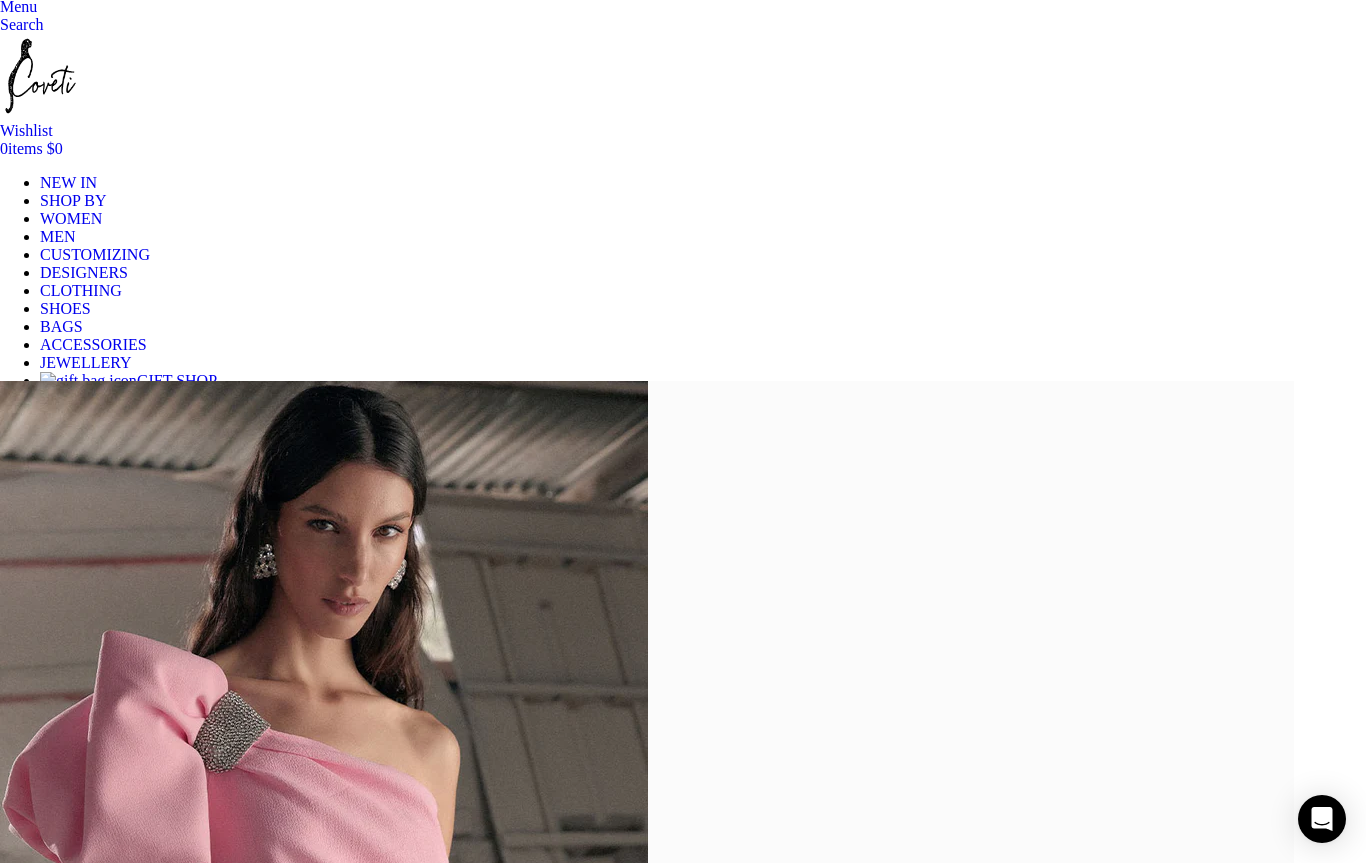 click on "All accessories" at bounding box center [-787, 745] 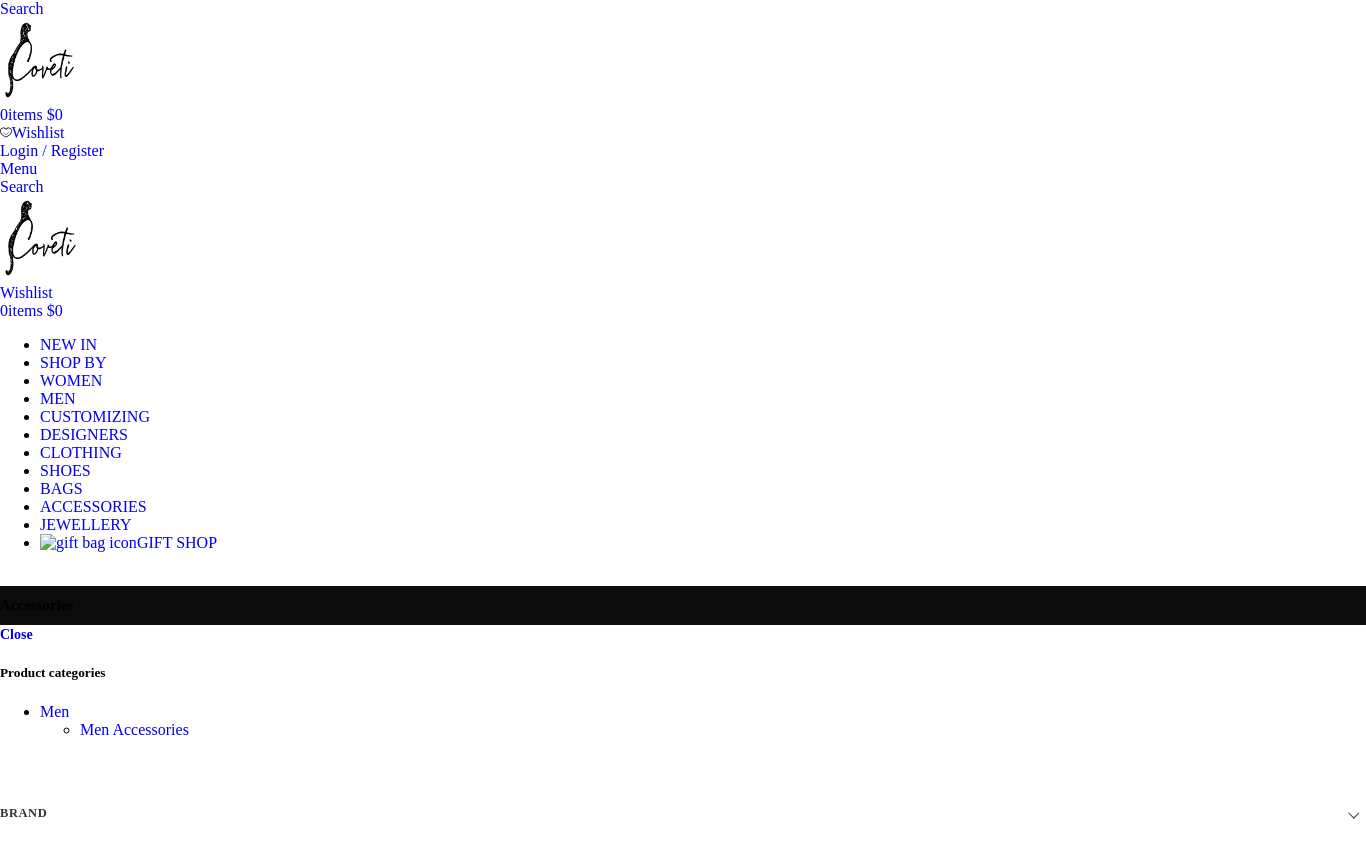 scroll, scrollTop: 0, scrollLeft: 0, axis: both 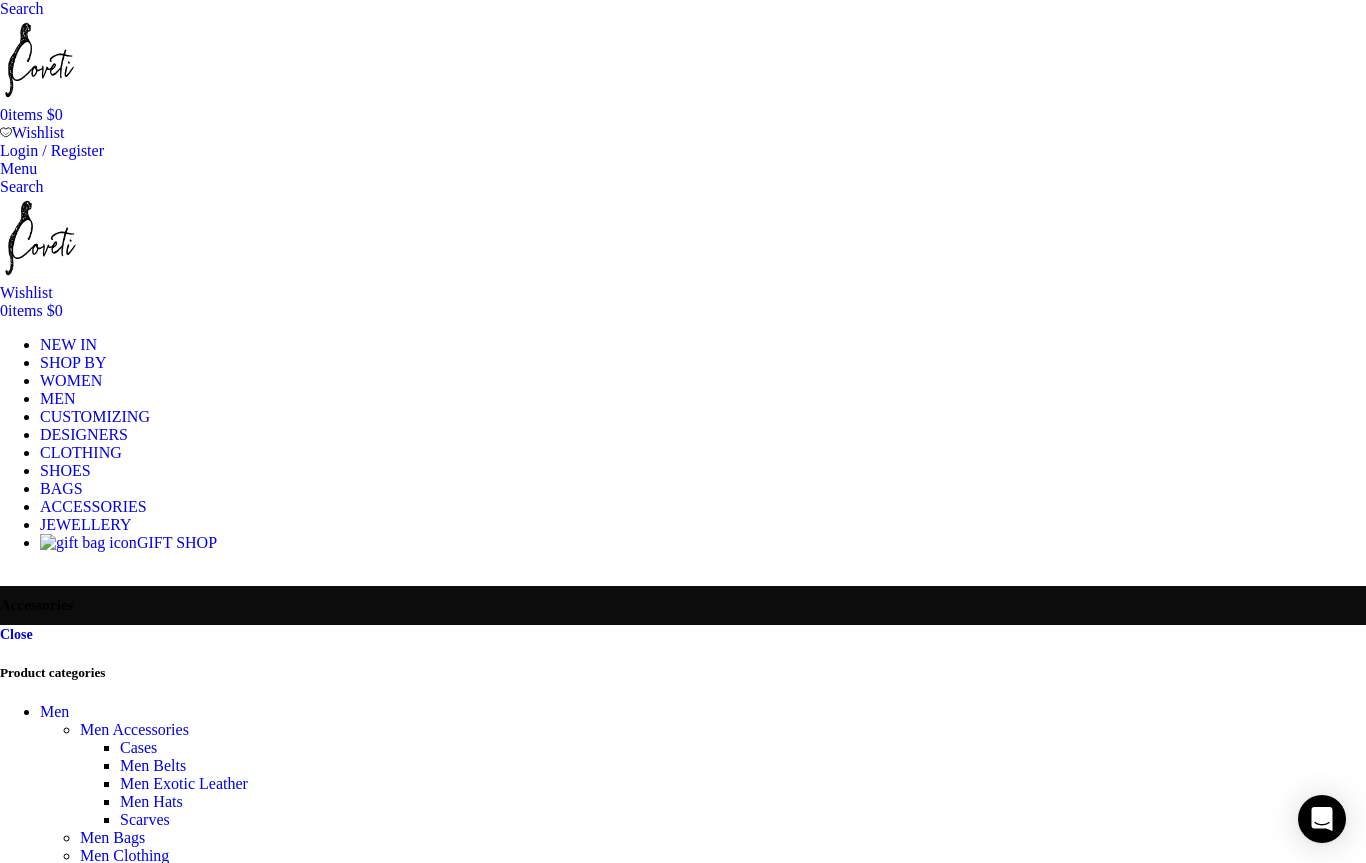 click on "Belts" at bounding box center (136, 1647) 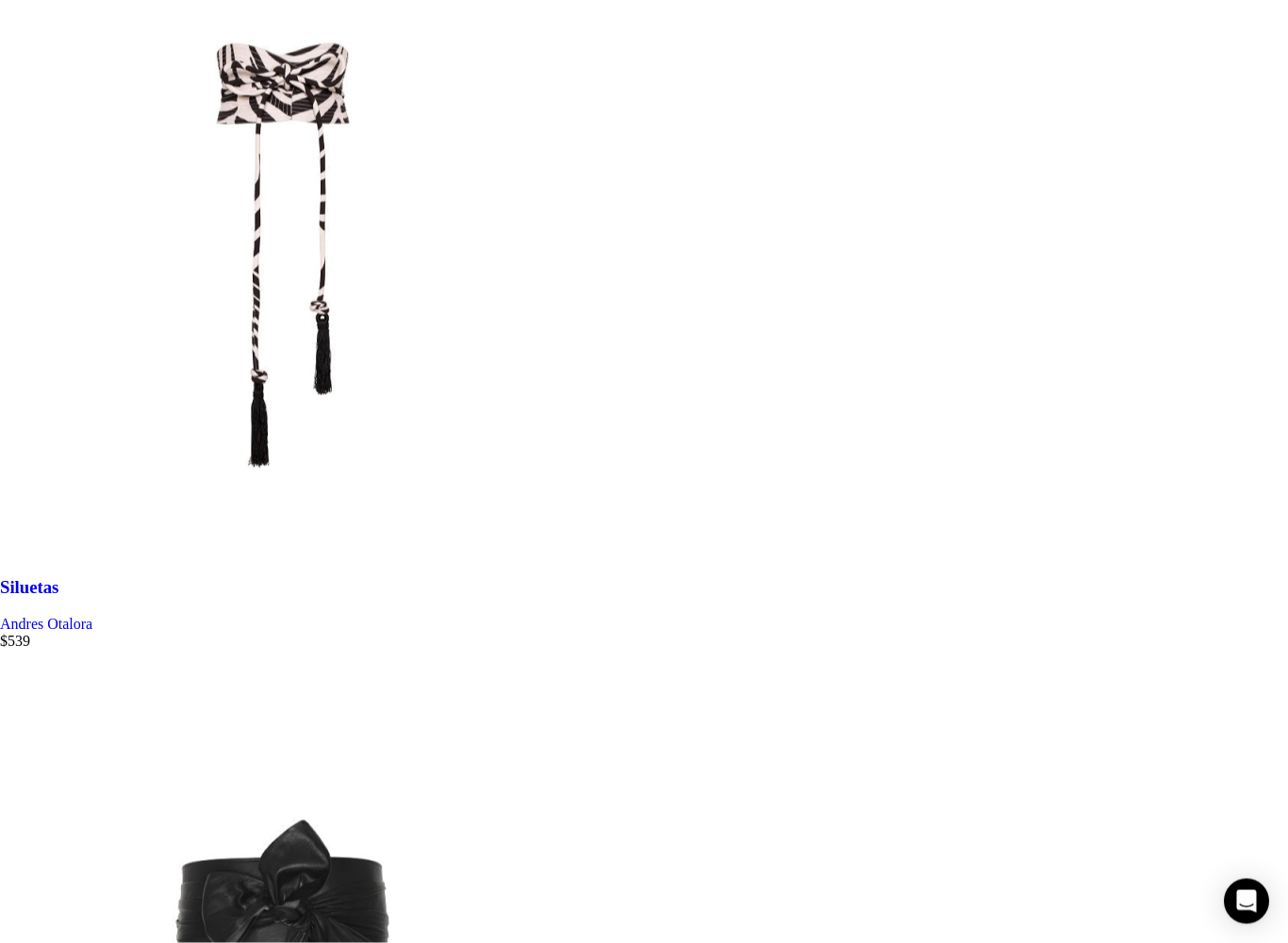 scroll, scrollTop: 6459, scrollLeft: 0, axis: vertical 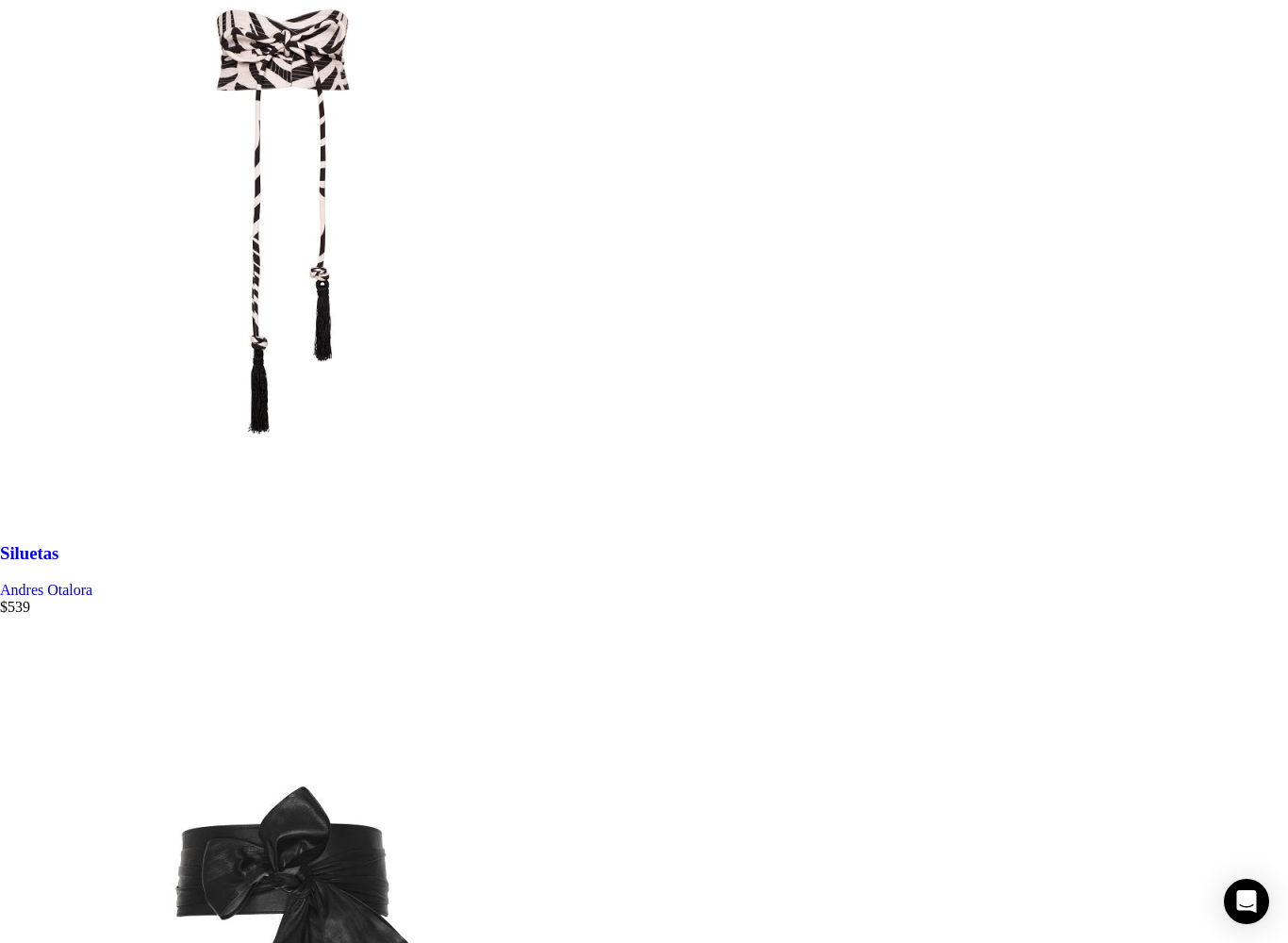 click on "2" at bounding box center [41, 31776] 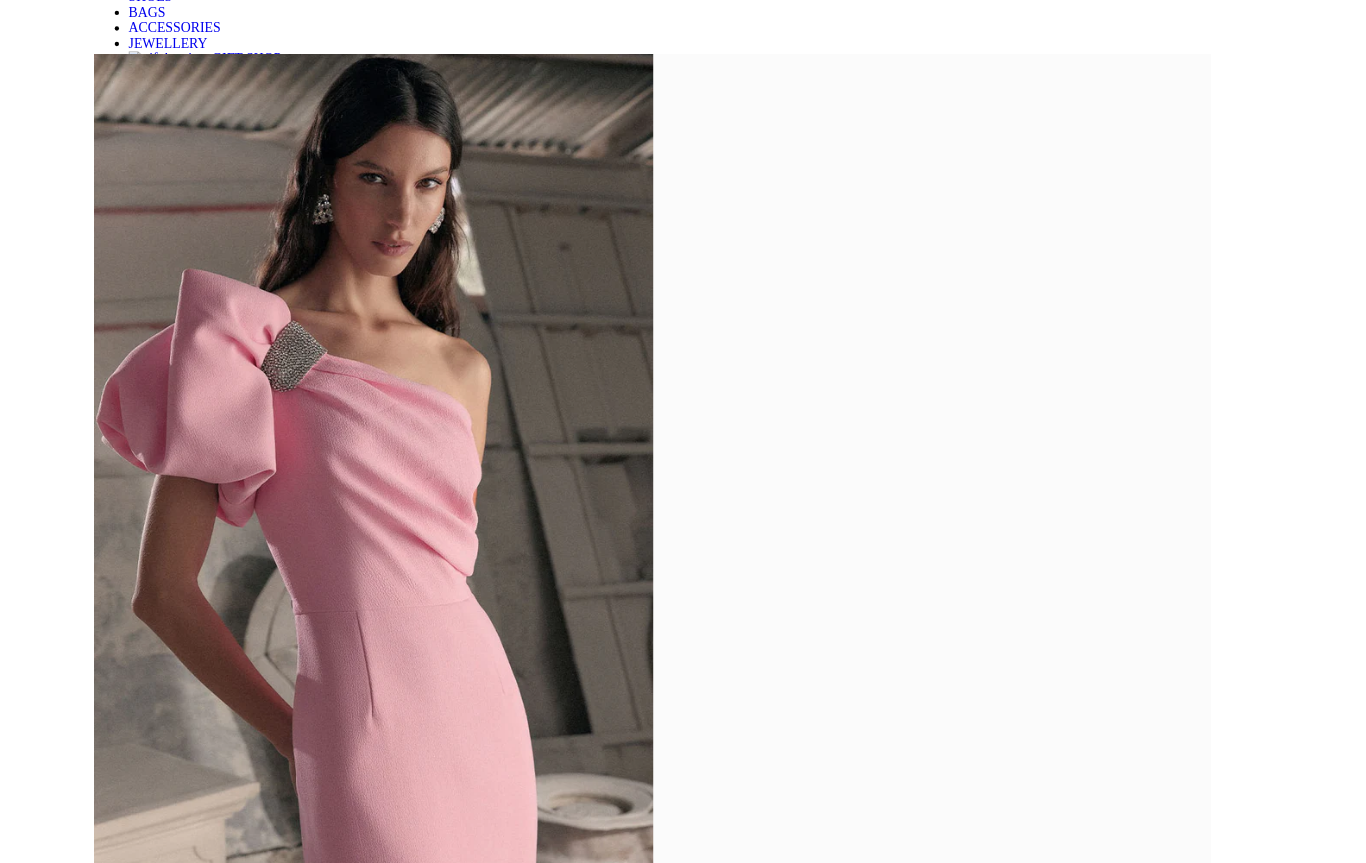 scroll, scrollTop: 0, scrollLeft: 0, axis: both 